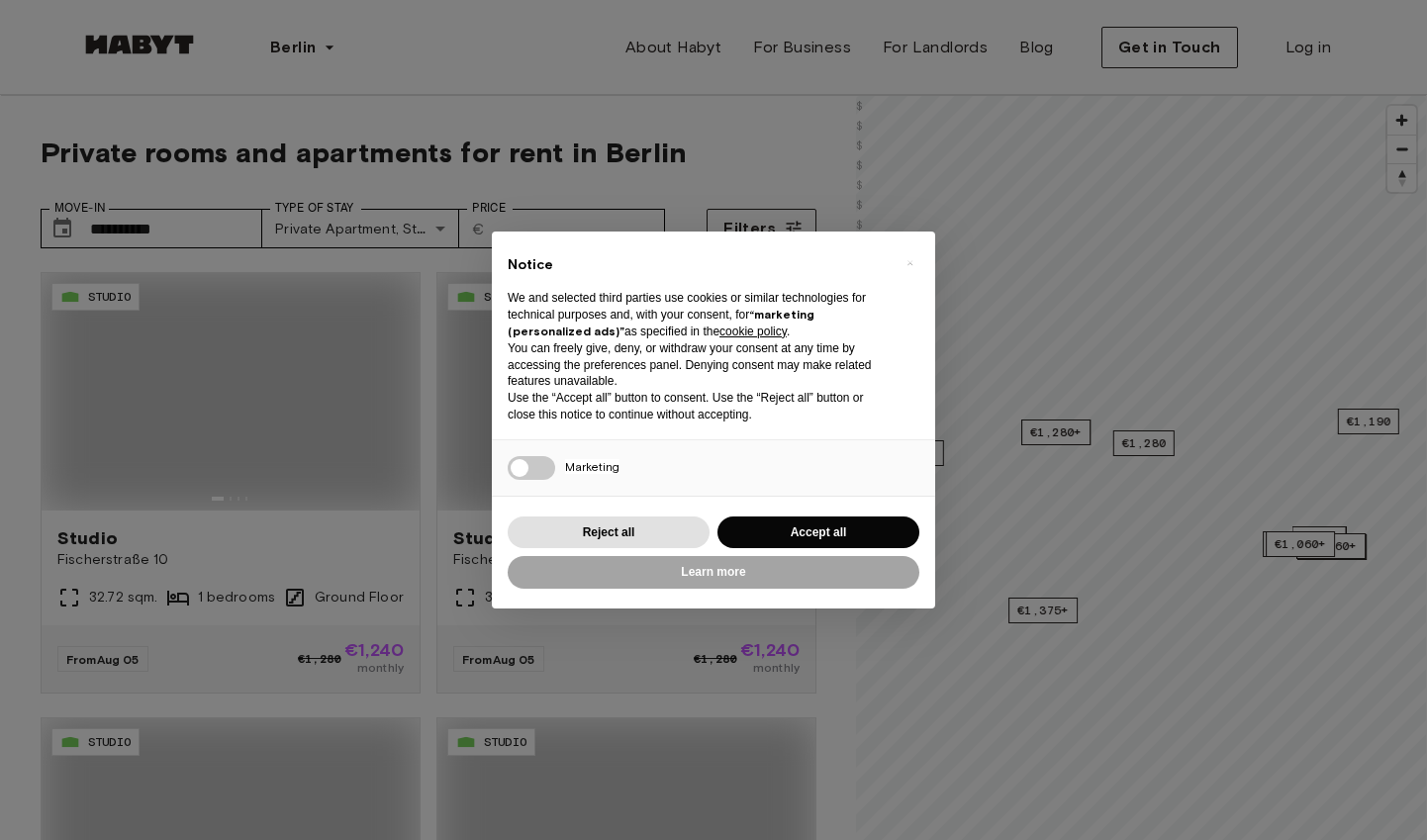 scroll, scrollTop: 0, scrollLeft: 0, axis: both 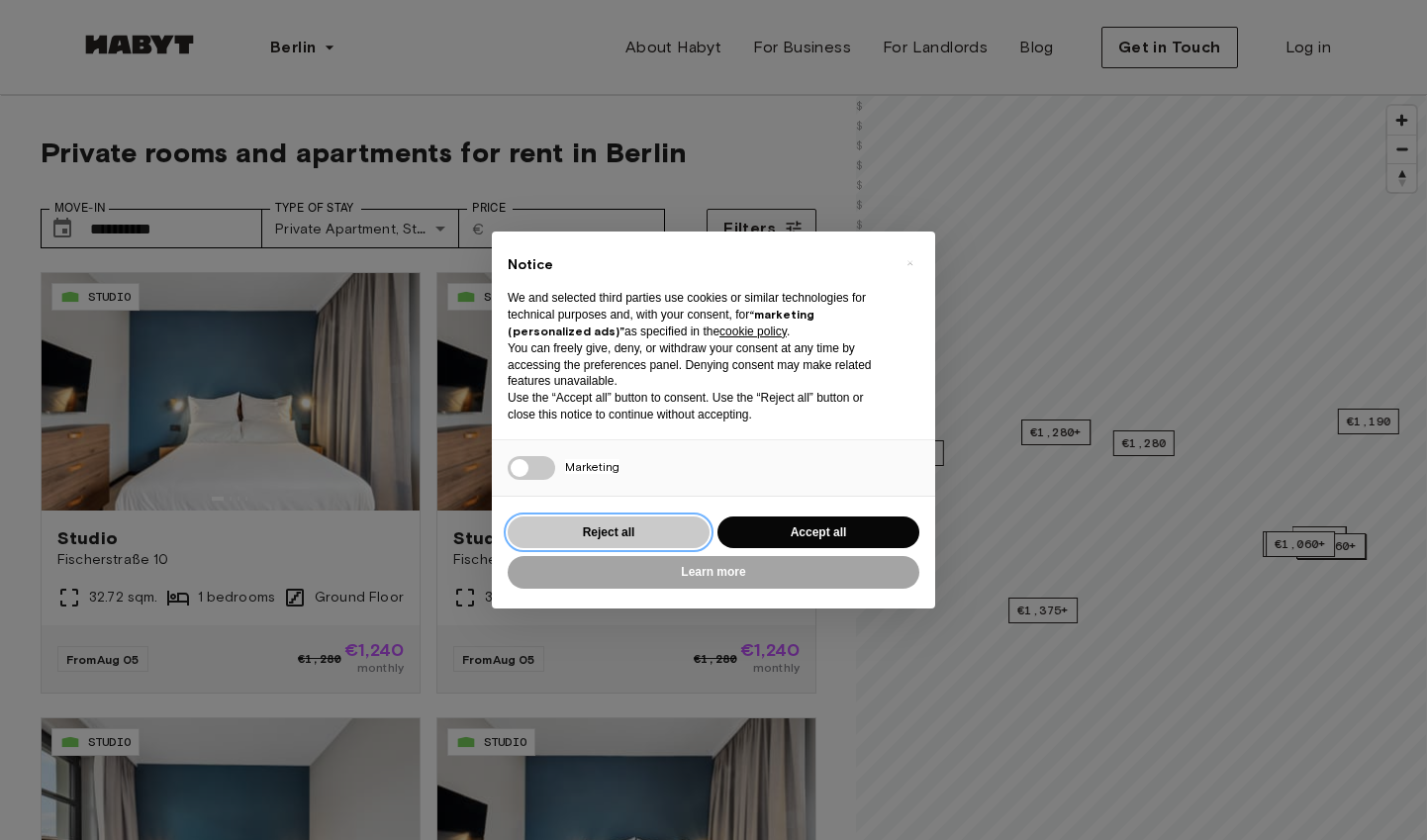 click on "Reject all" at bounding box center (609, 532) 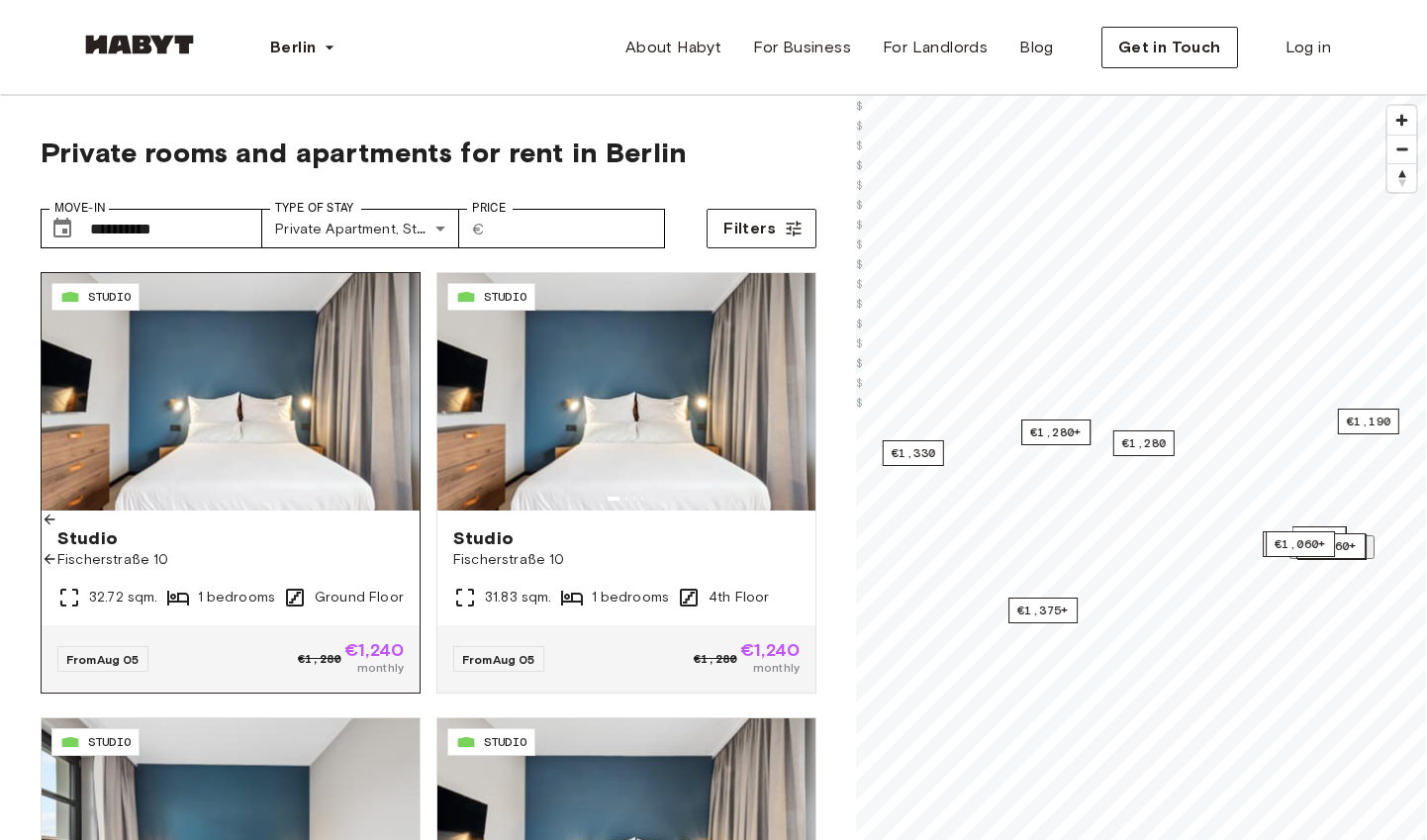 click 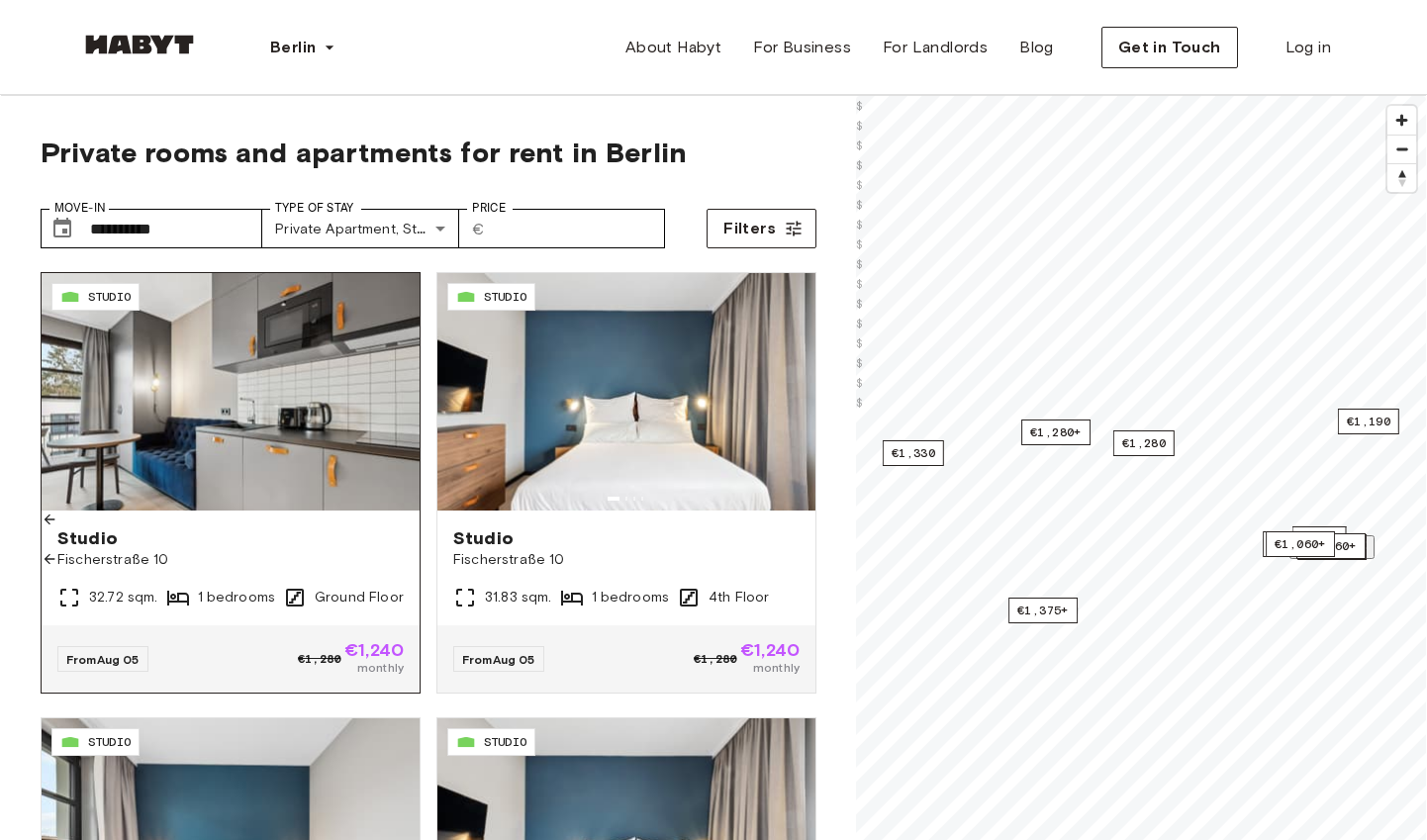 click 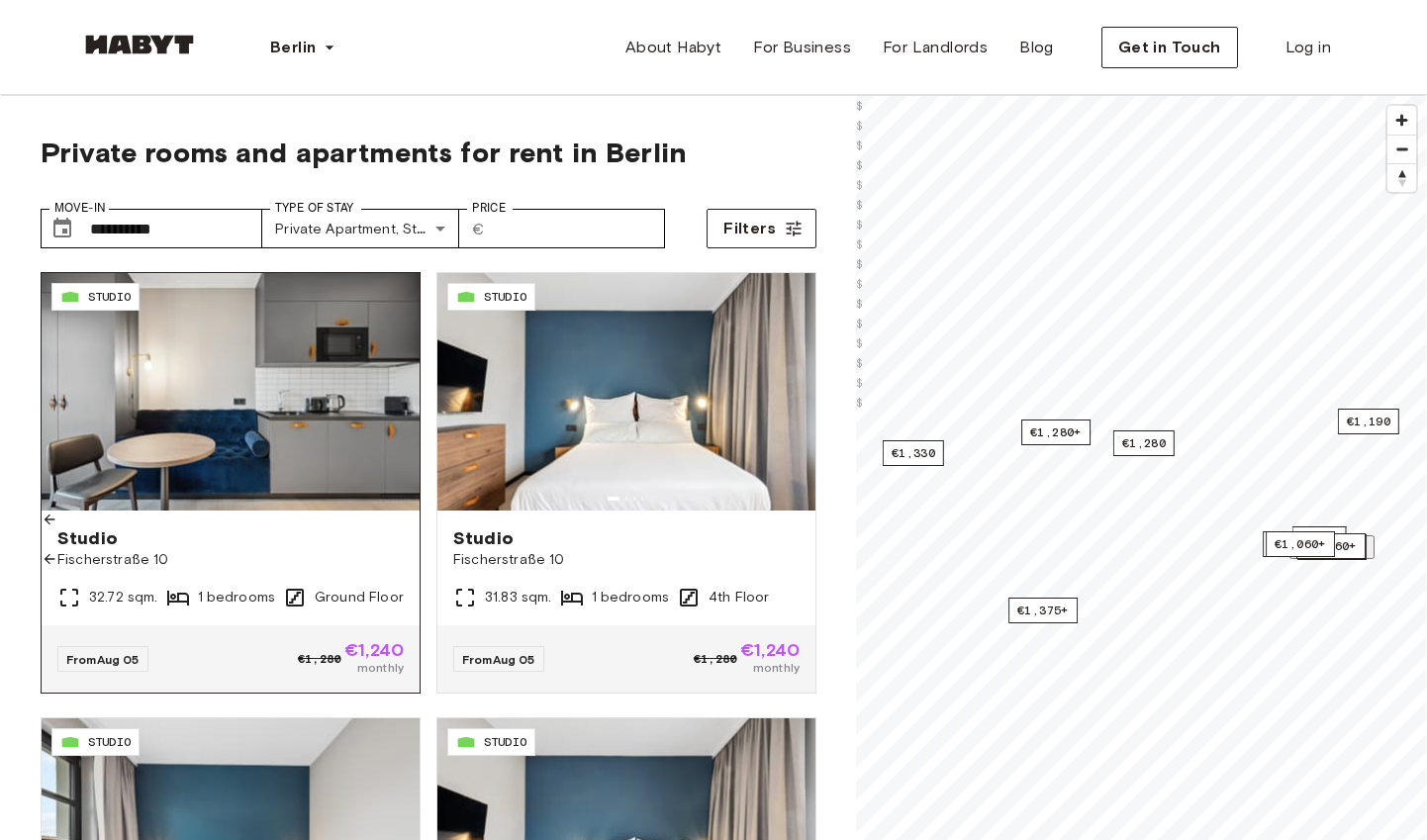 click 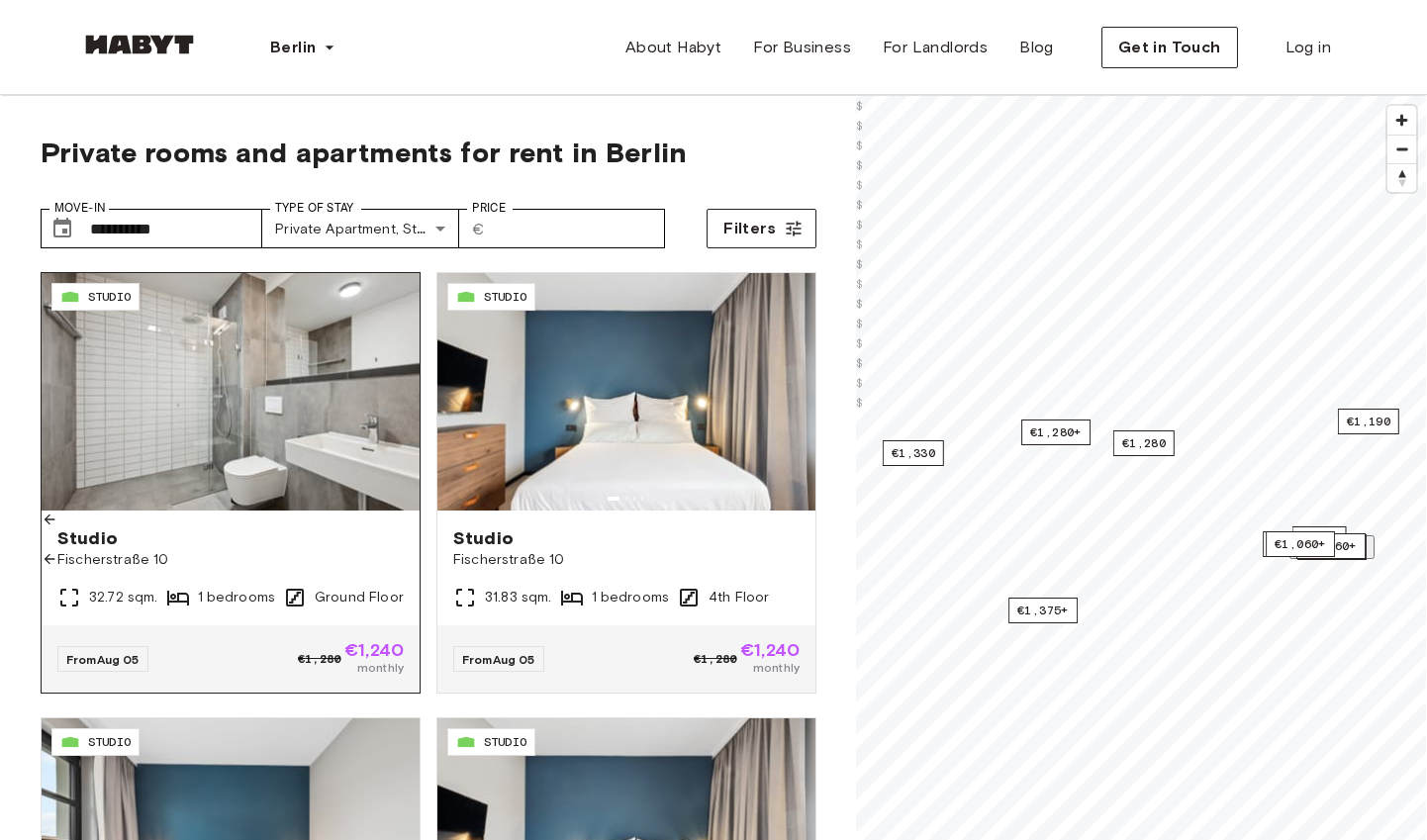 click 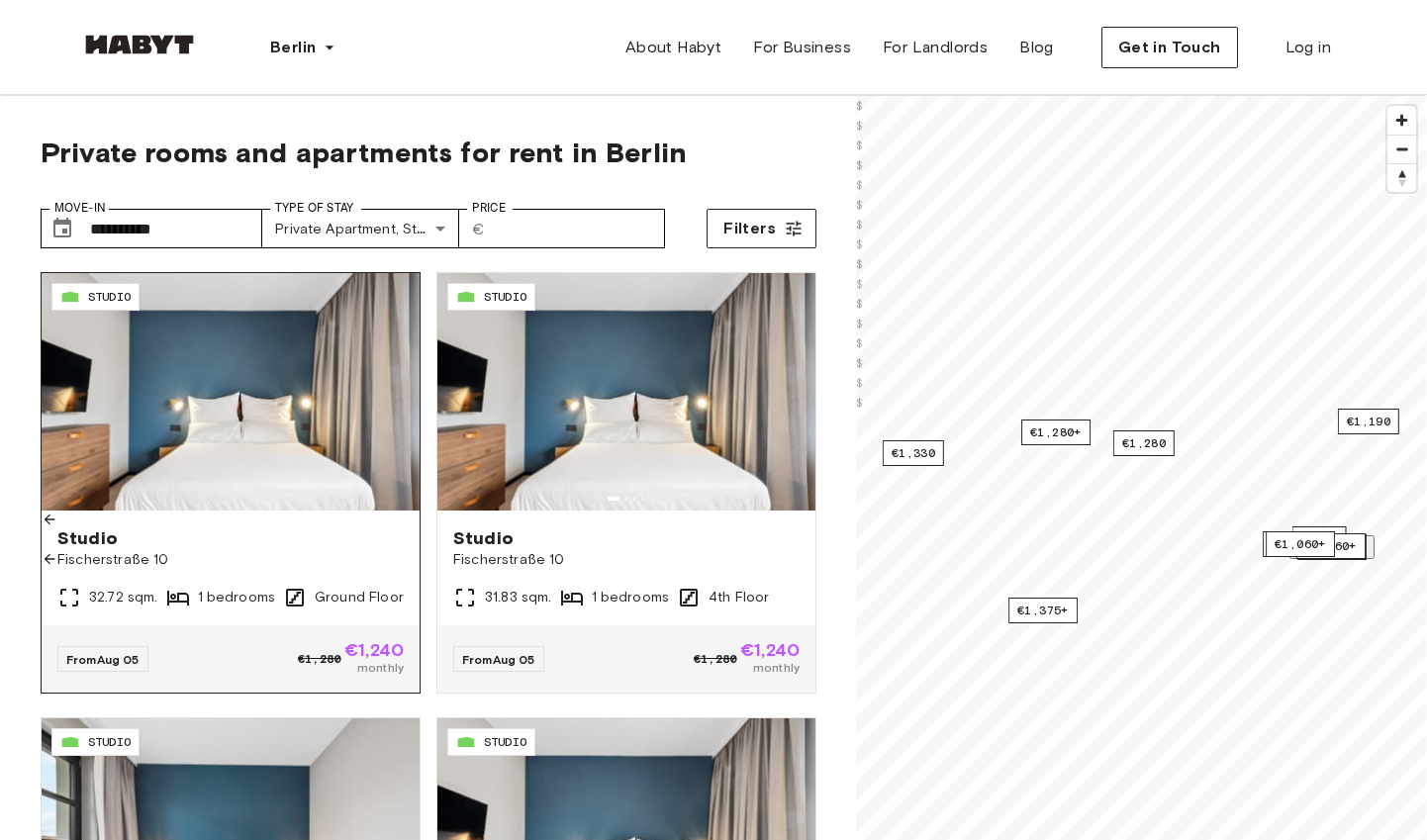 click 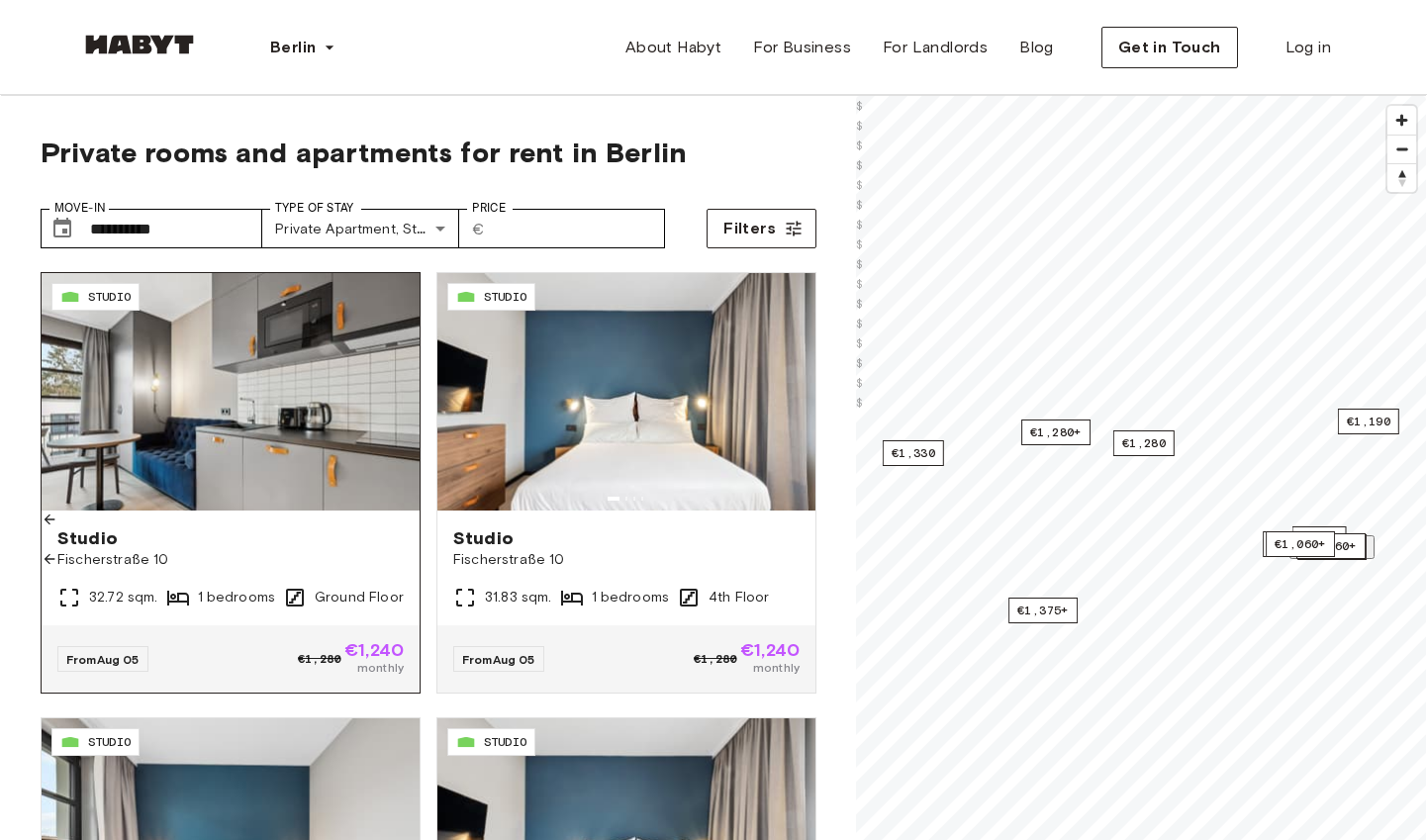 click 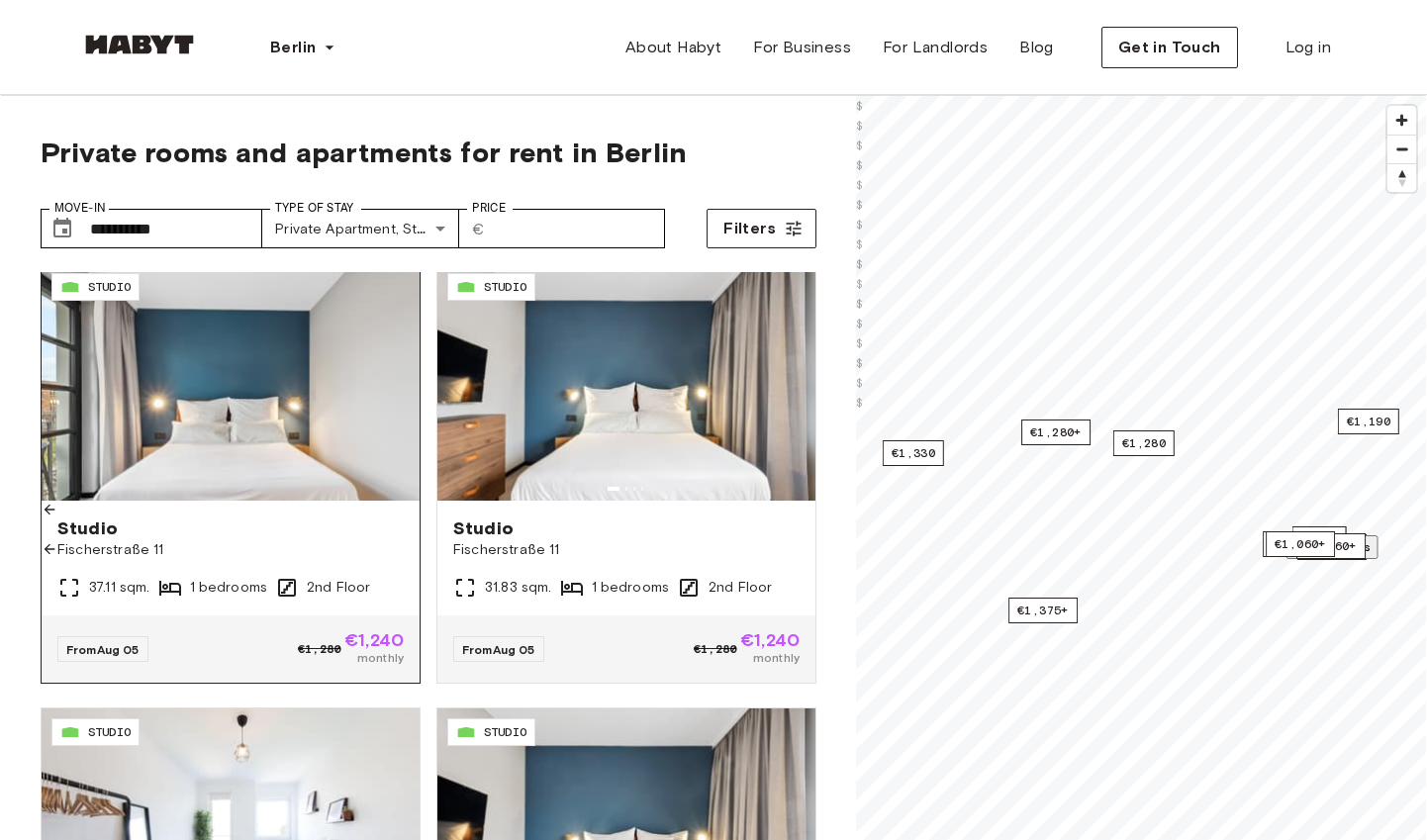 scroll, scrollTop: 459, scrollLeft: 0, axis: vertical 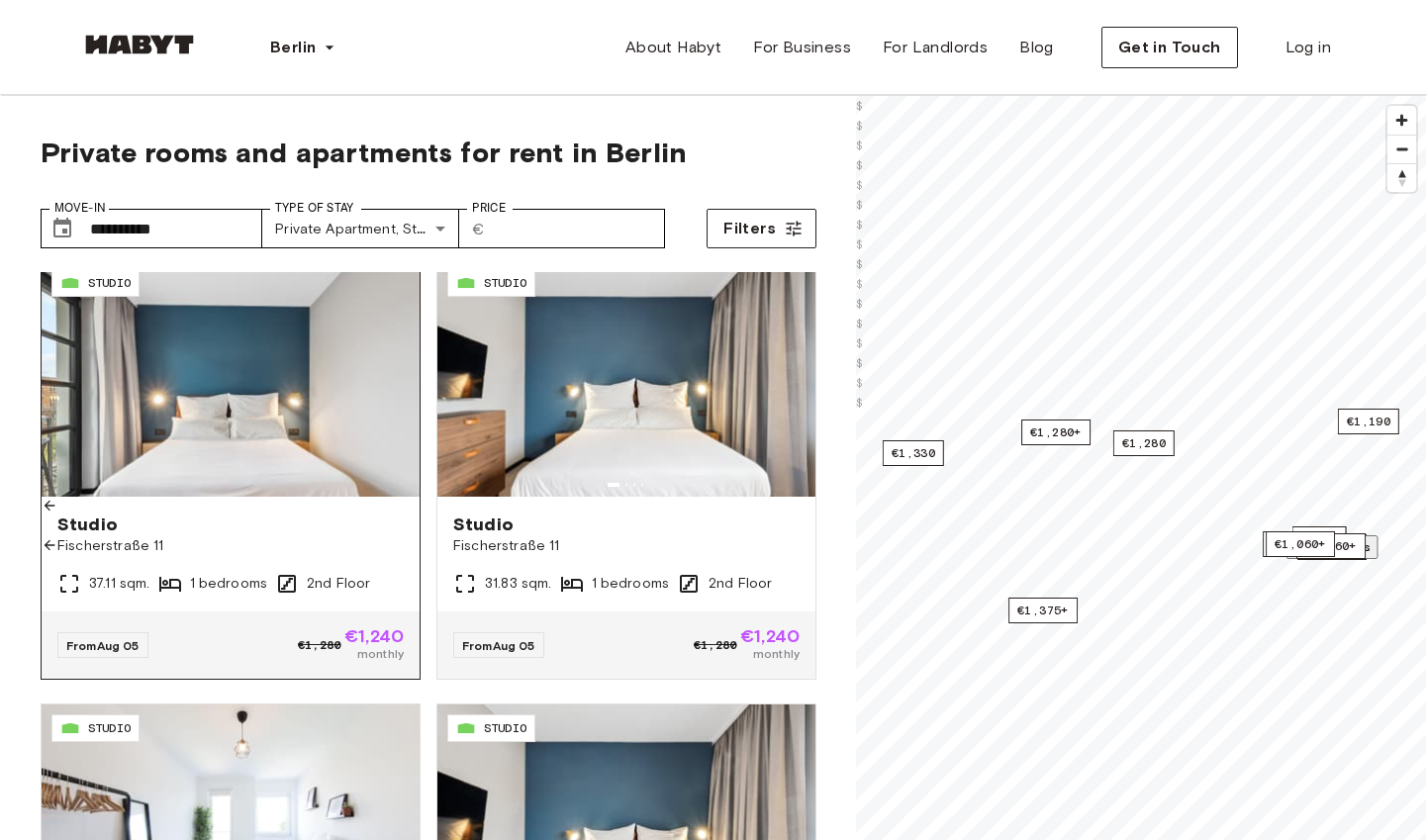 click 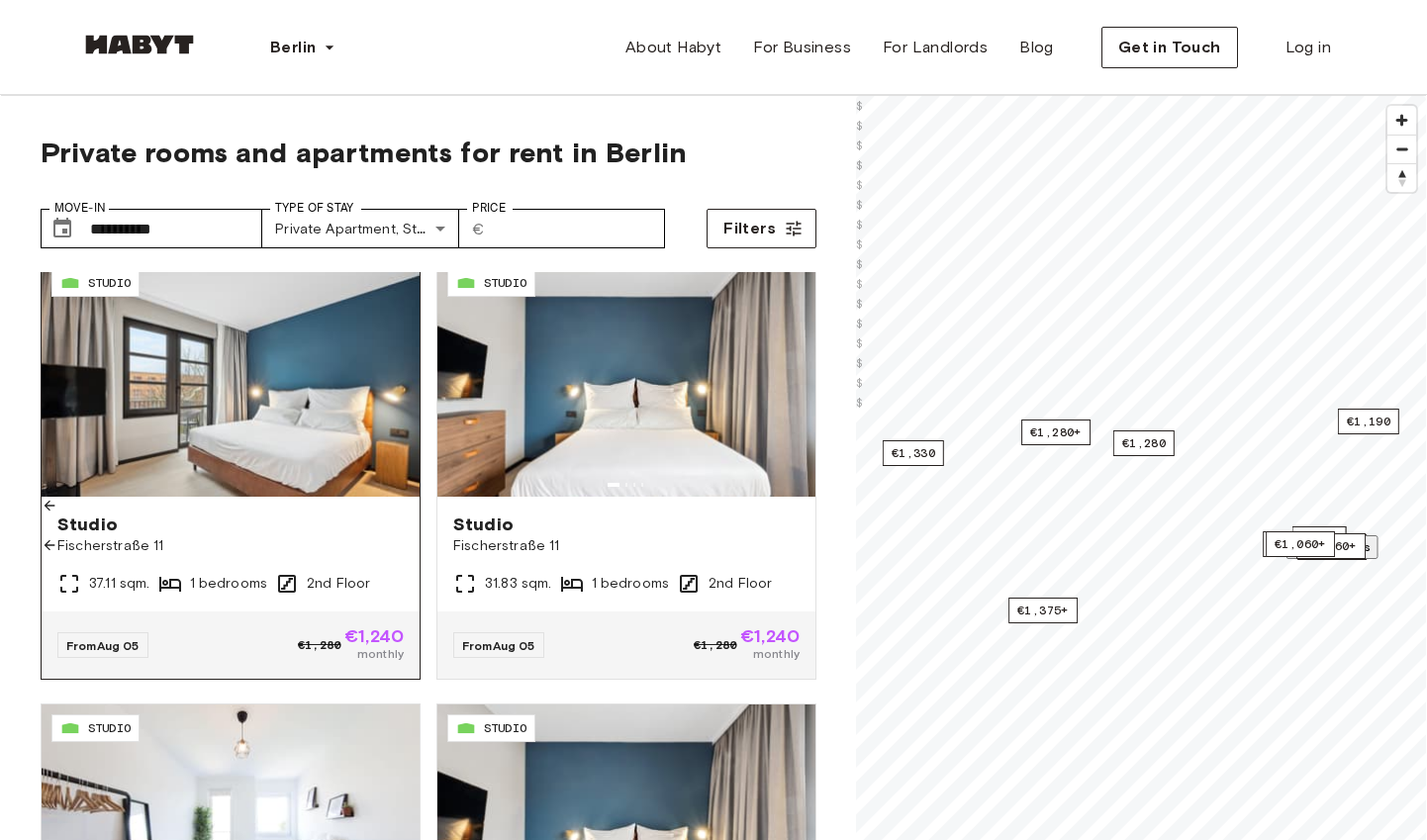 click 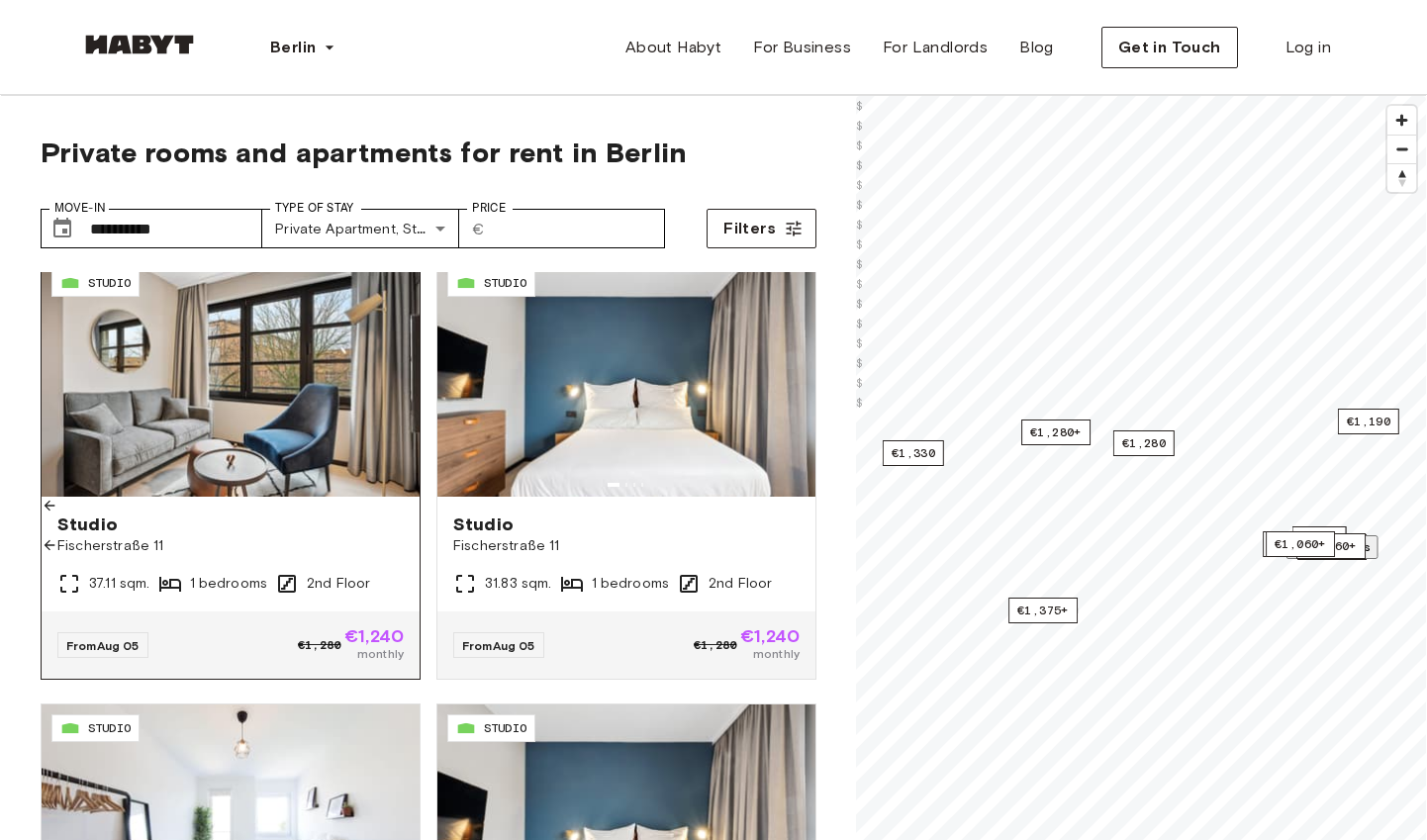 click 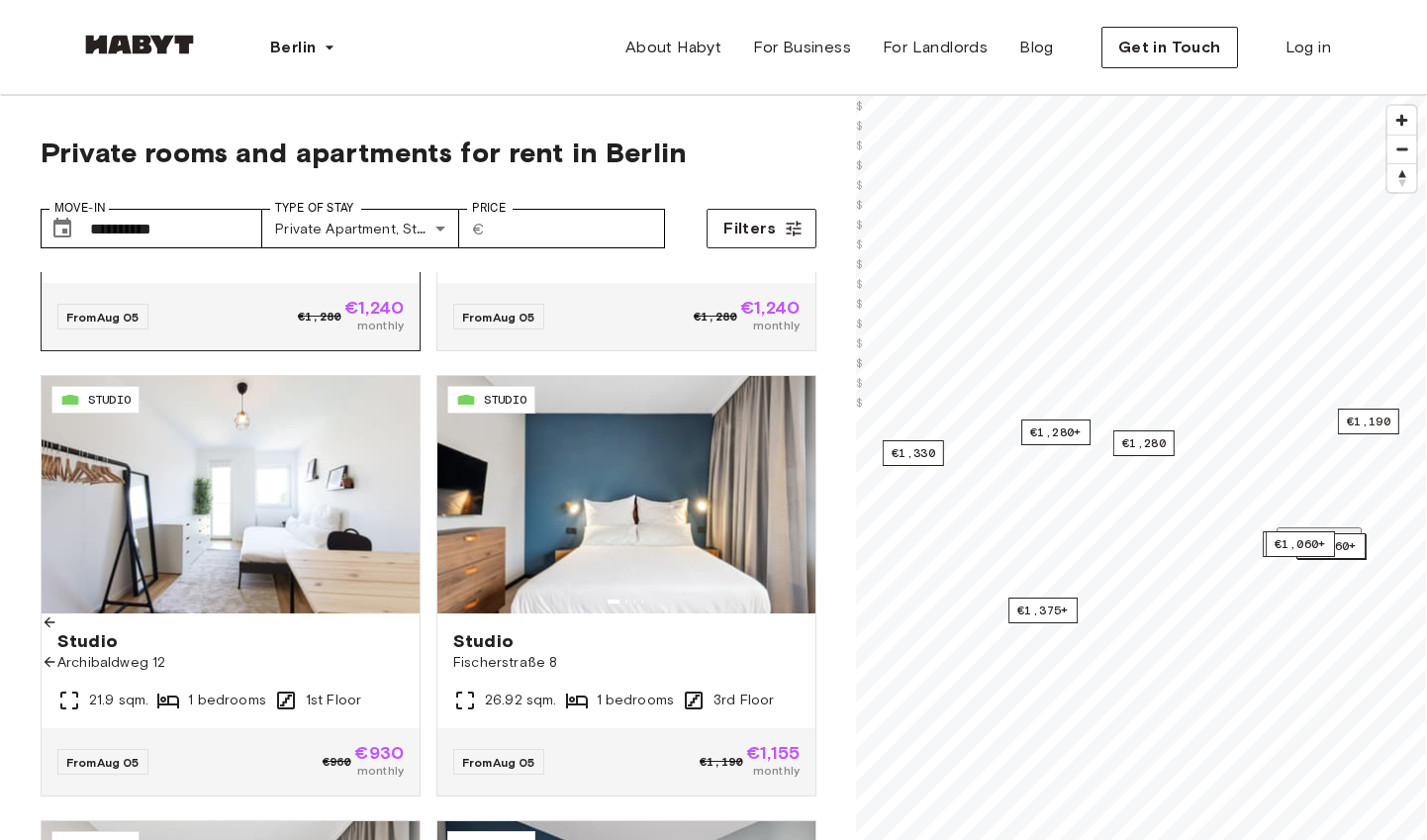 scroll, scrollTop: 793, scrollLeft: 0, axis: vertical 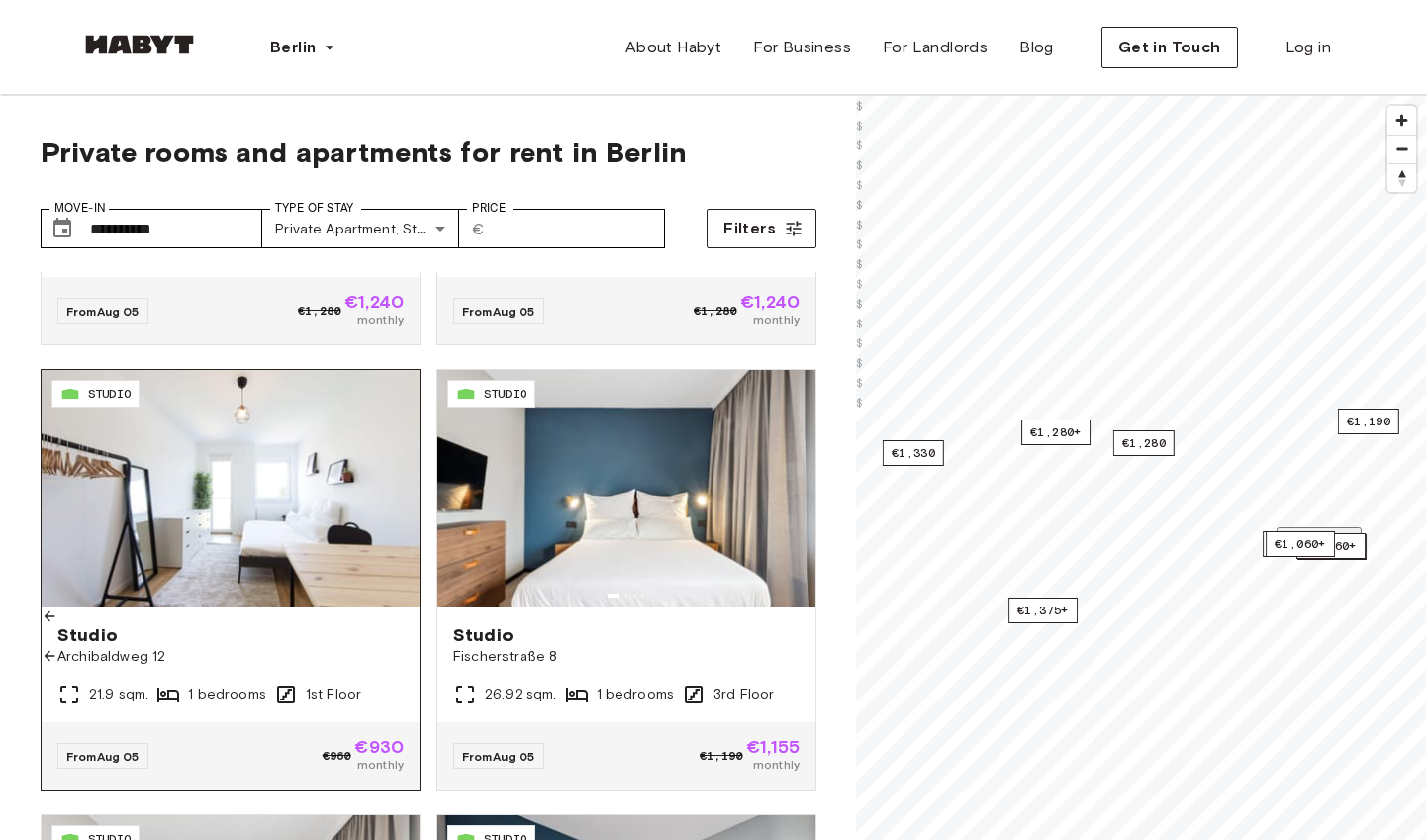 click 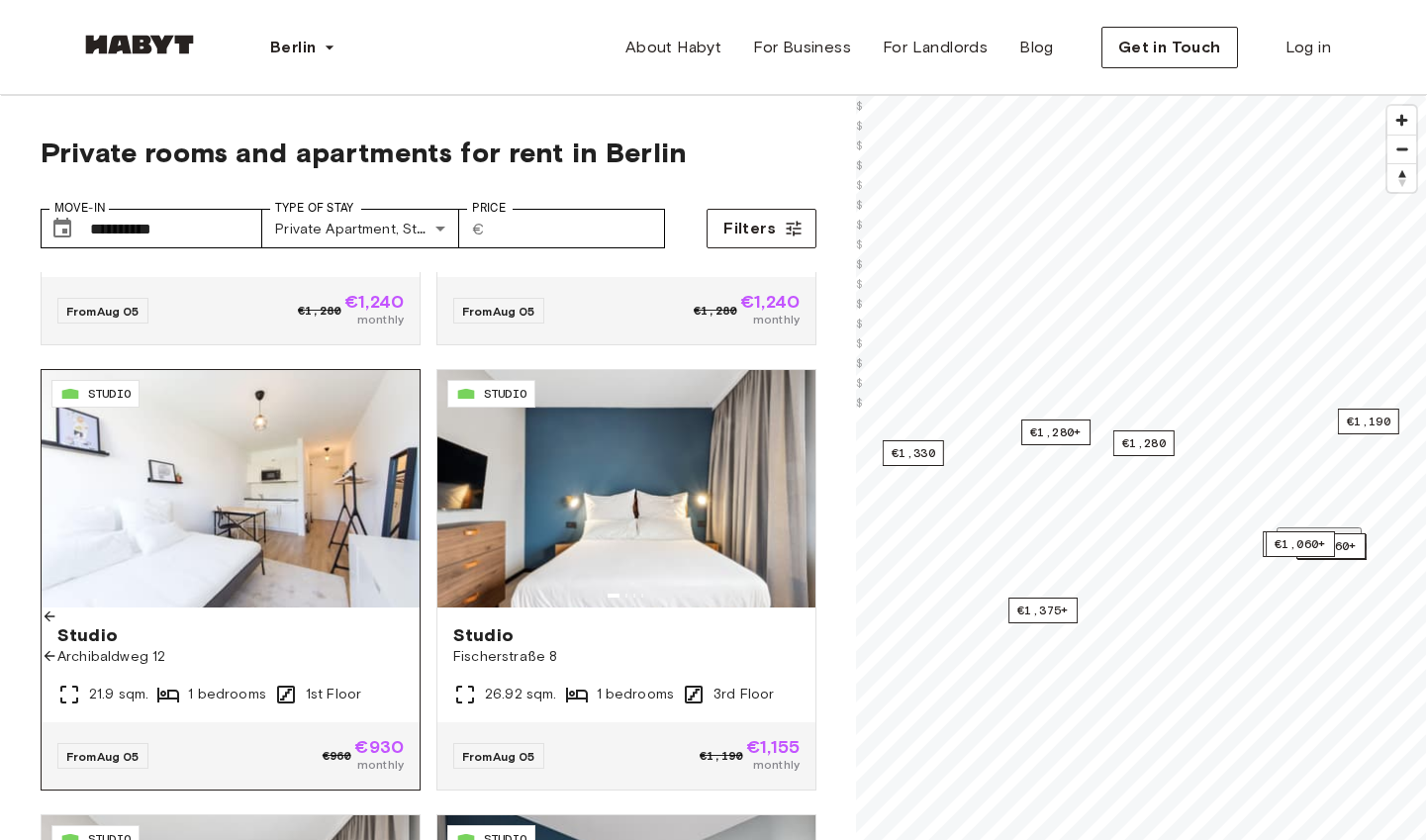 click 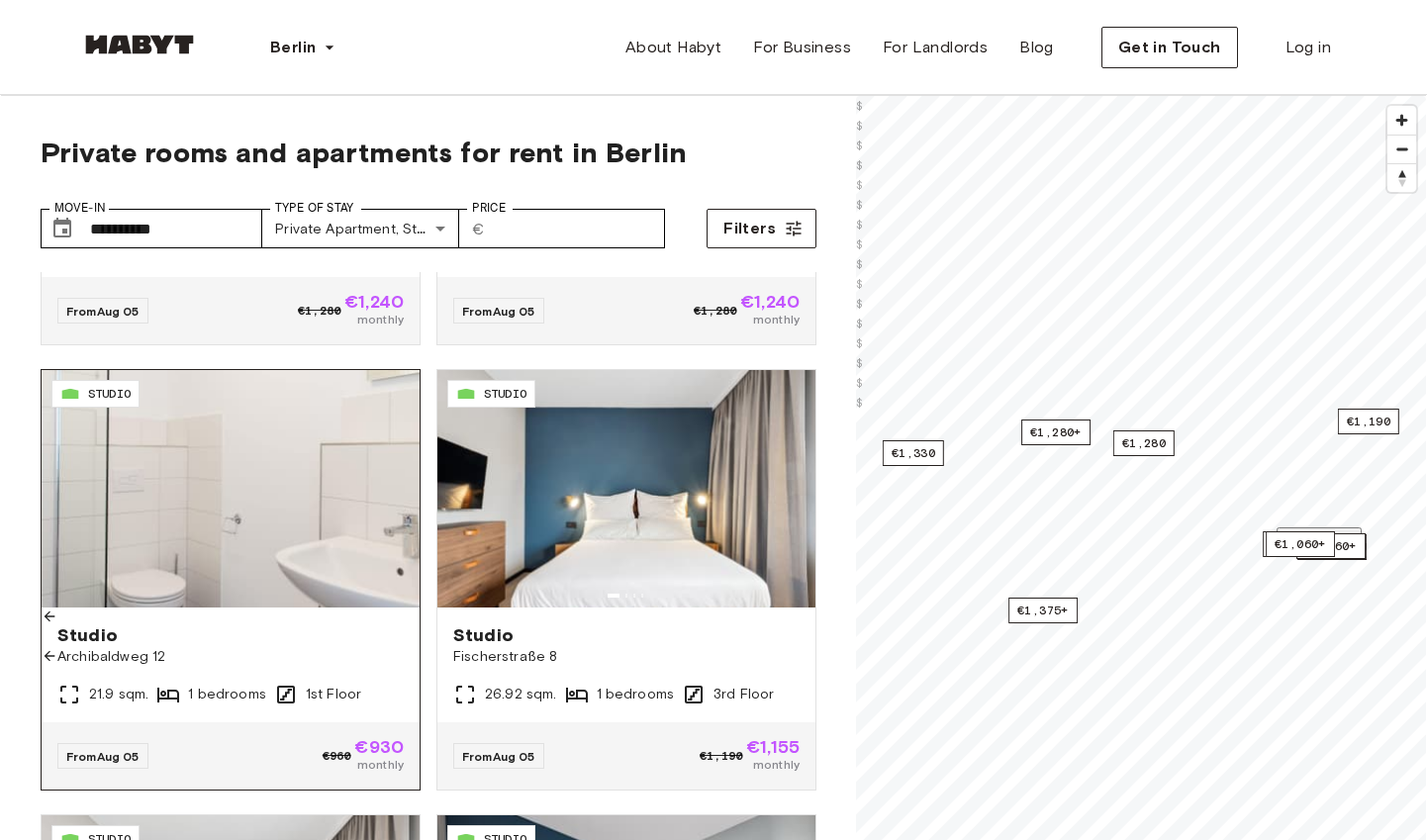 click 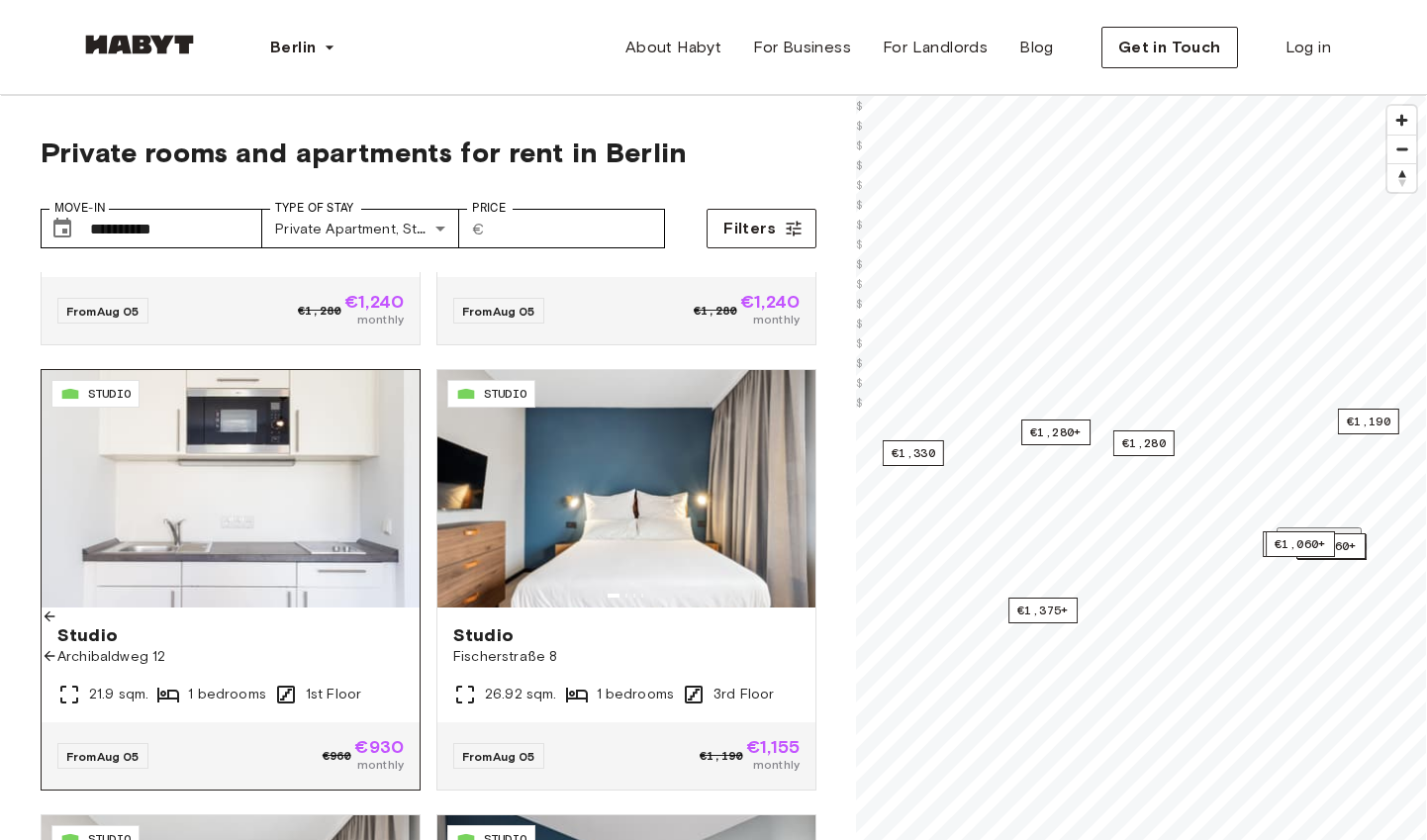 click 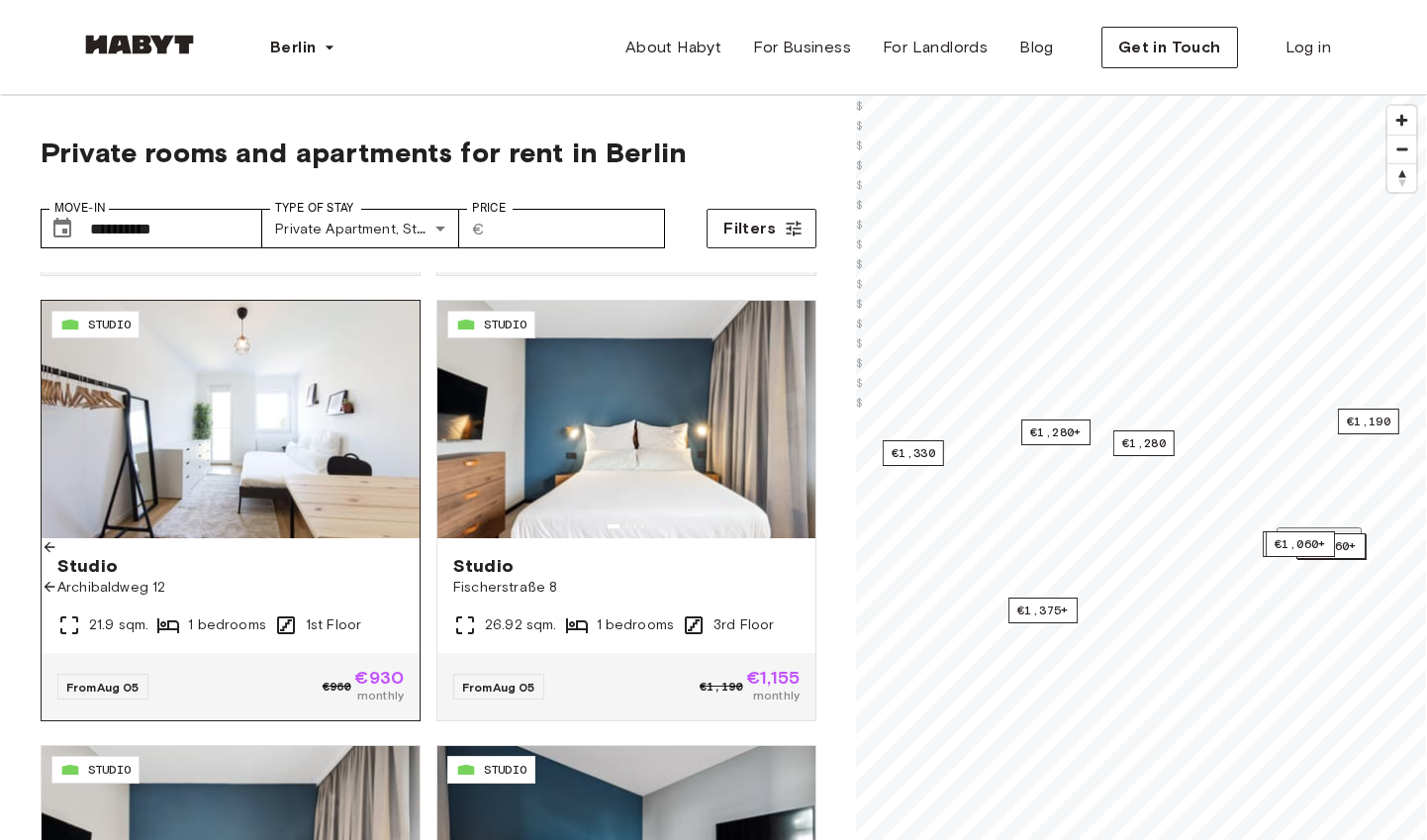 scroll, scrollTop: 870, scrollLeft: 0, axis: vertical 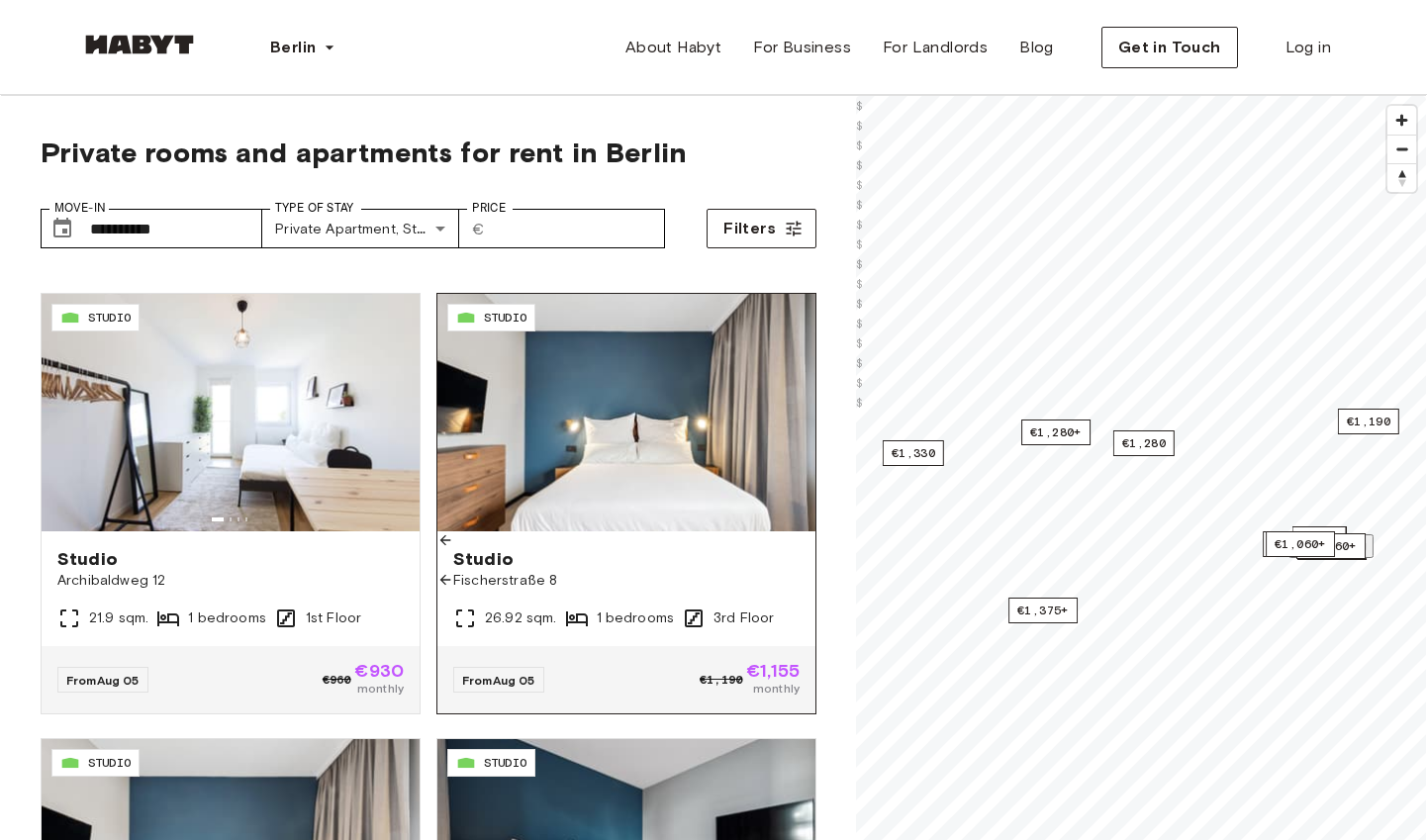 click 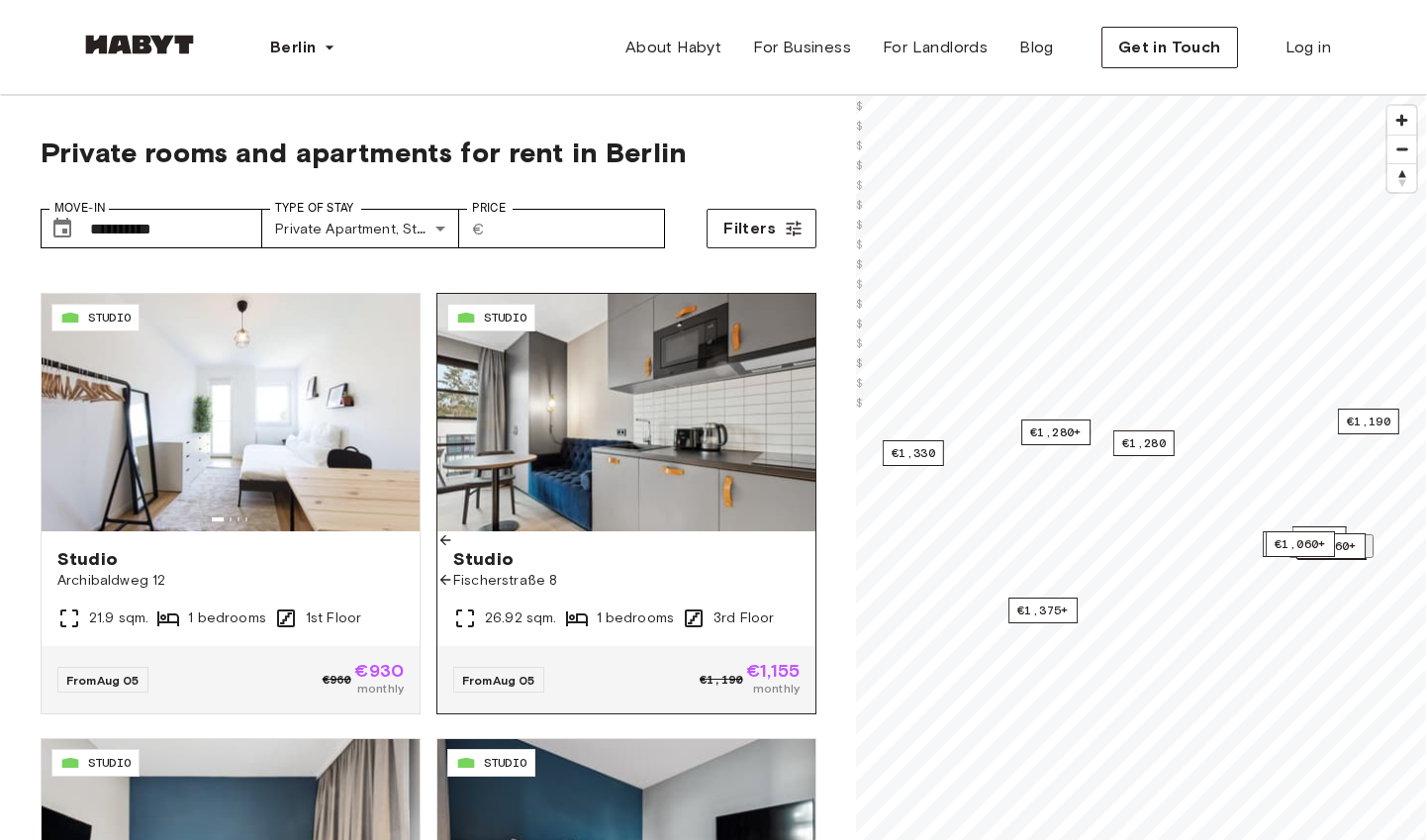 click 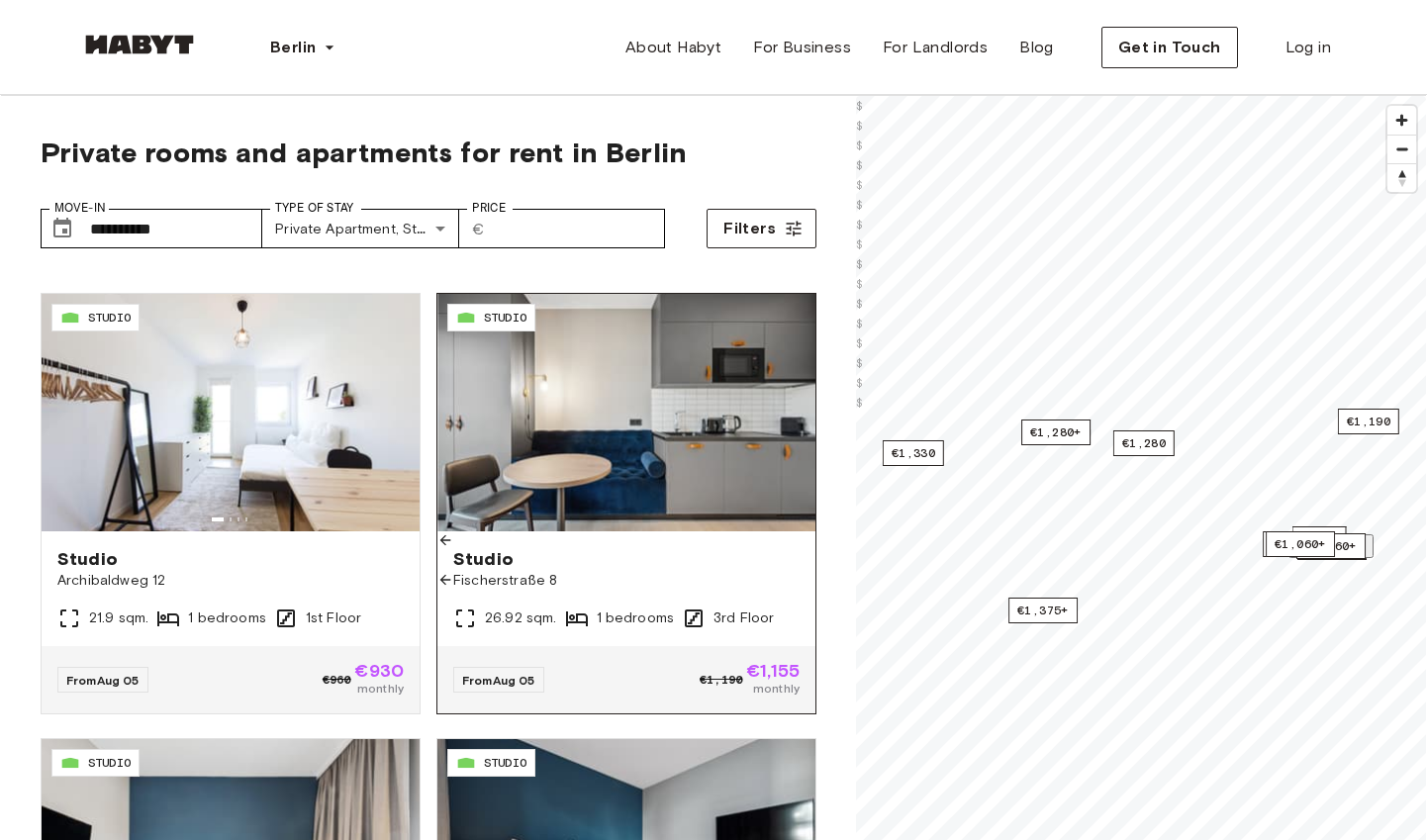 click 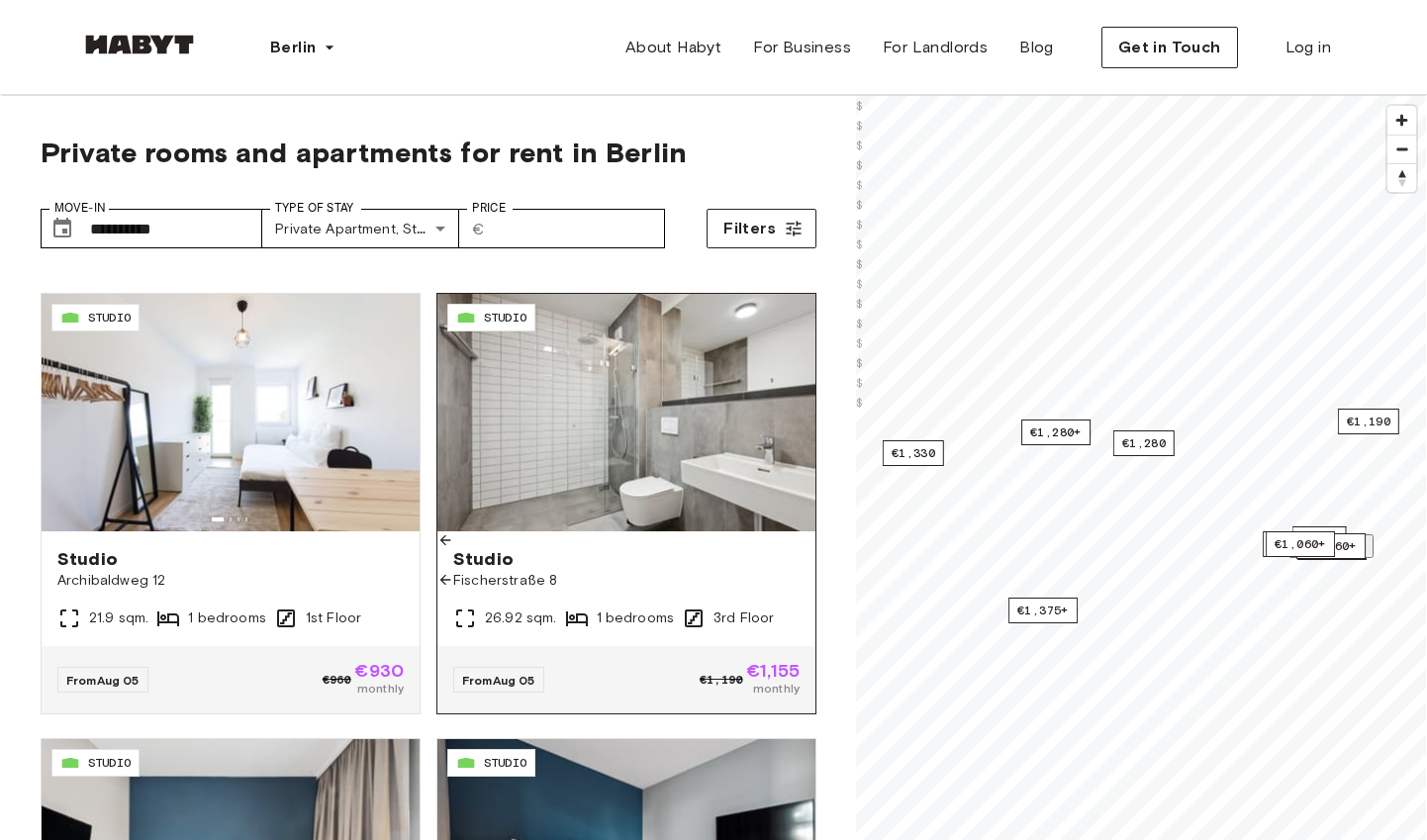 click 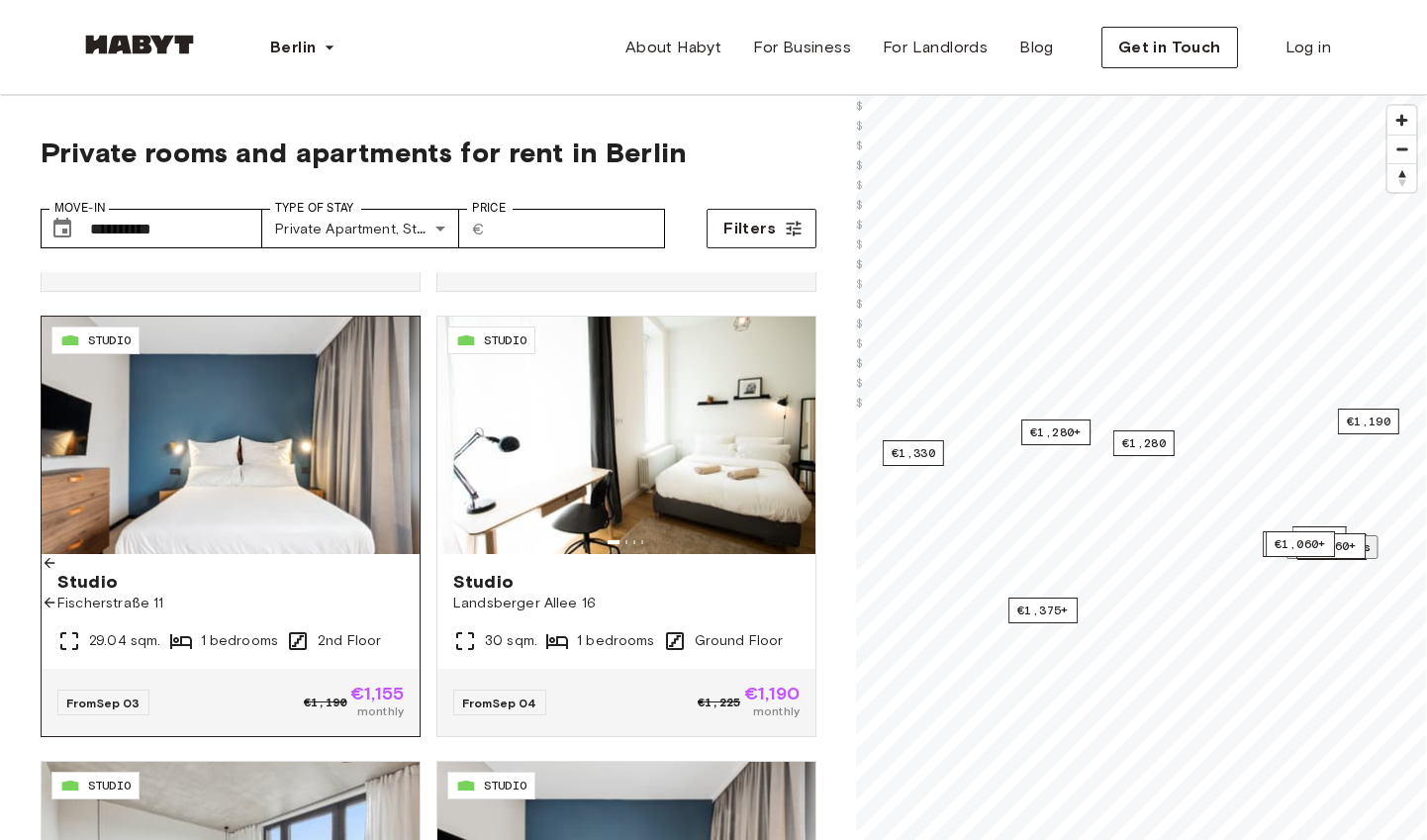 scroll, scrollTop: 1768, scrollLeft: 0, axis: vertical 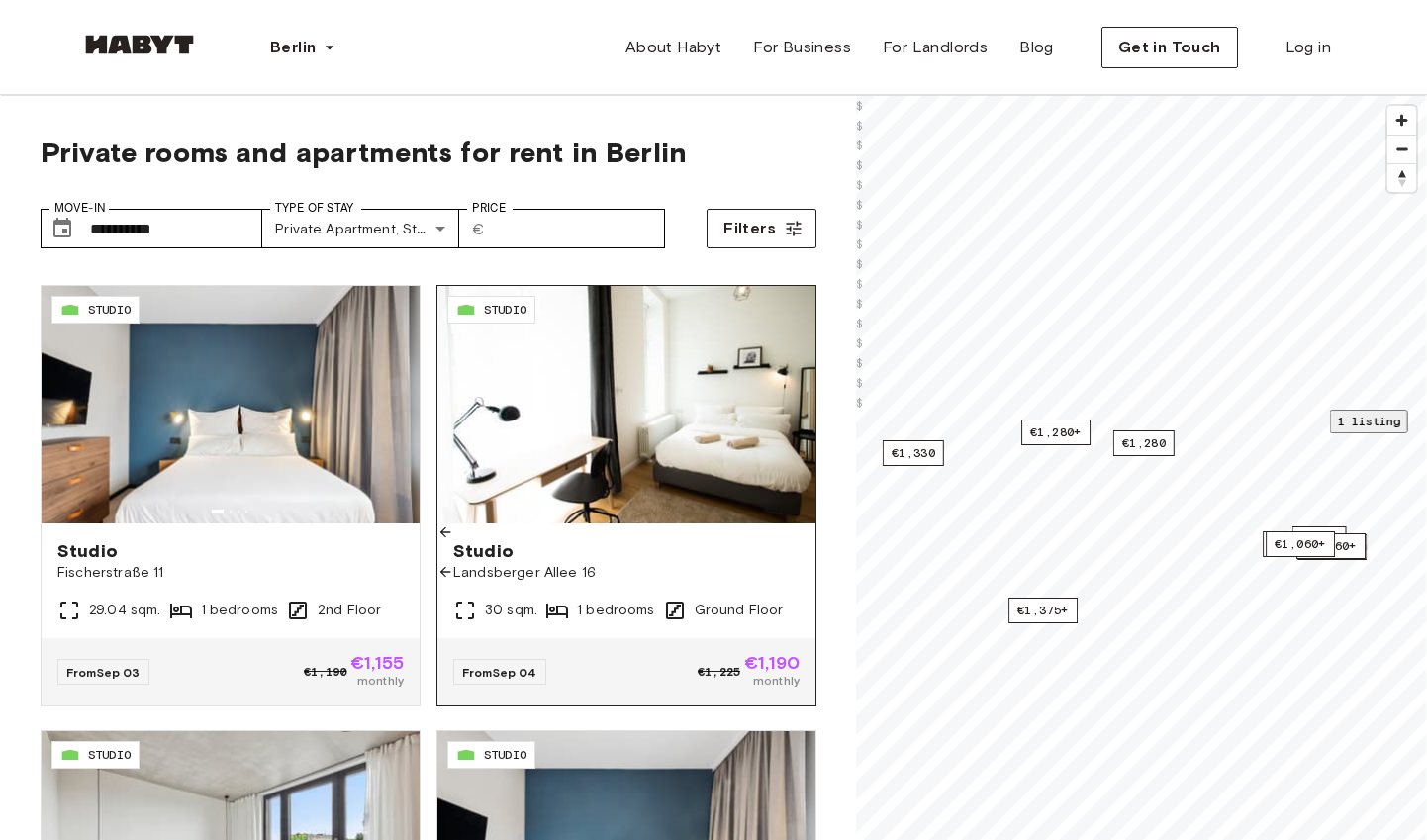 click 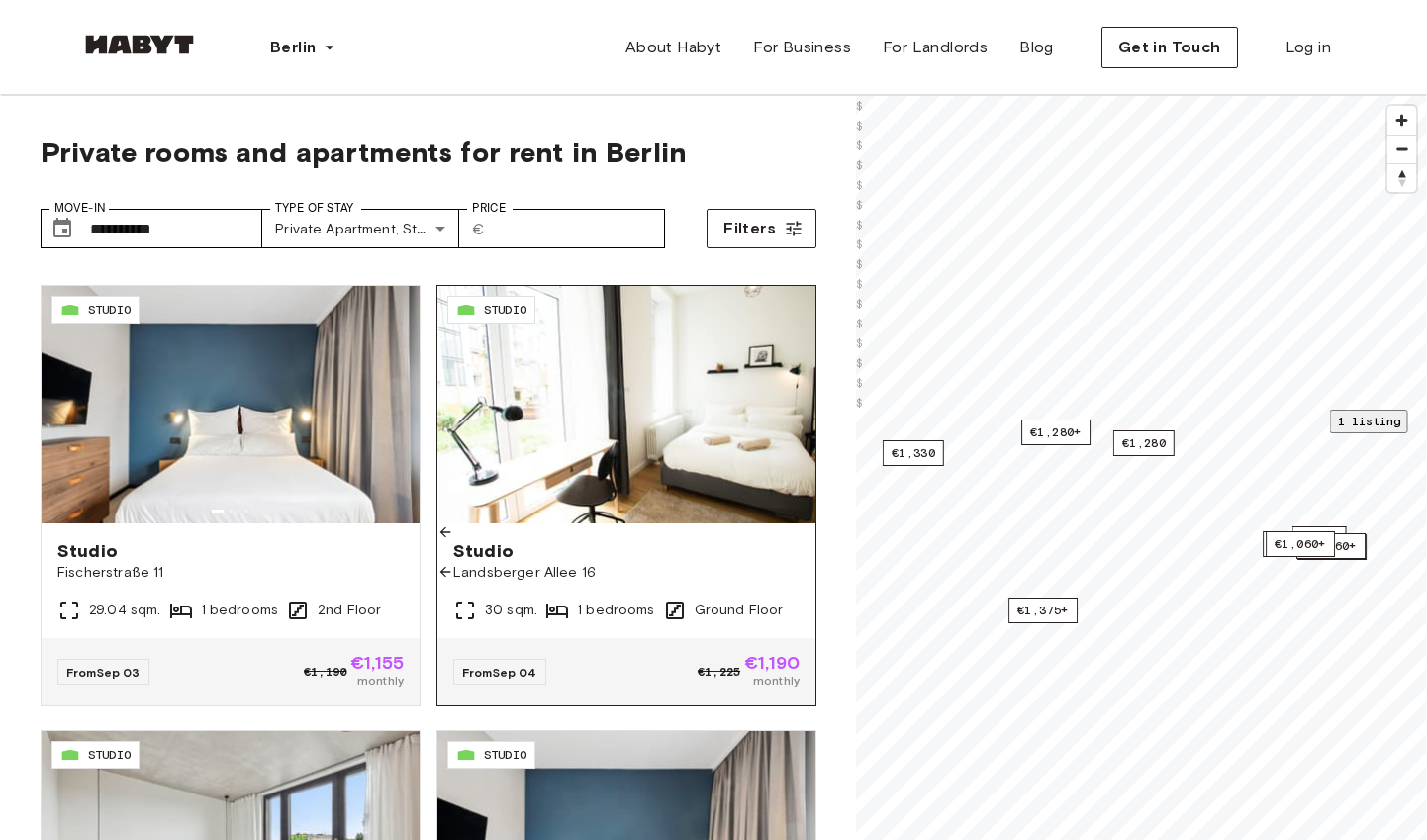 click 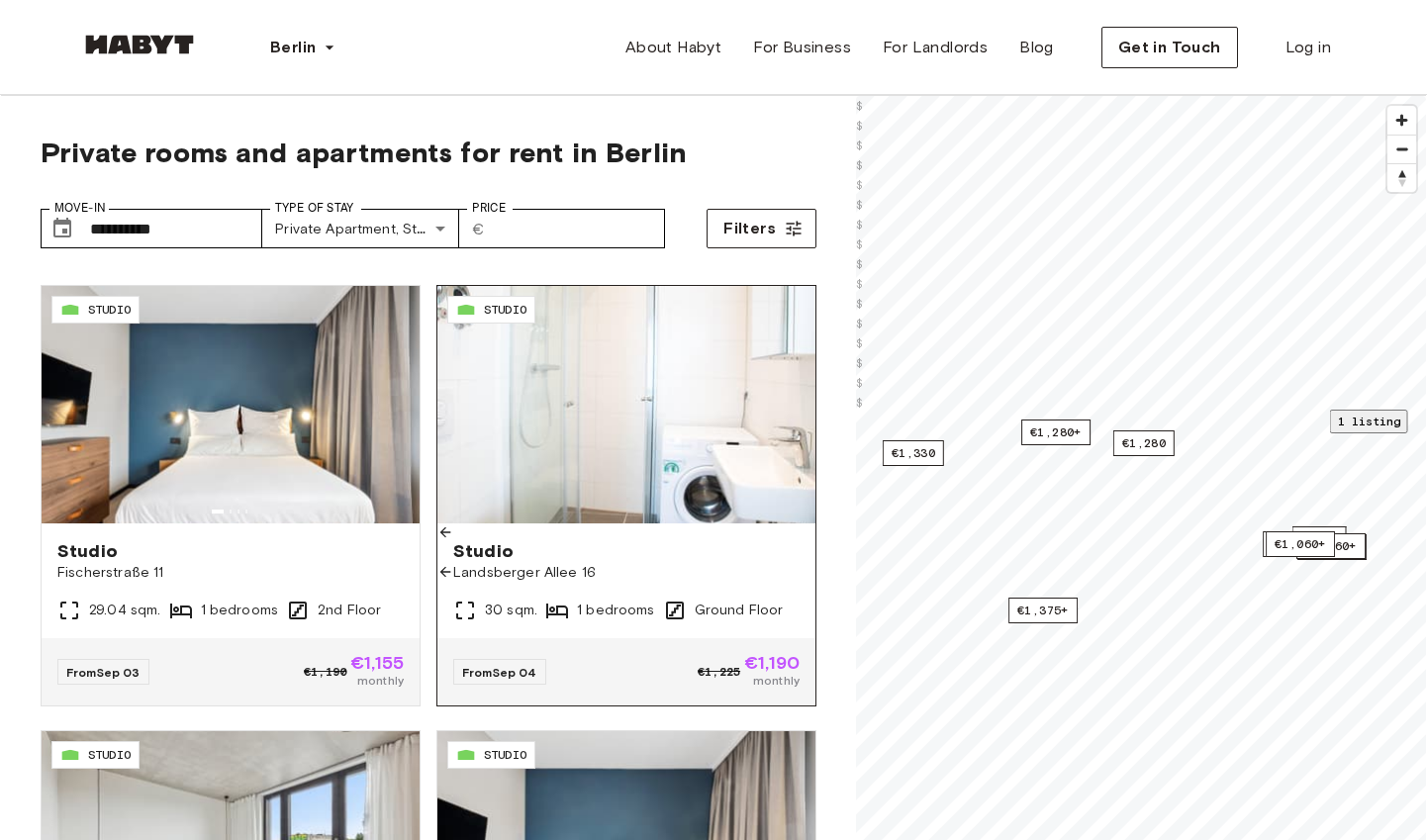 click 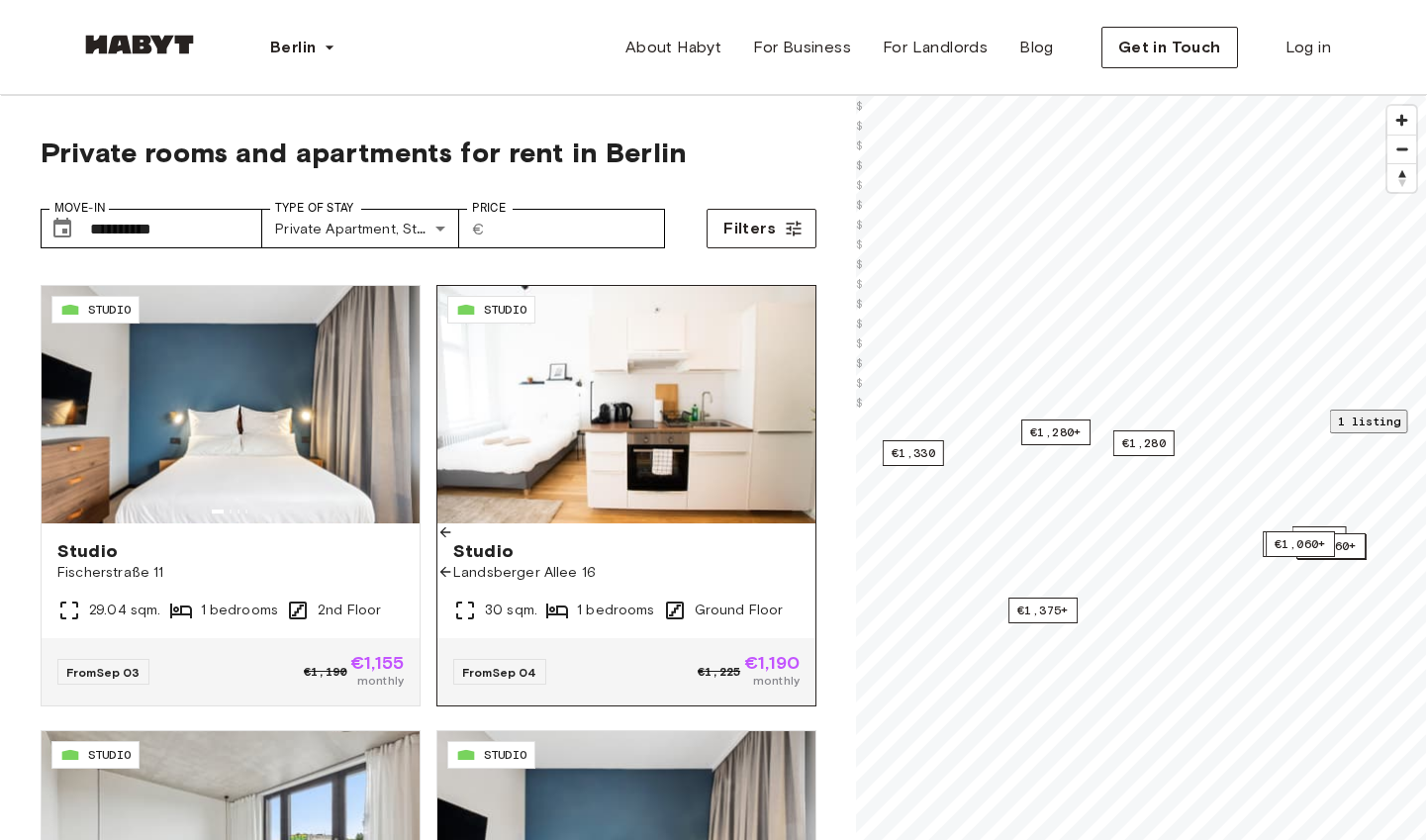 click 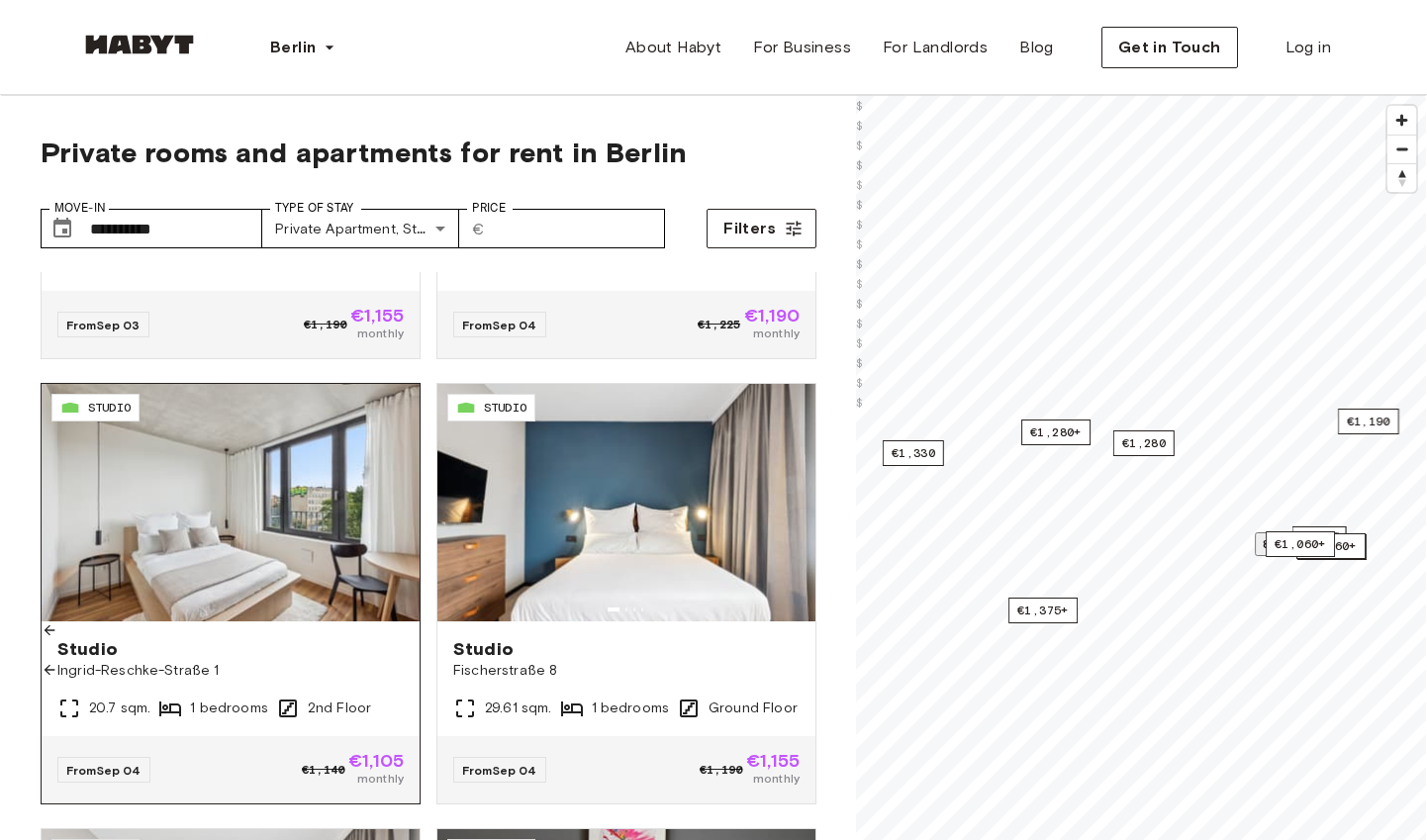 scroll, scrollTop: 2117, scrollLeft: 0, axis: vertical 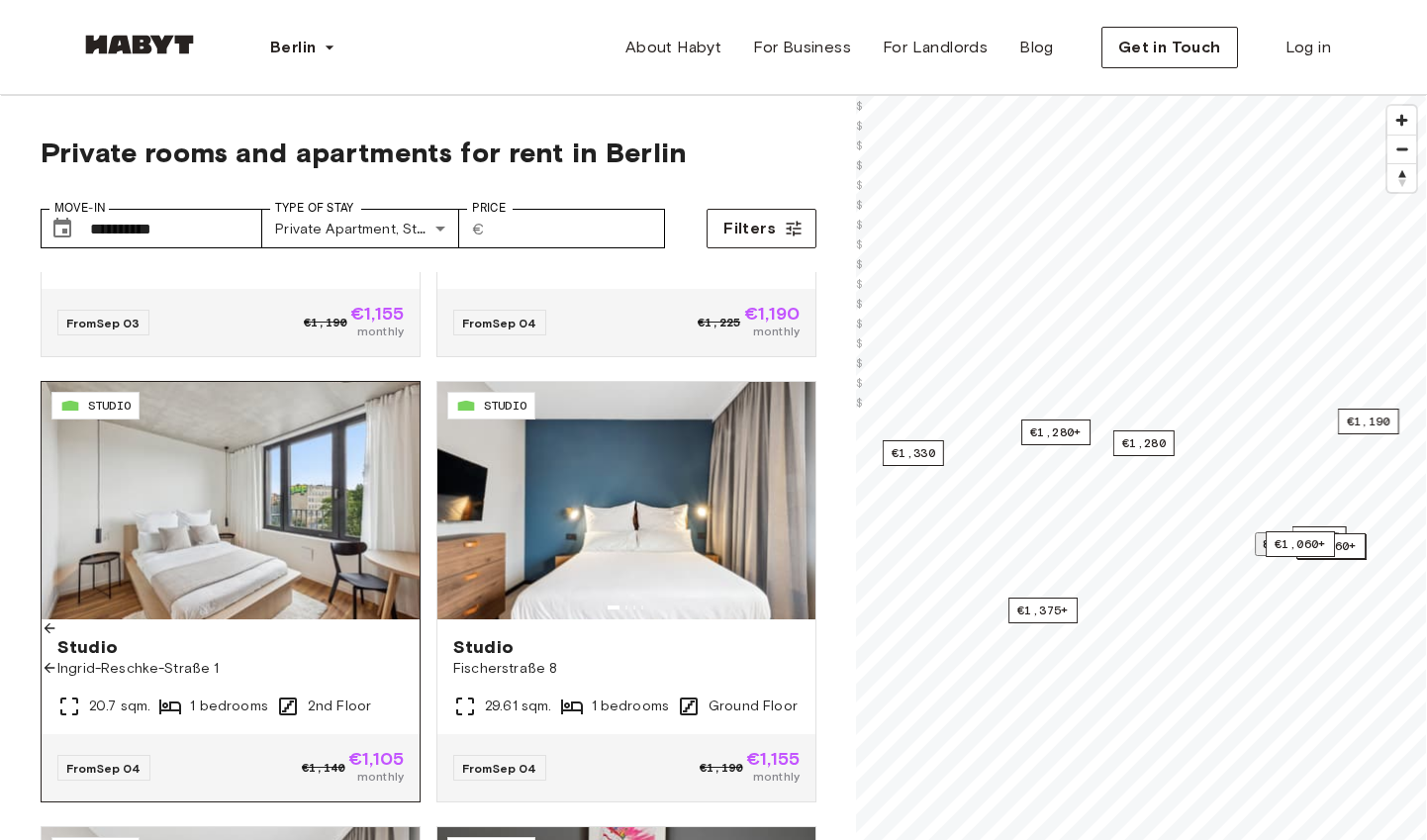 click 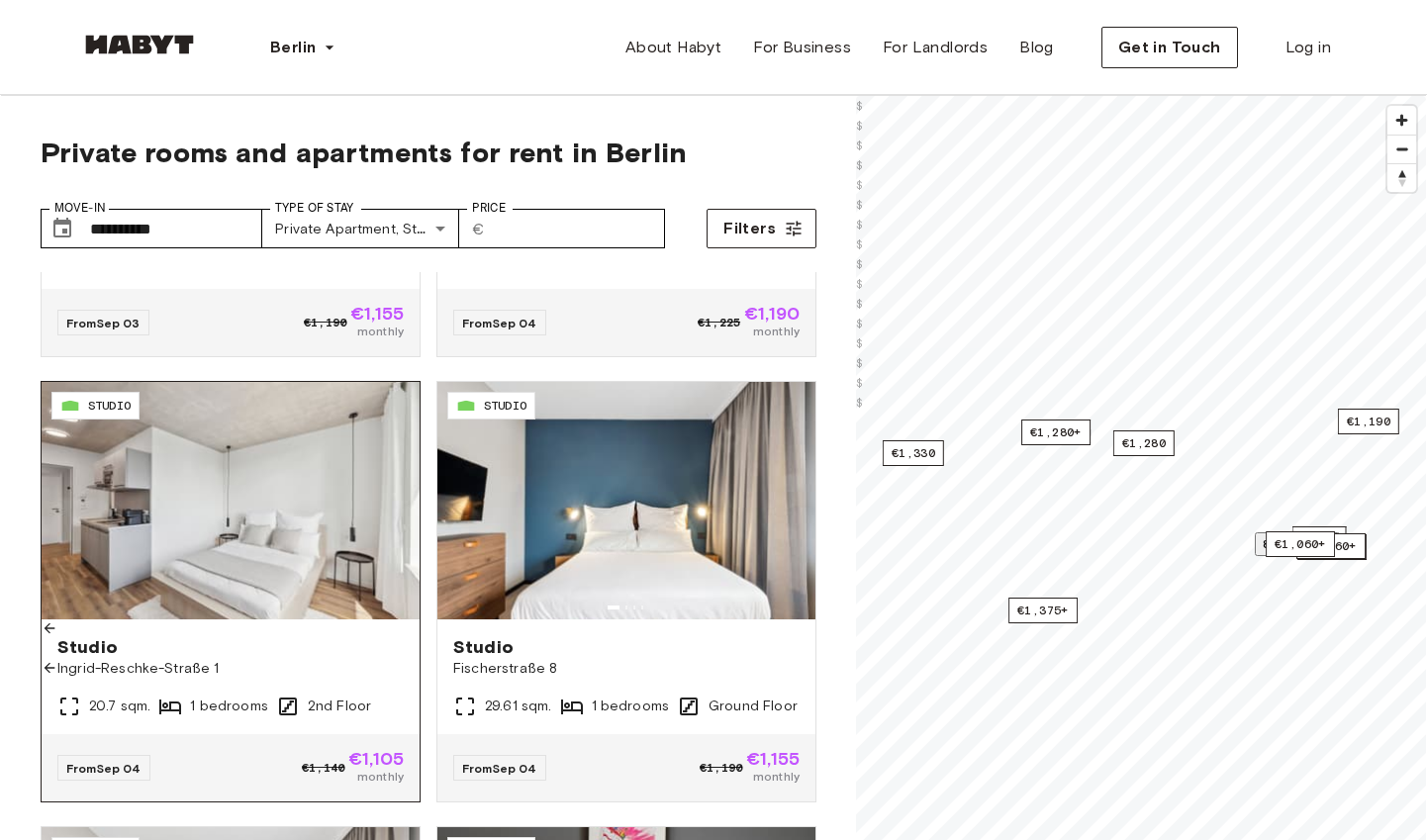 click 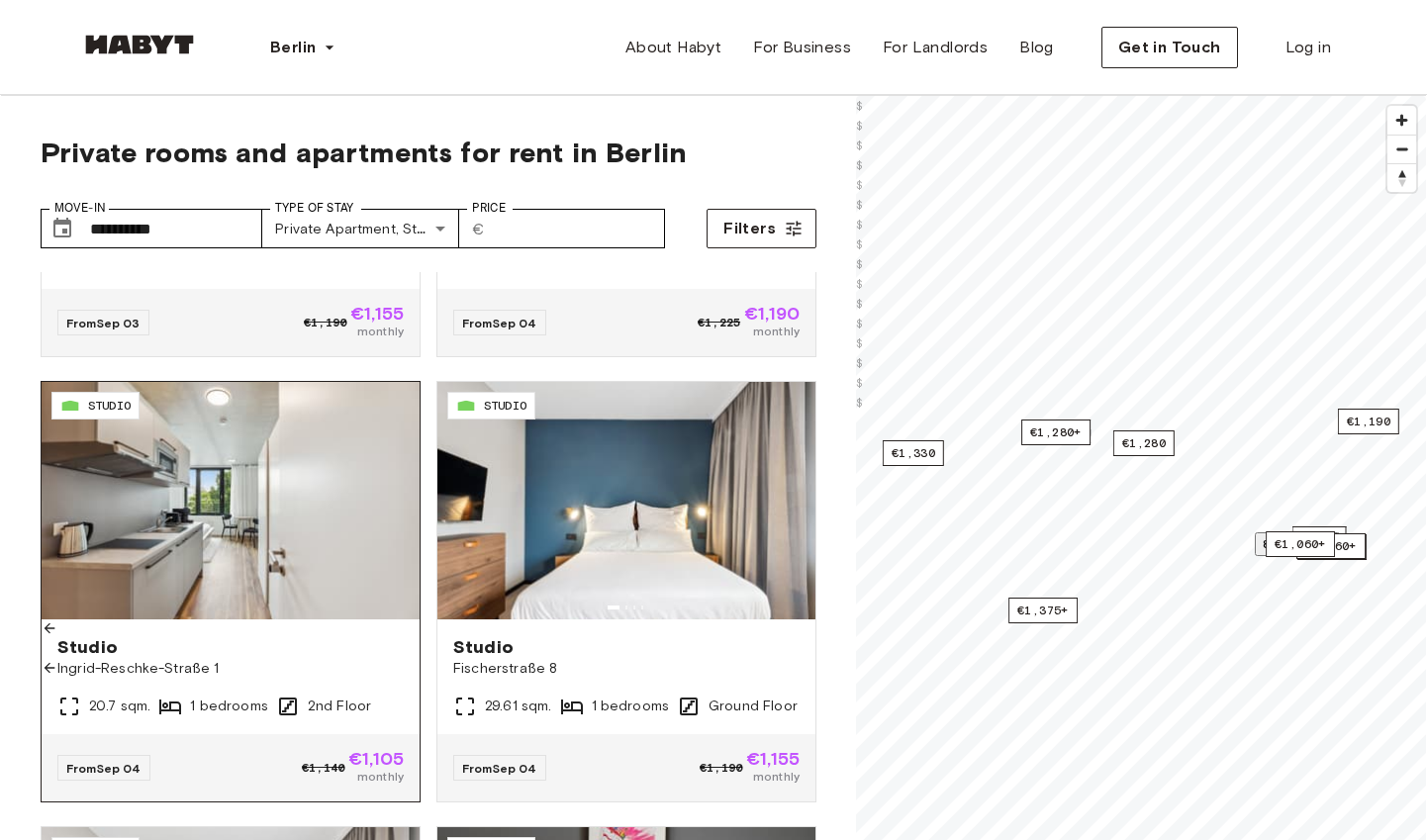 click 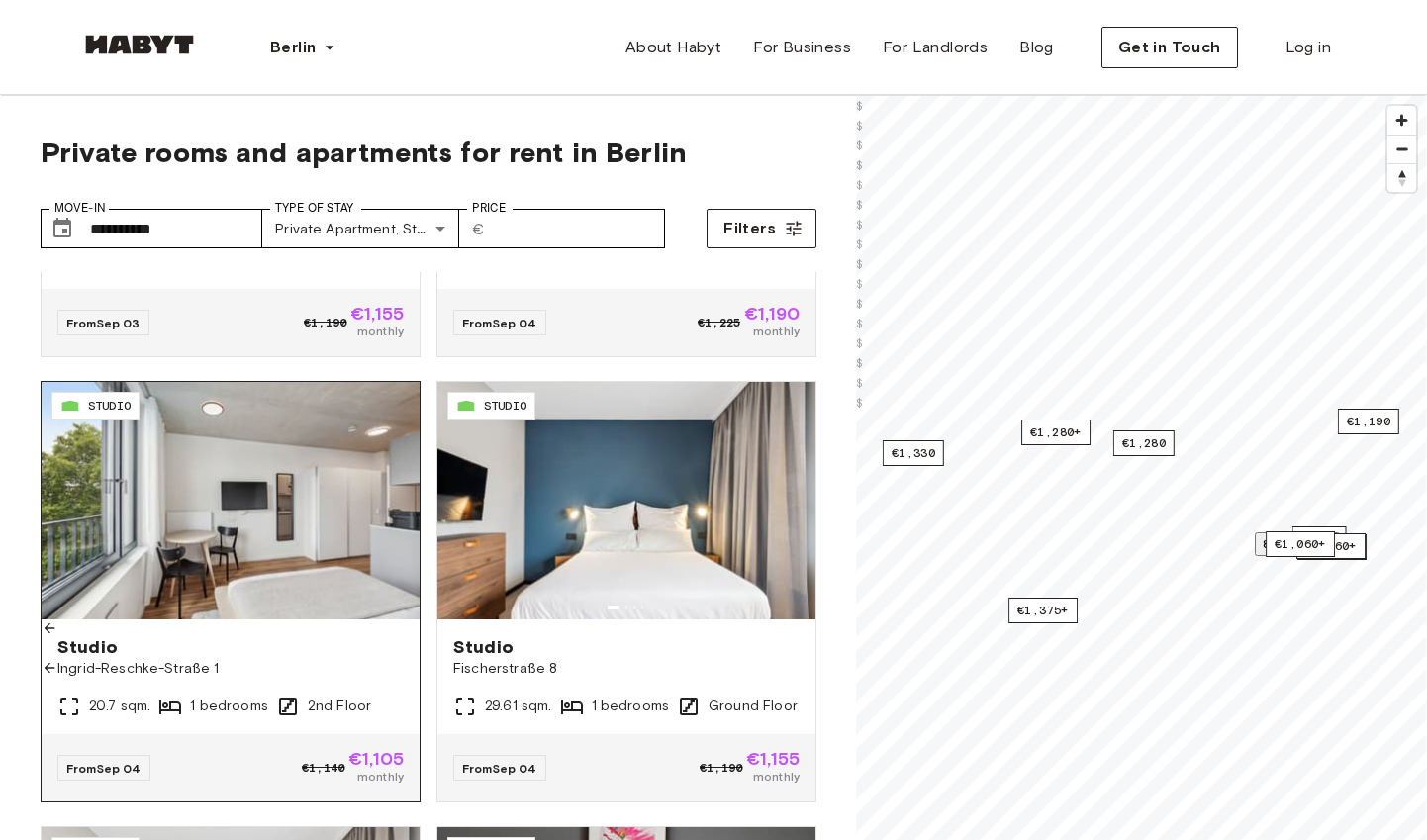 click 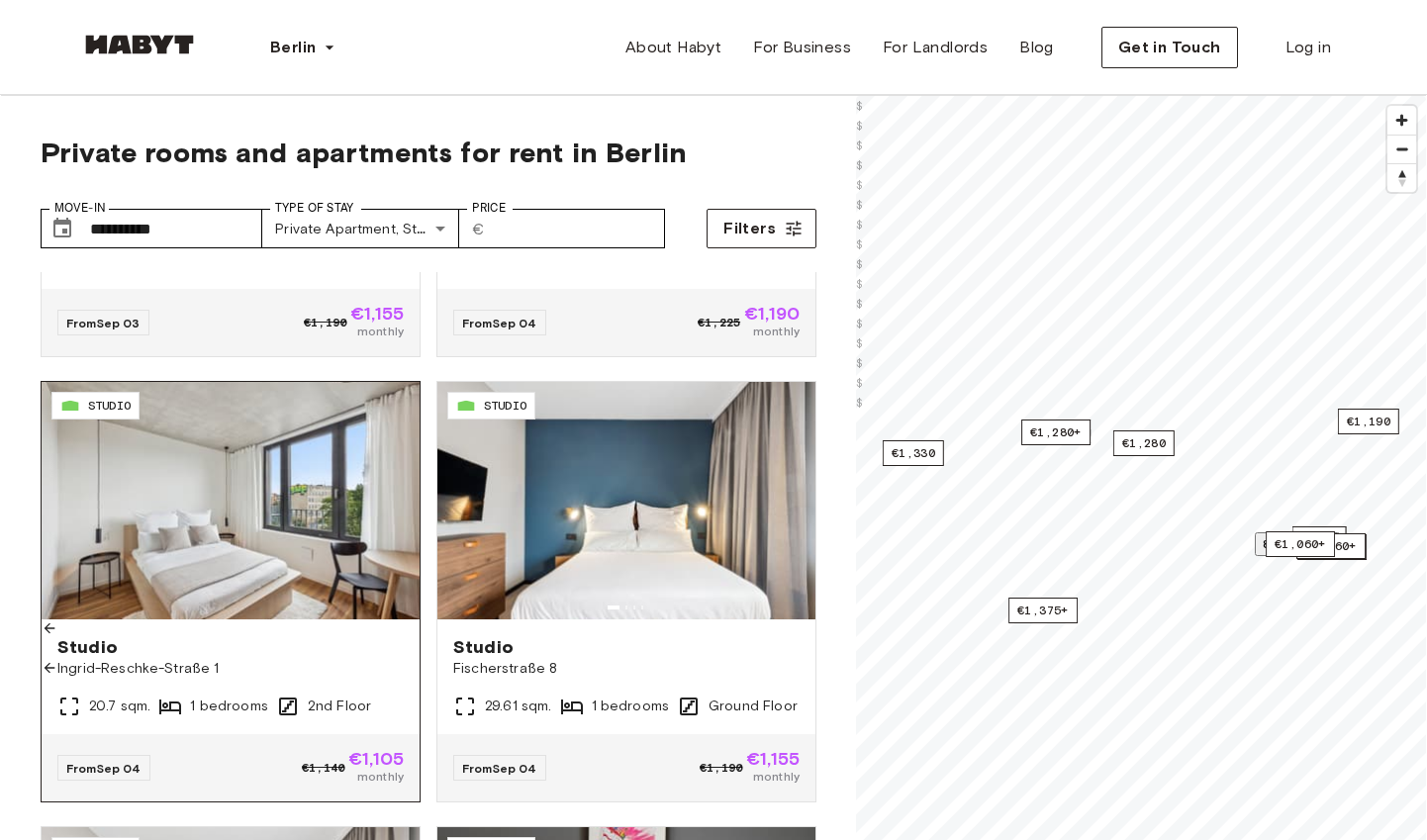 click 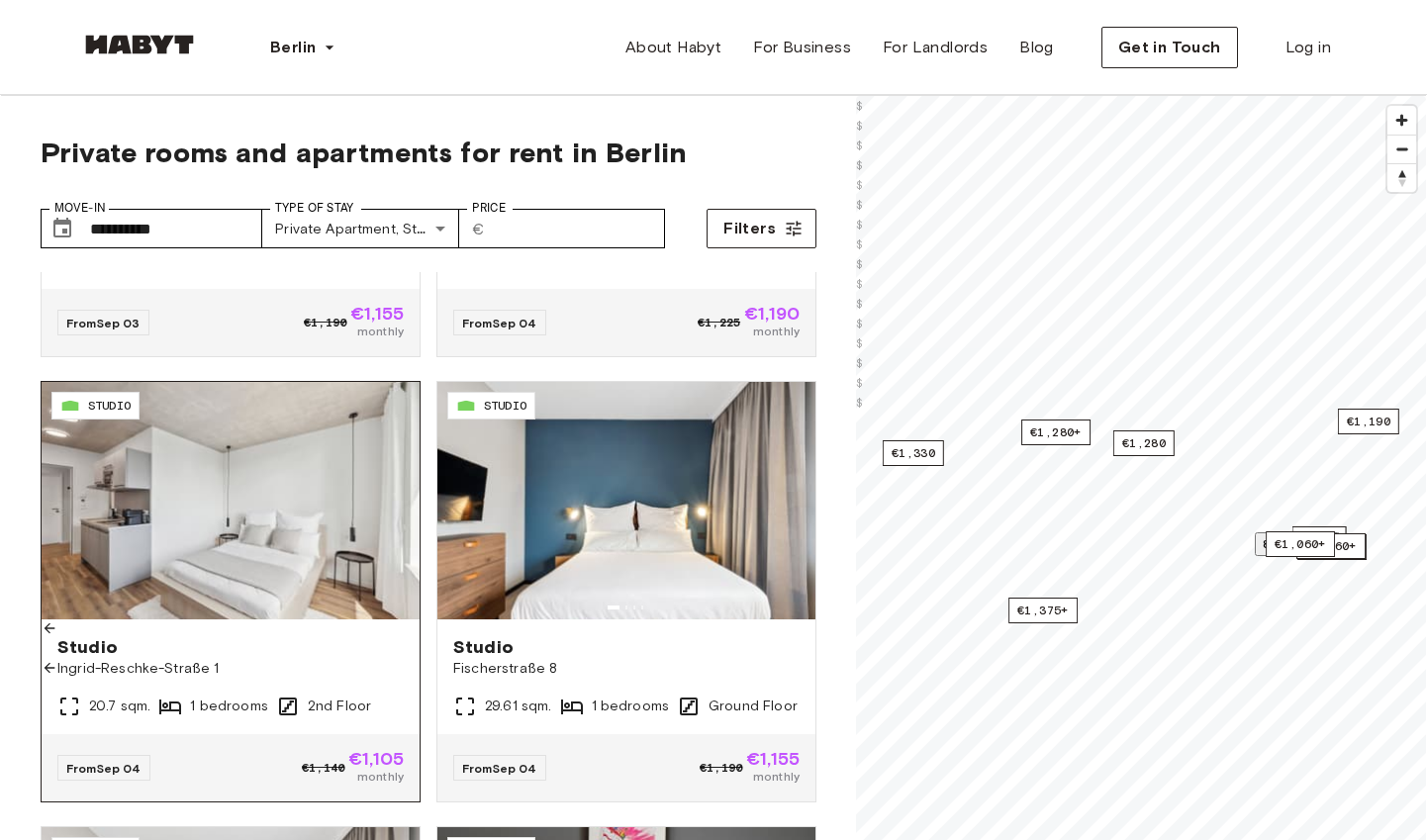 click 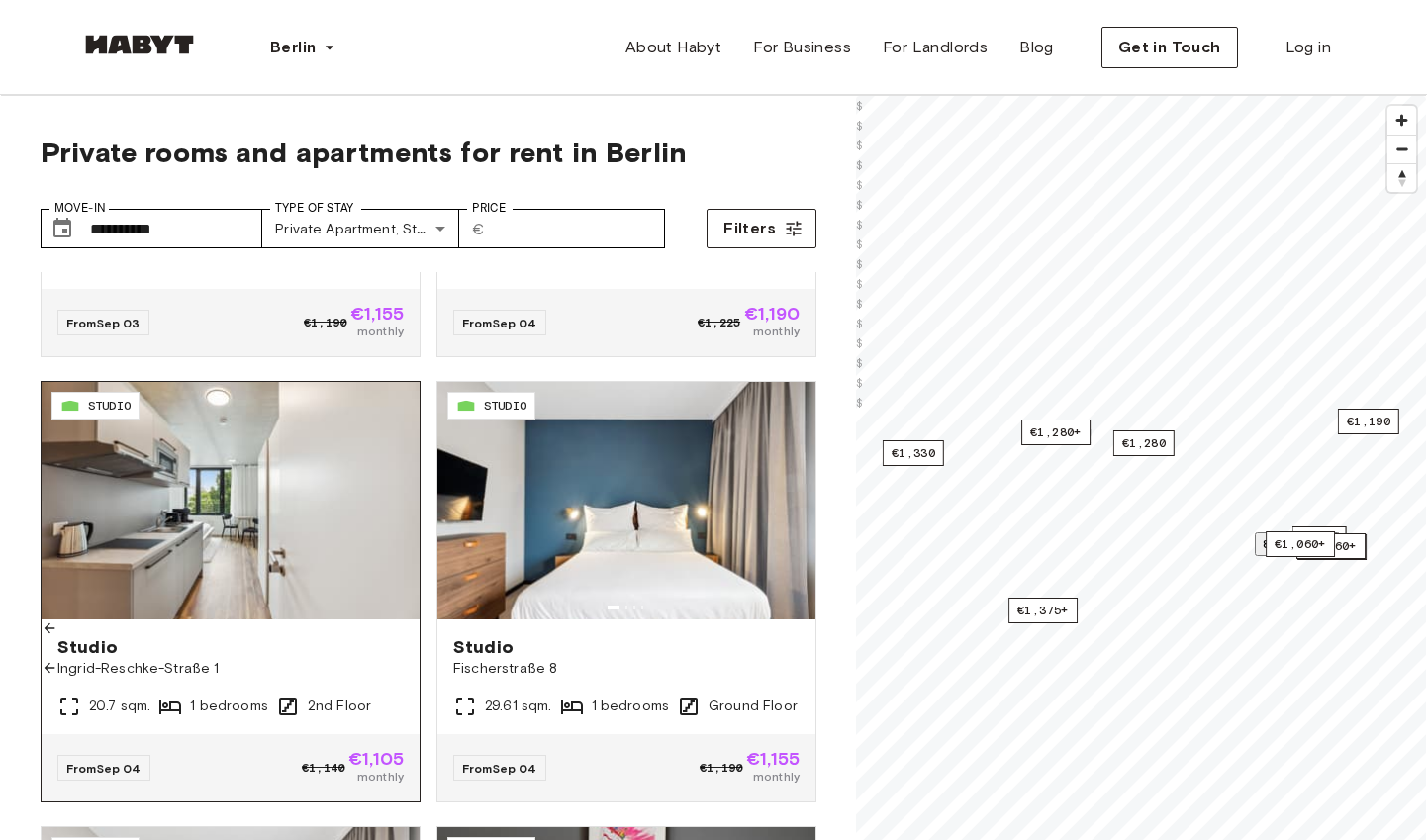 click 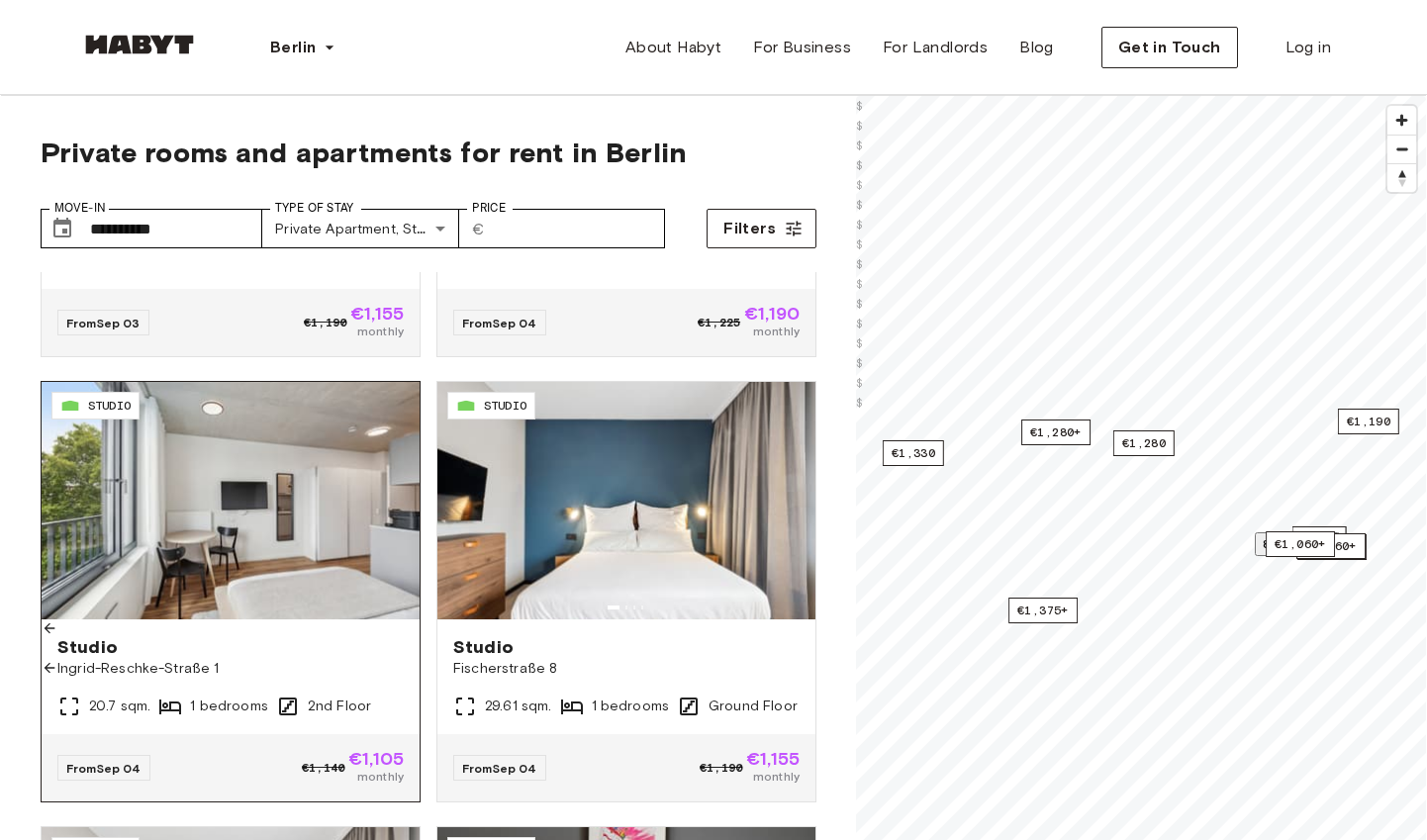 click 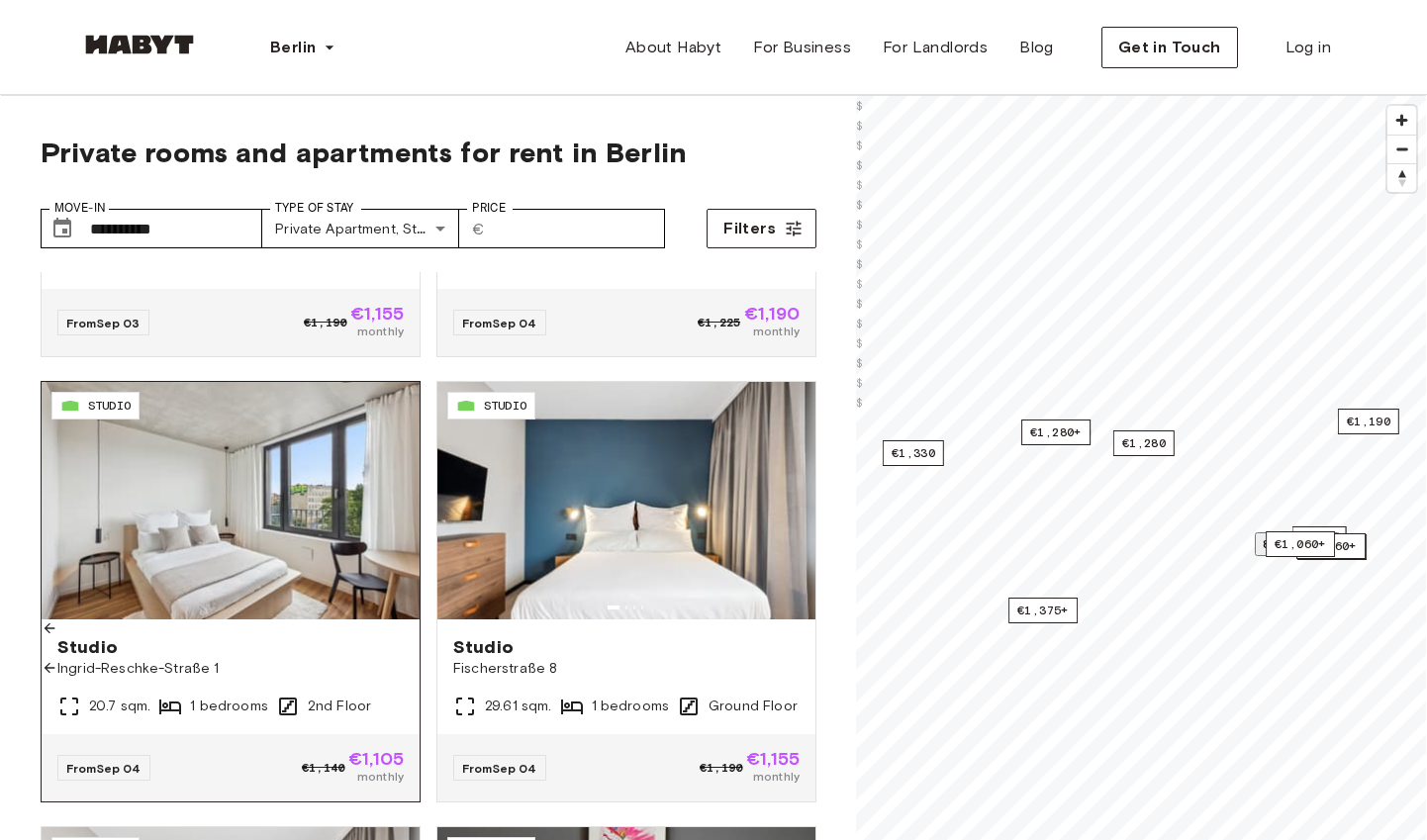 click 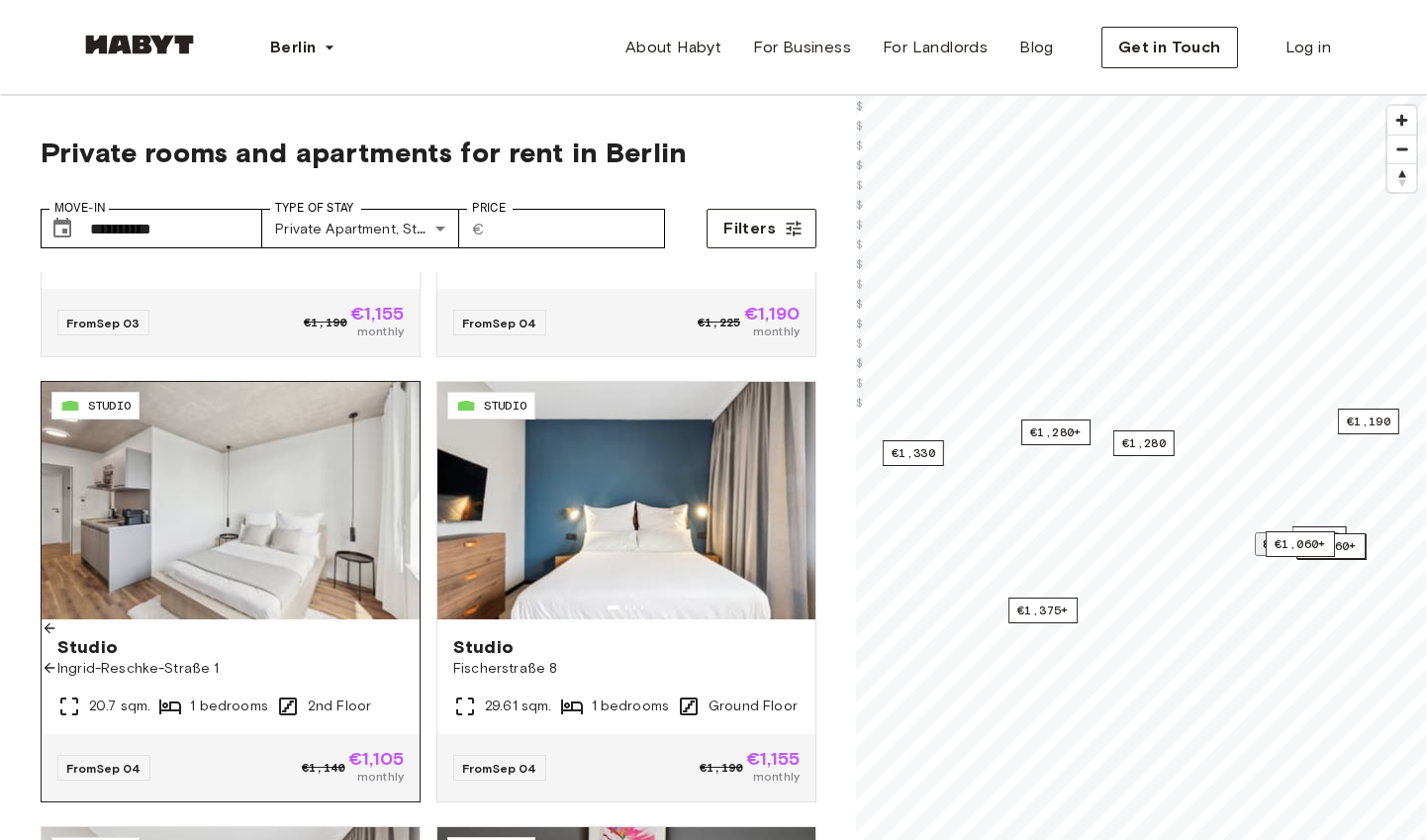 click 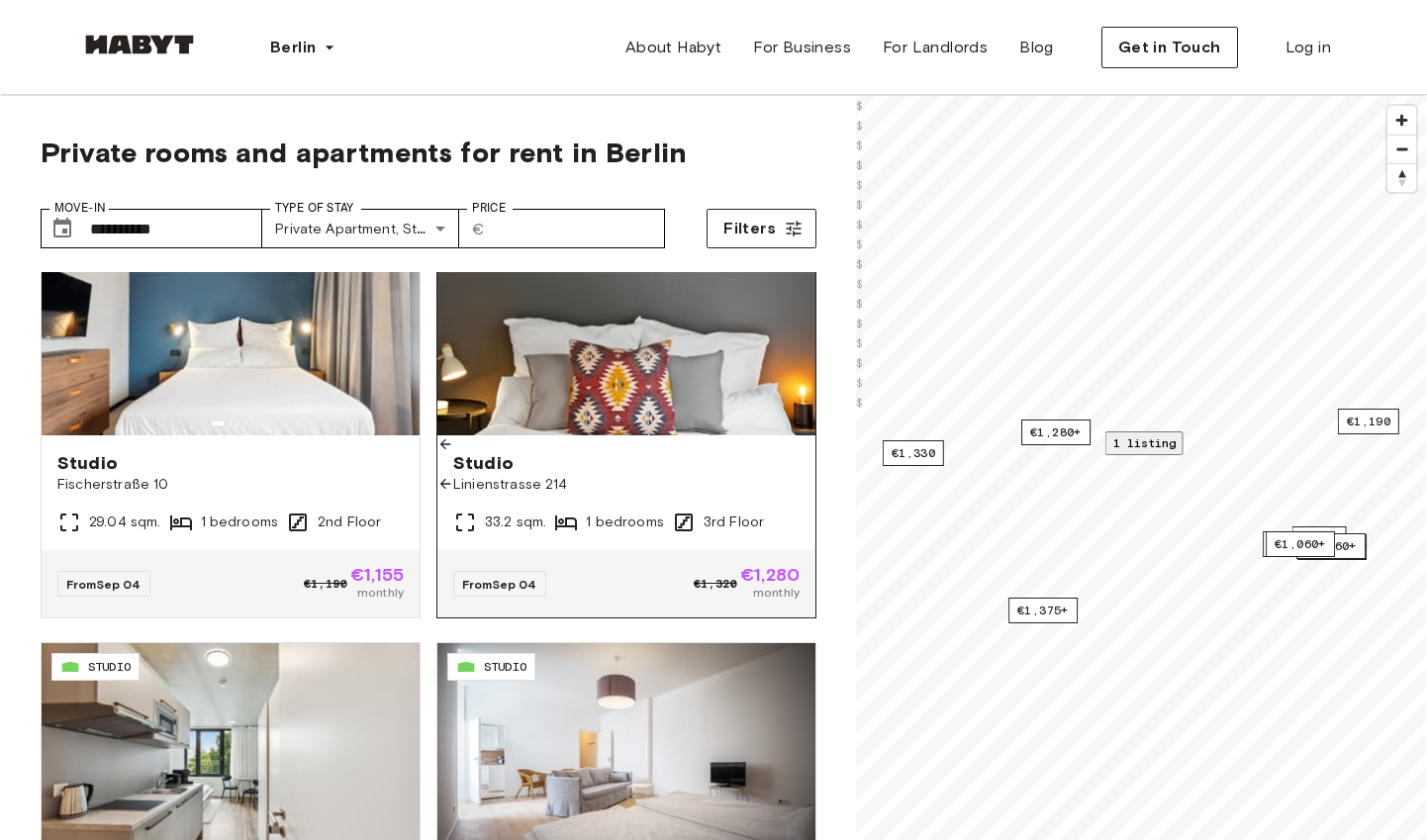 scroll, scrollTop: 2698, scrollLeft: 0, axis: vertical 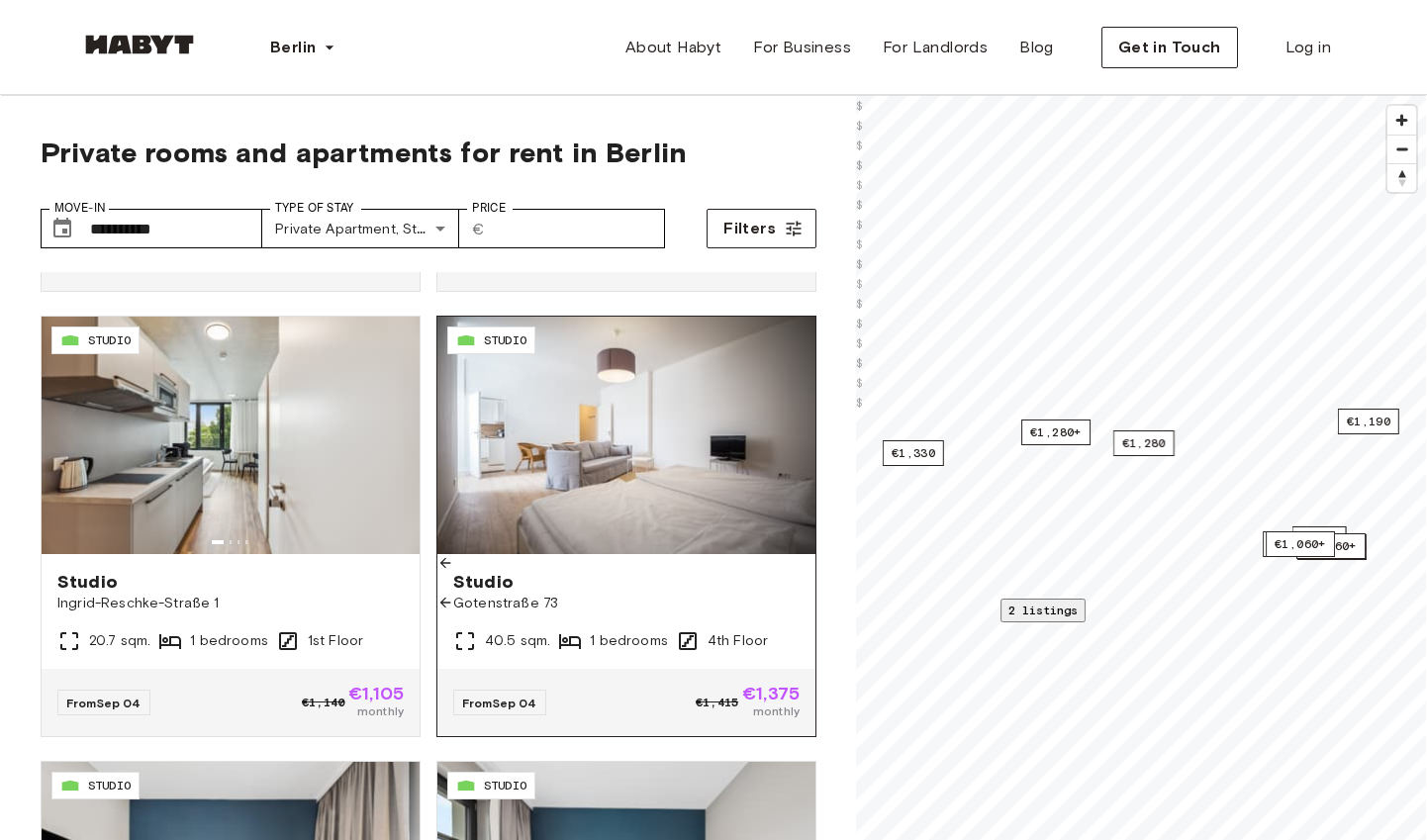 click 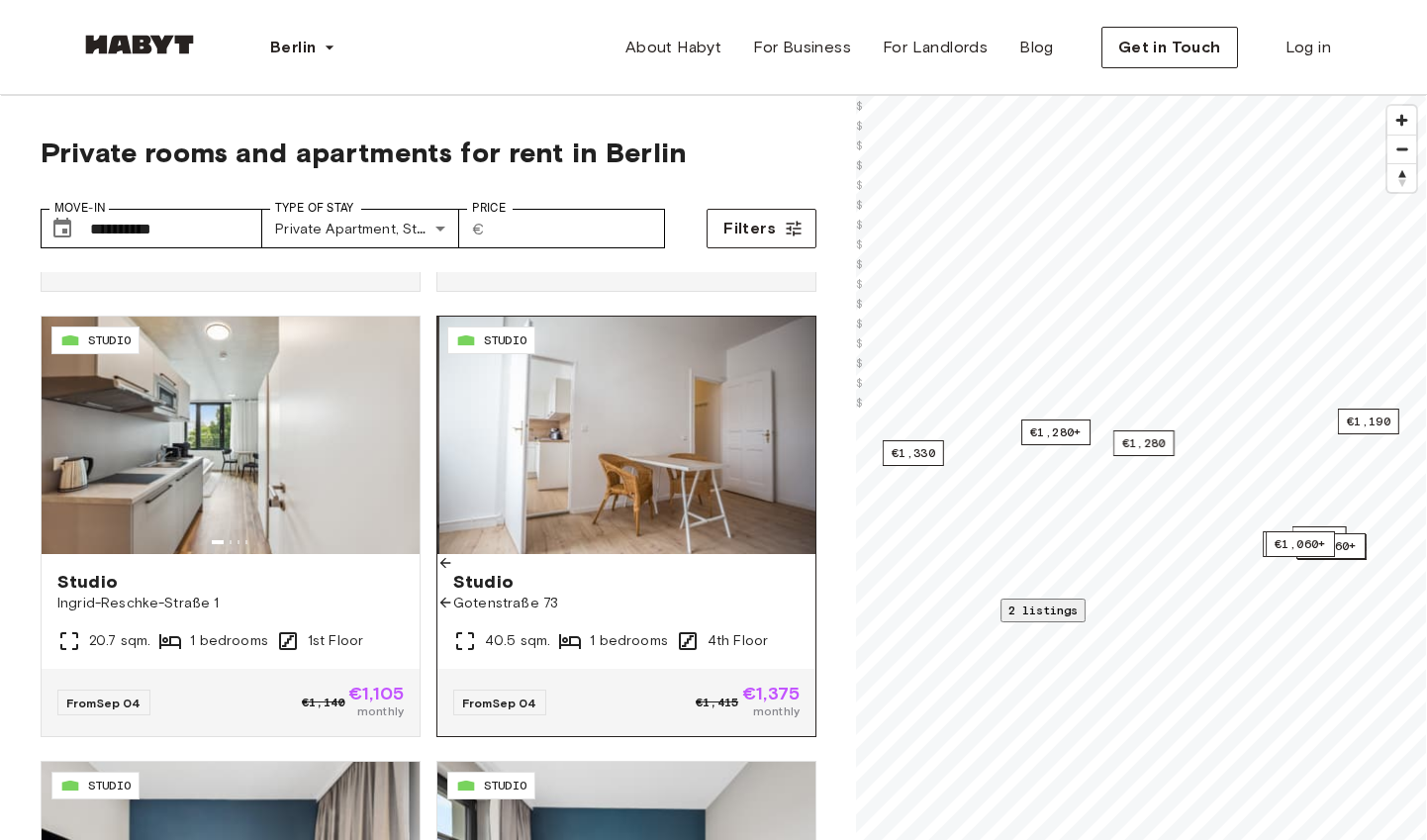 click 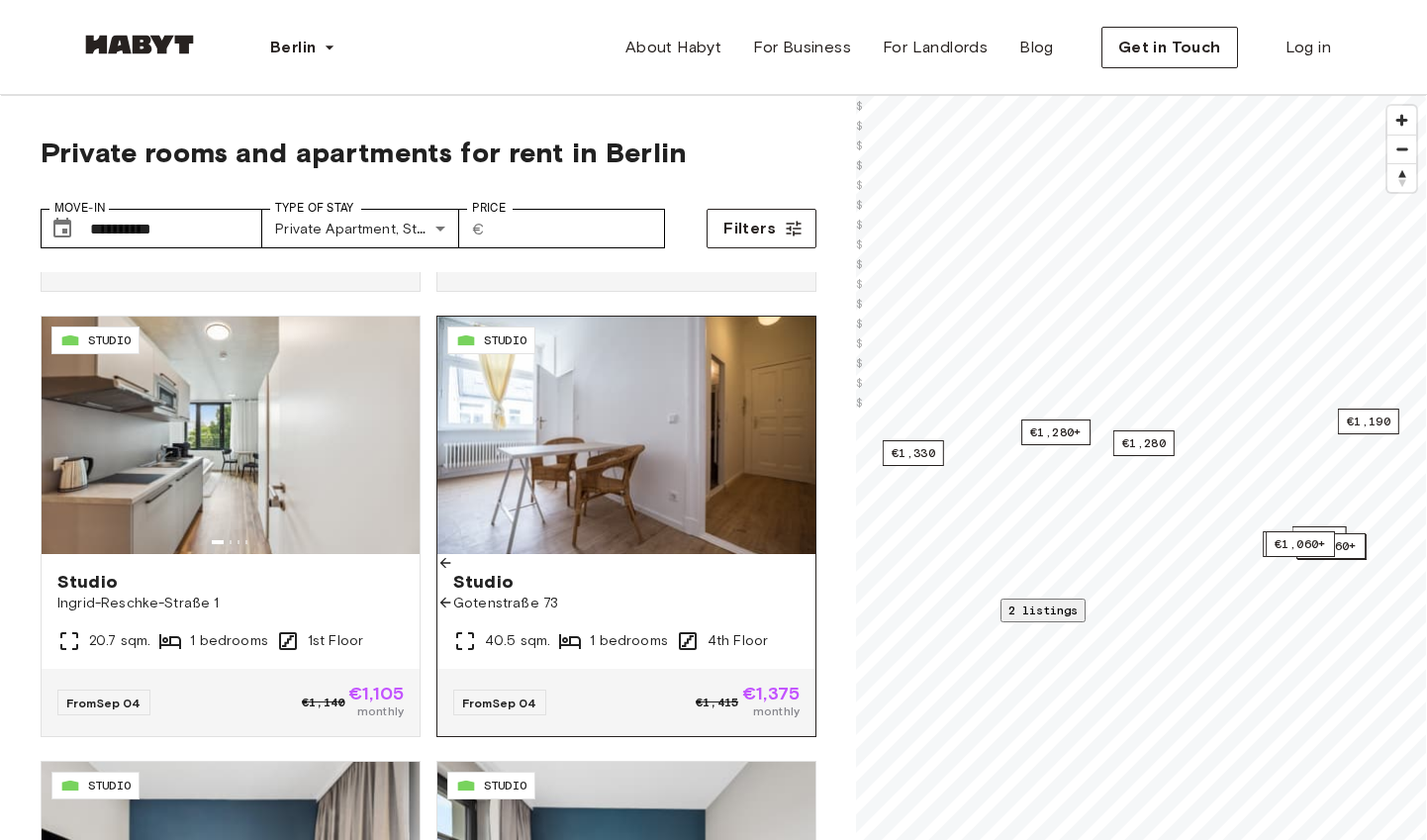 click 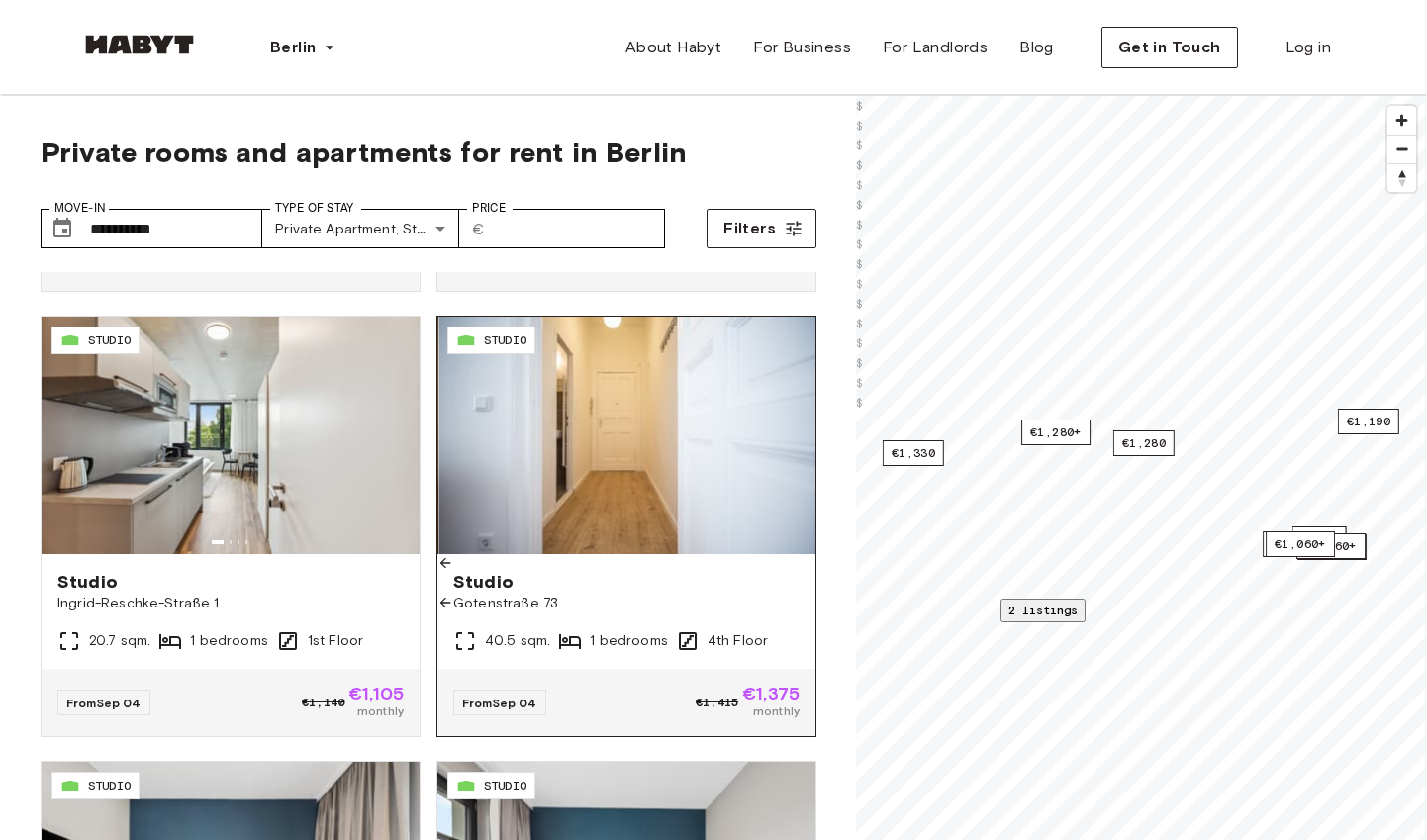 click 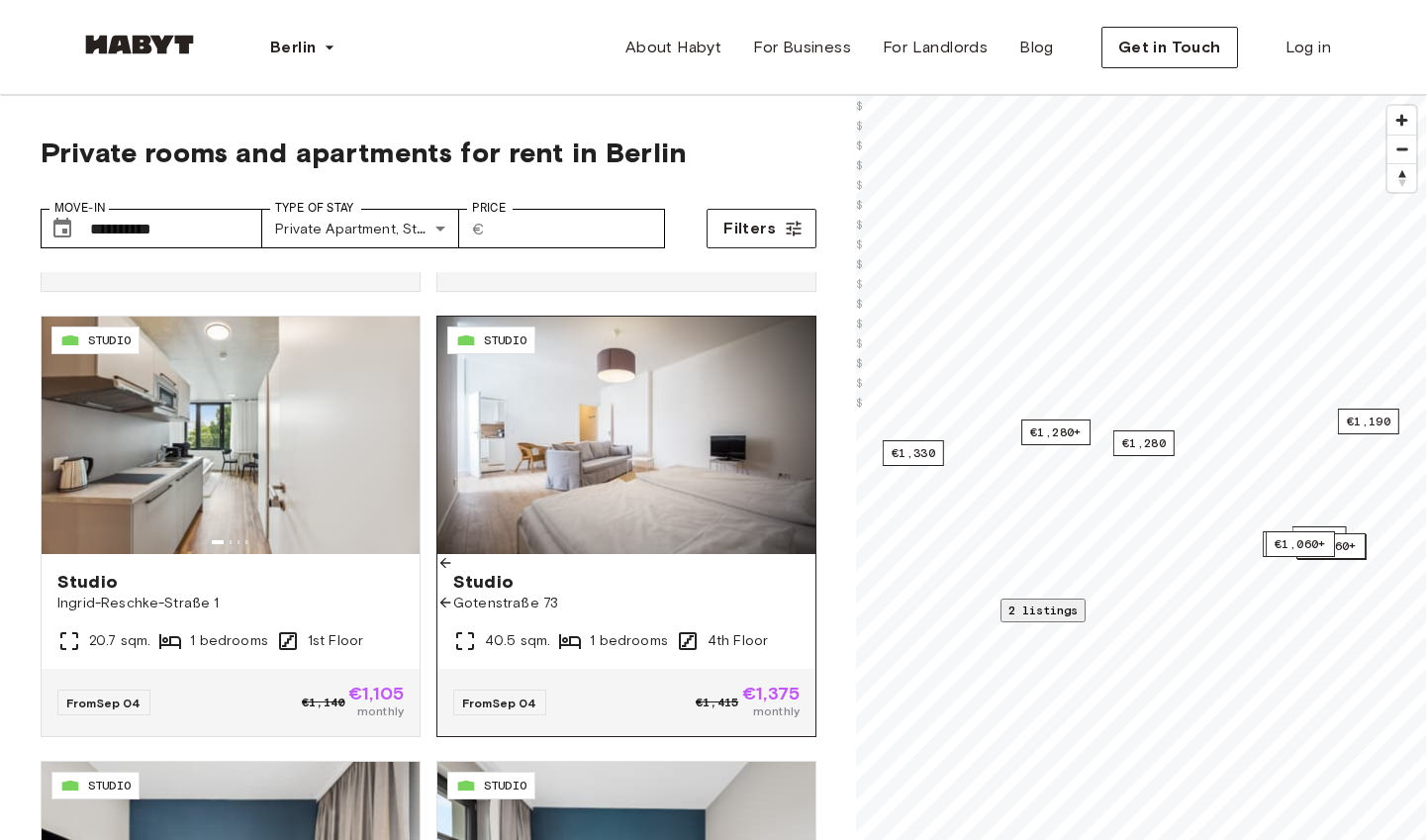 click 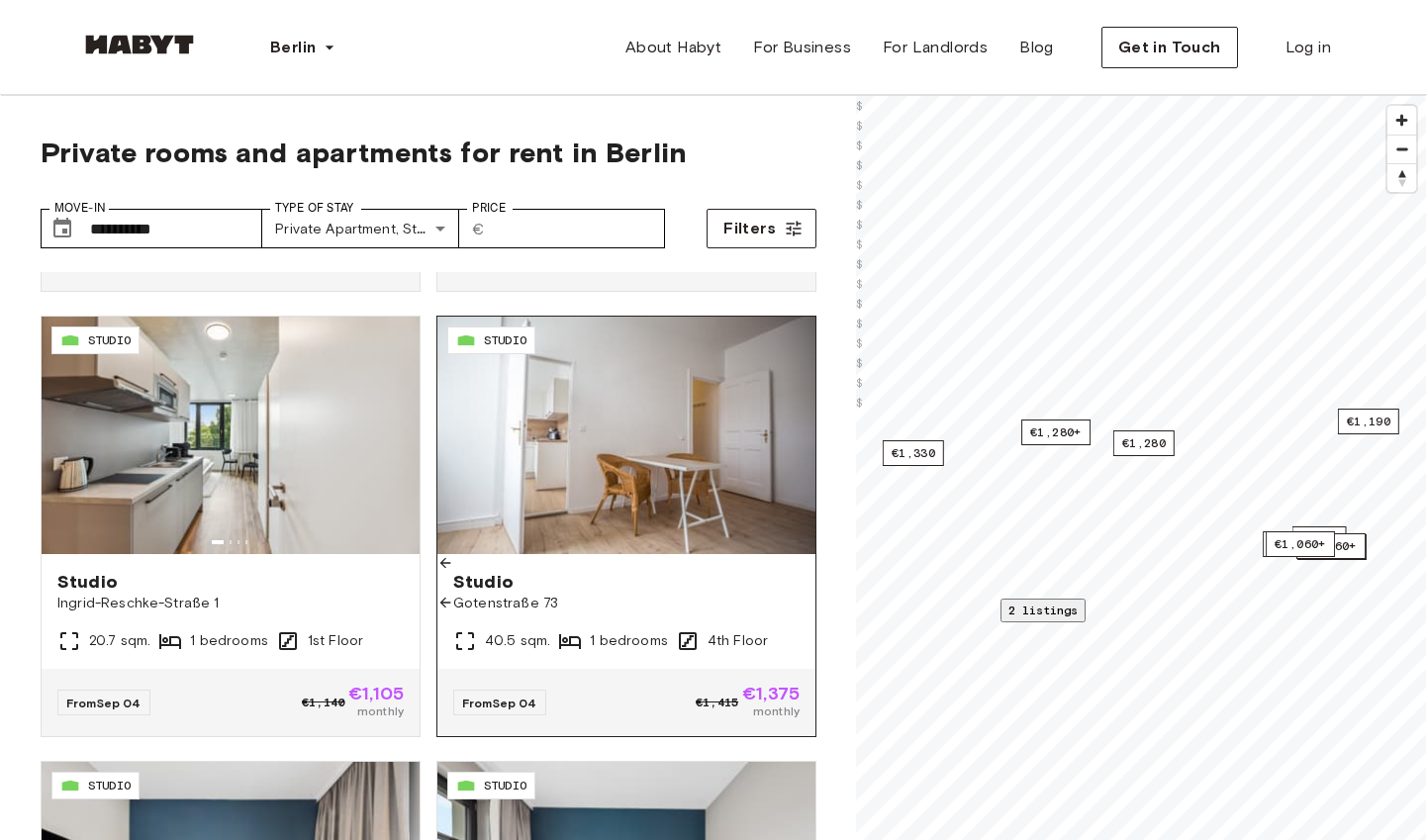click 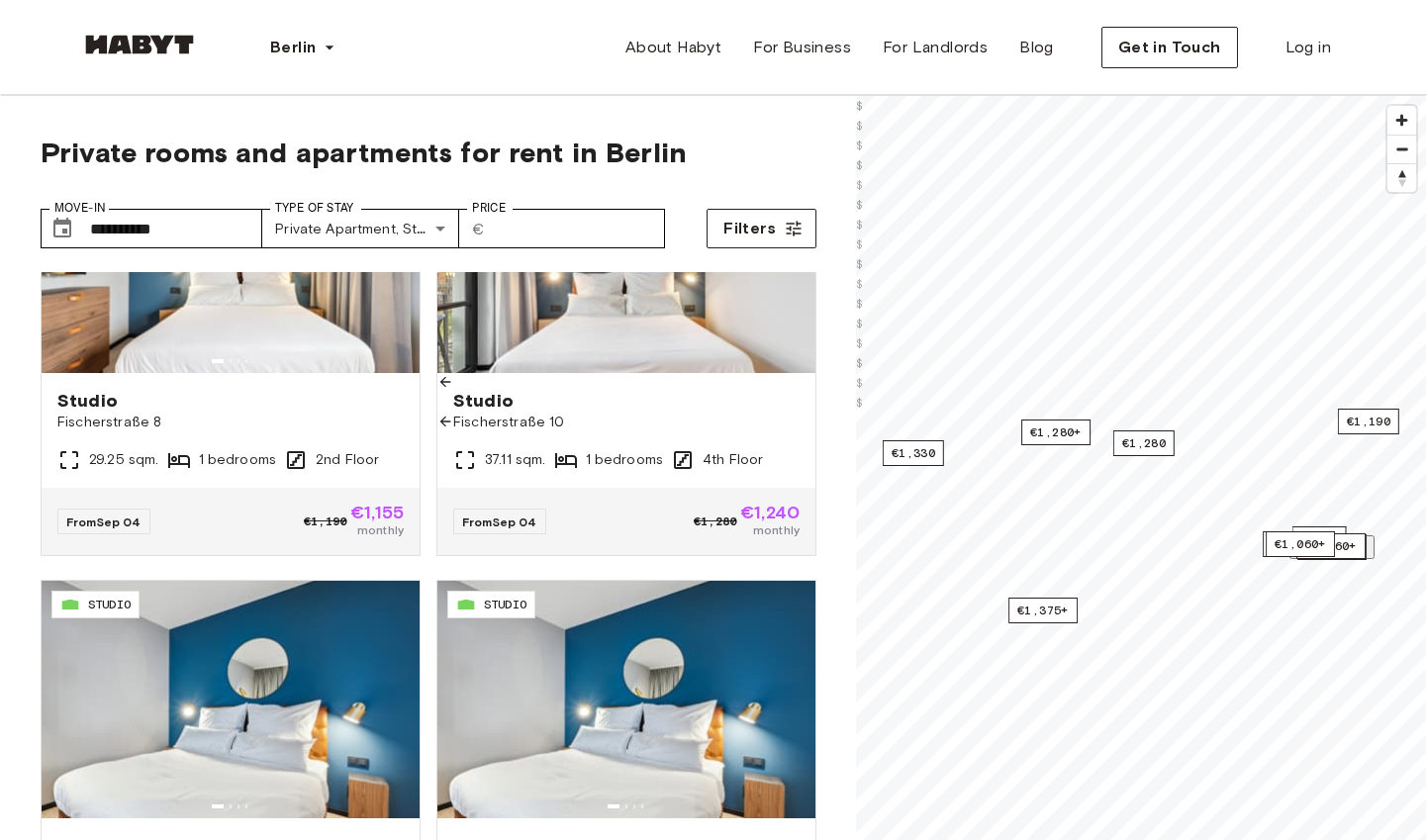 scroll, scrollTop: 3701, scrollLeft: 0, axis: vertical 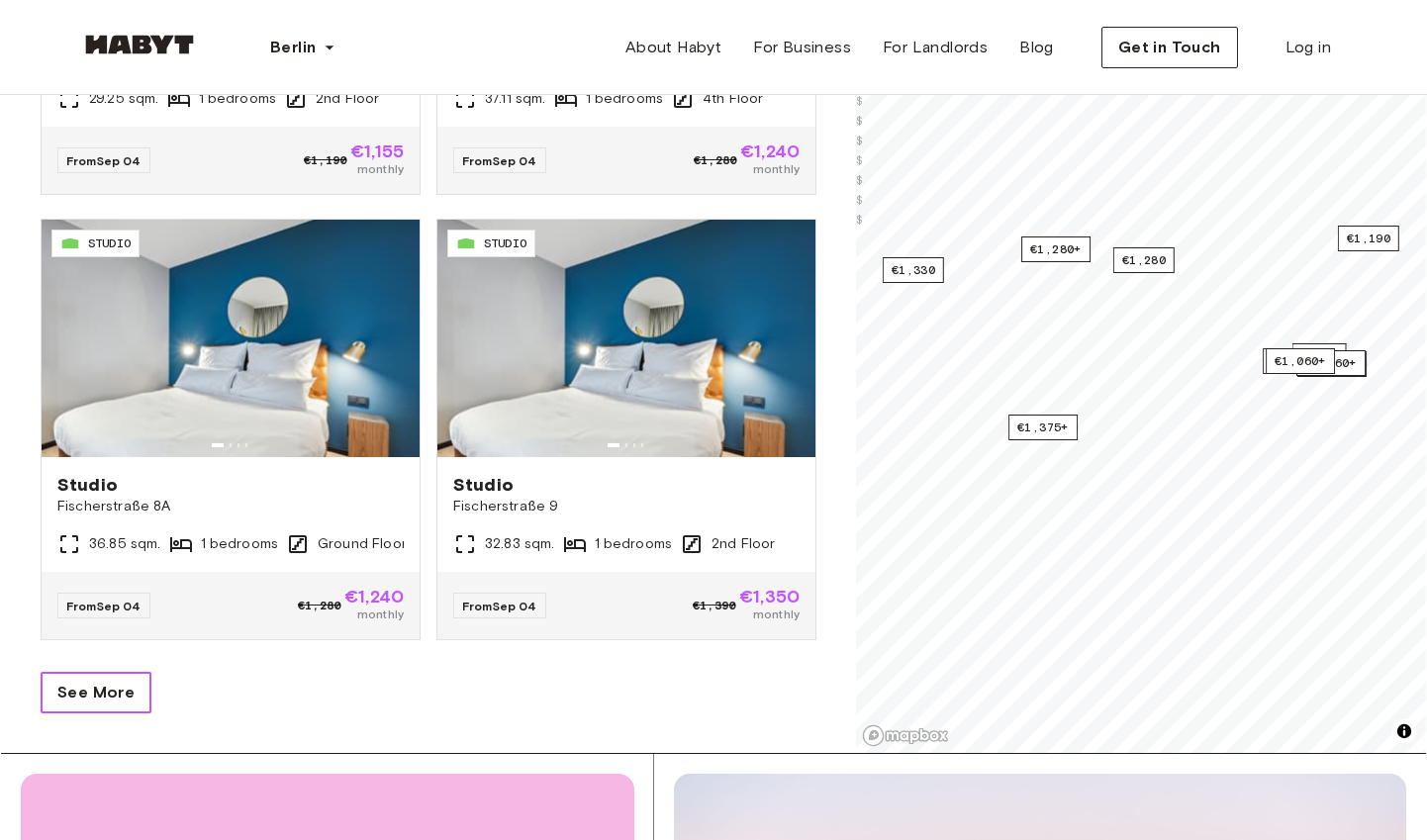 click on "See More" at bounding box center (96, 693) 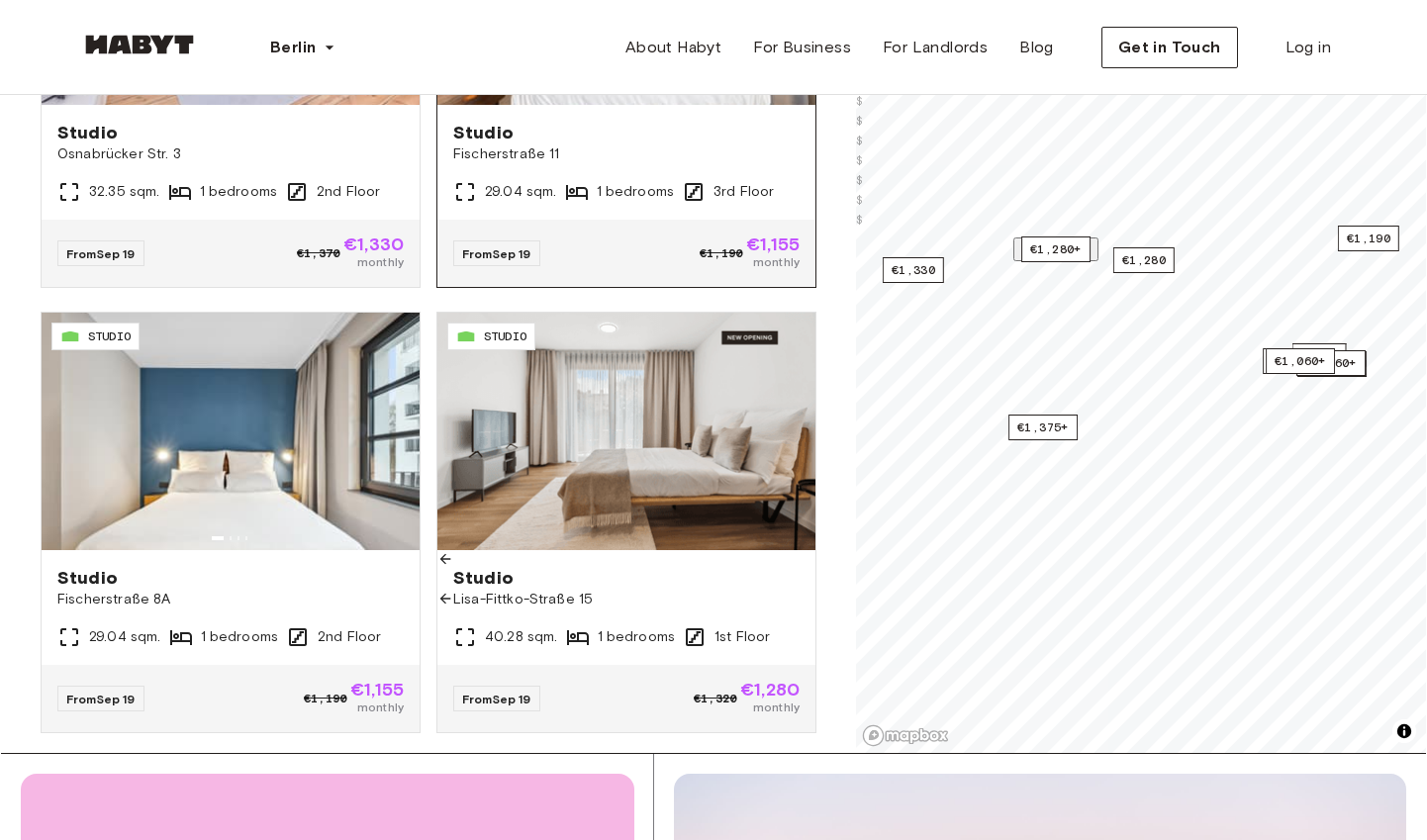 scroll, scrollTop: 5397, scrollLeft: 0, axis: vertical 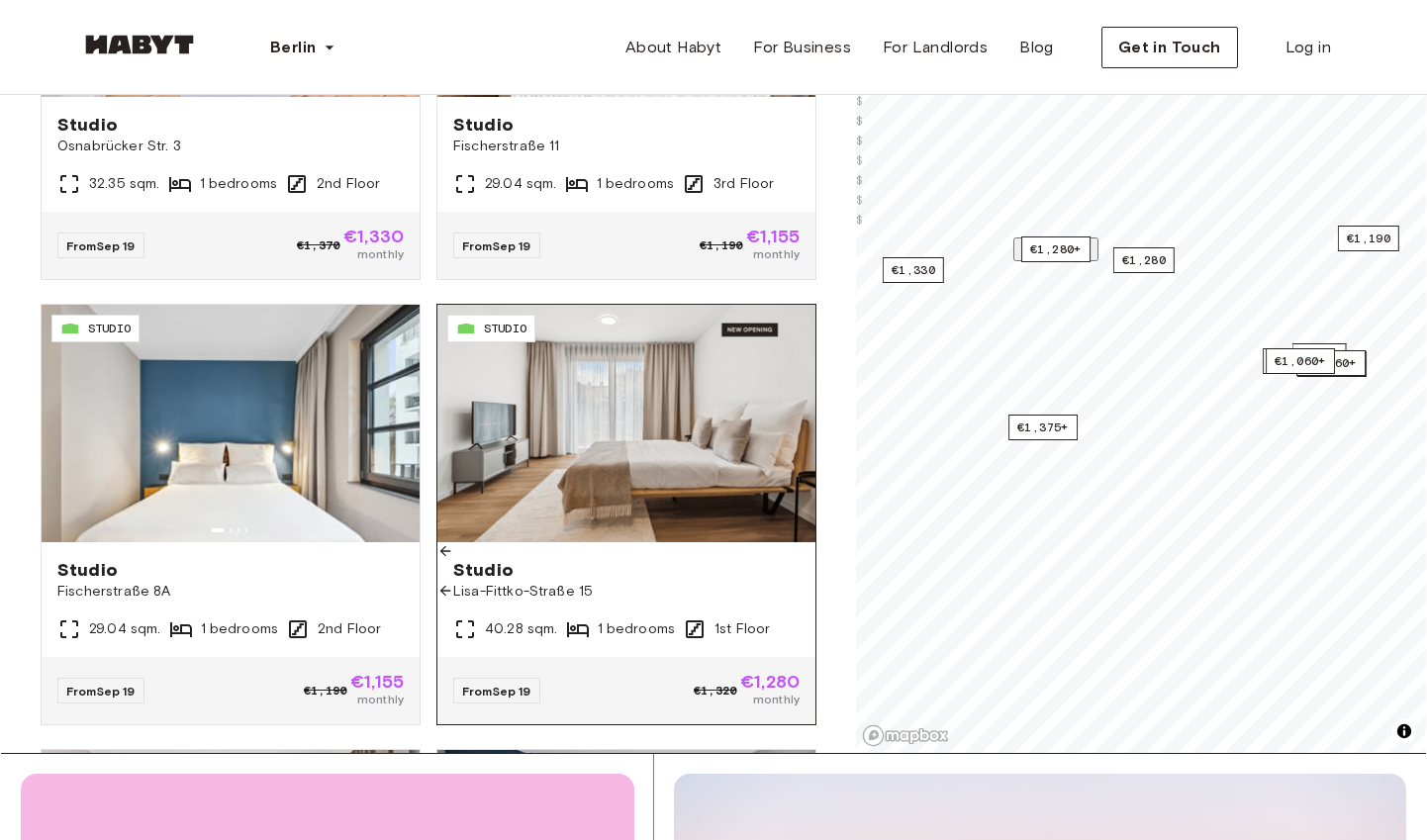 click 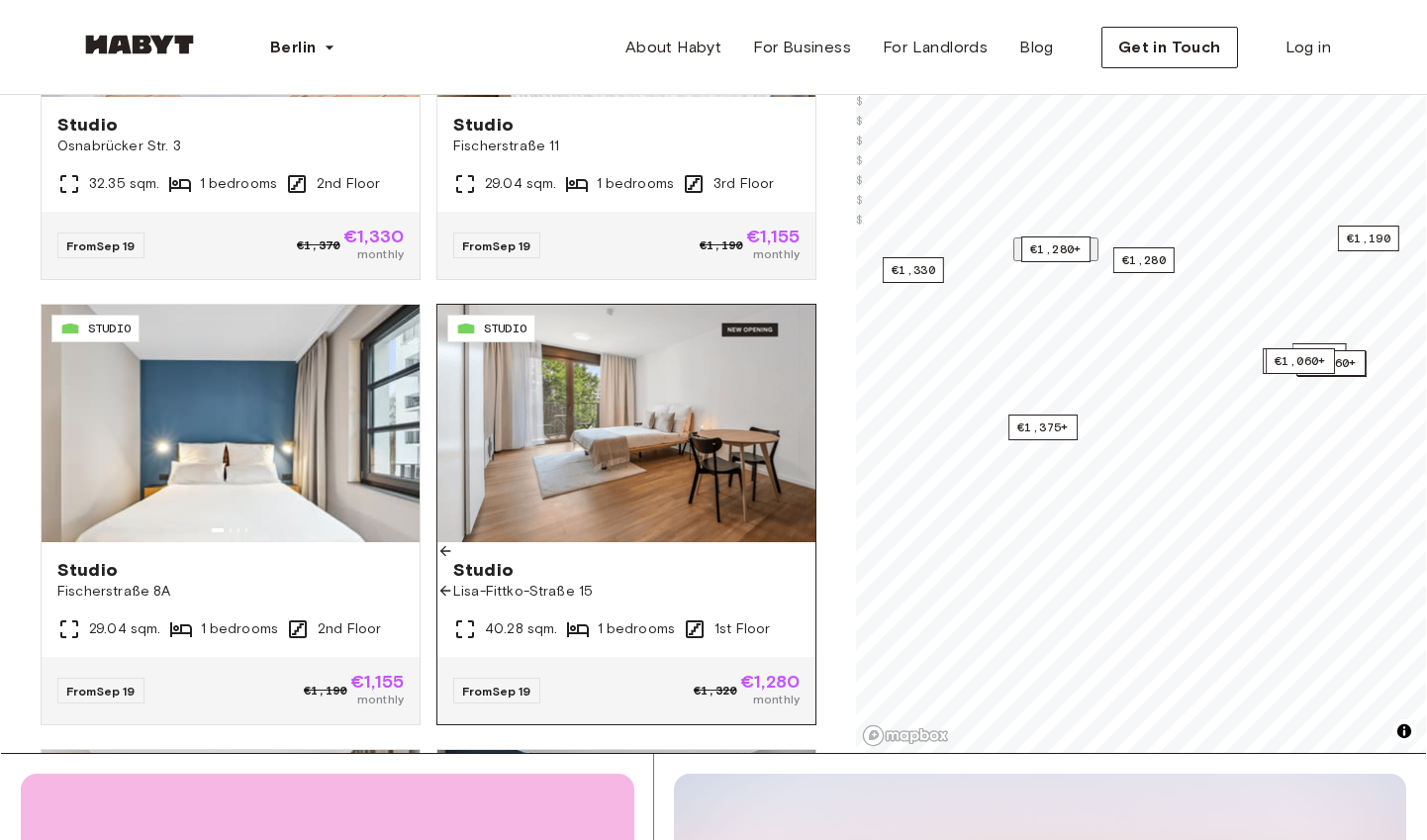 click 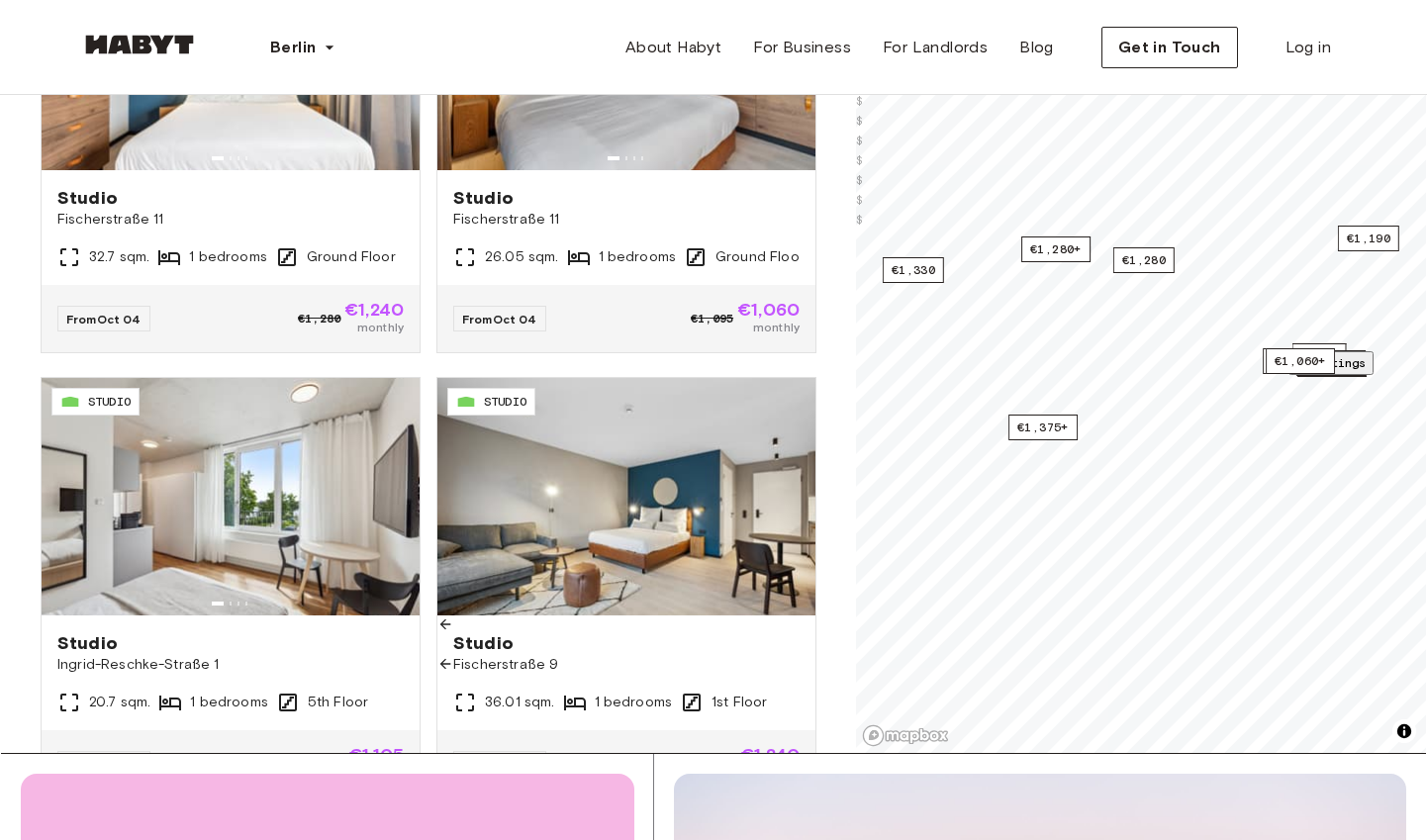 scroll, scrollTop: 6233, scrollLeft: 0, axis: vertical 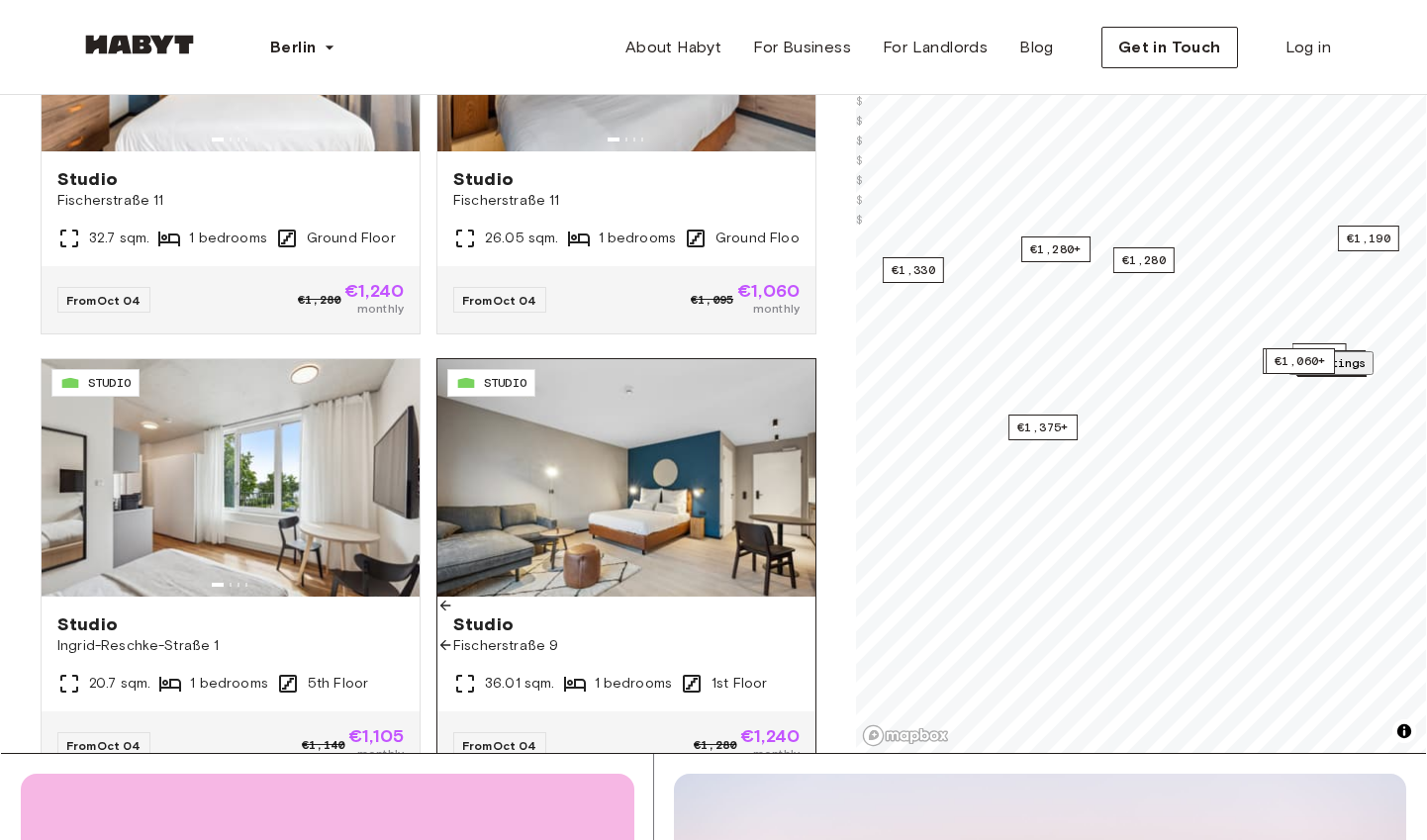 click 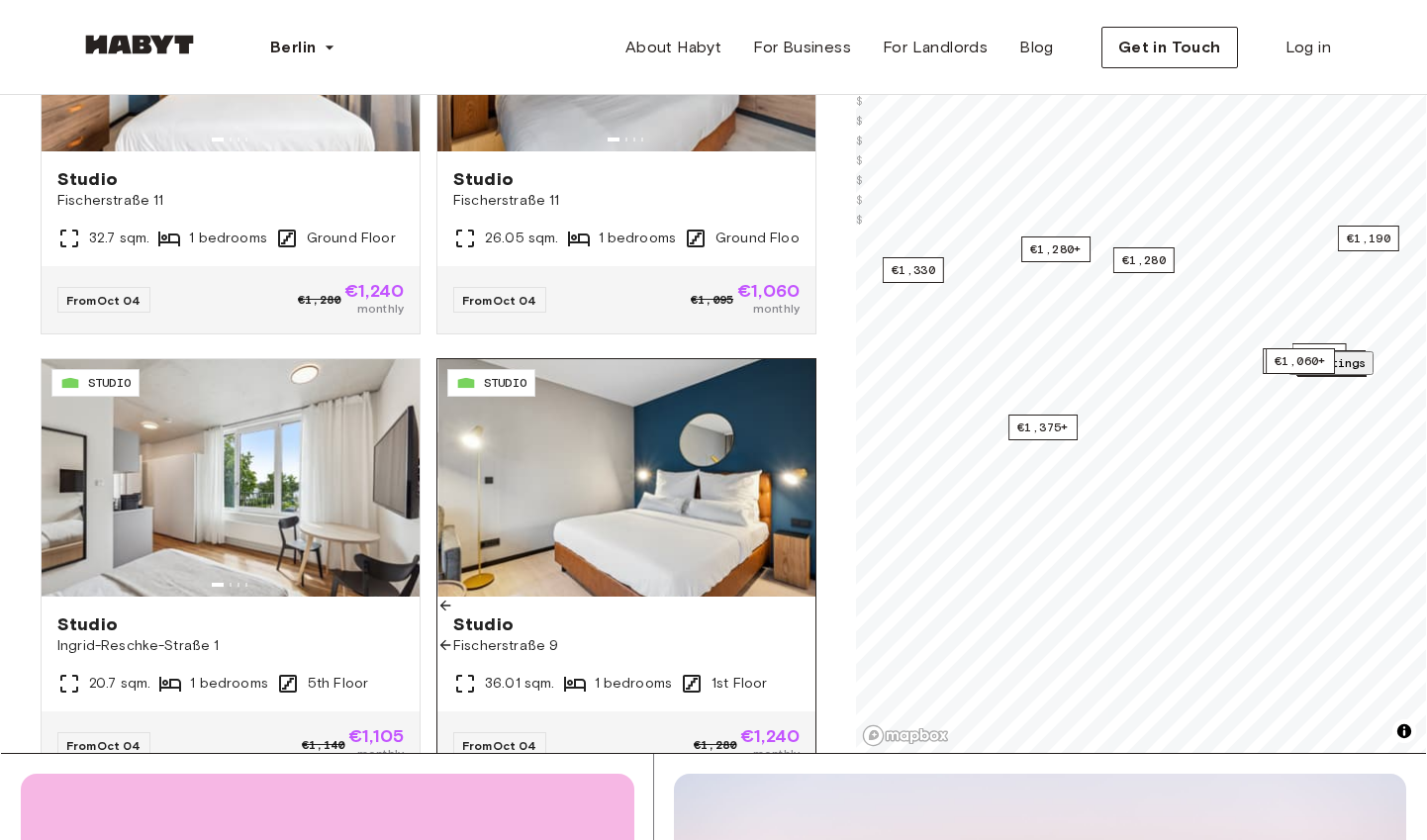 click 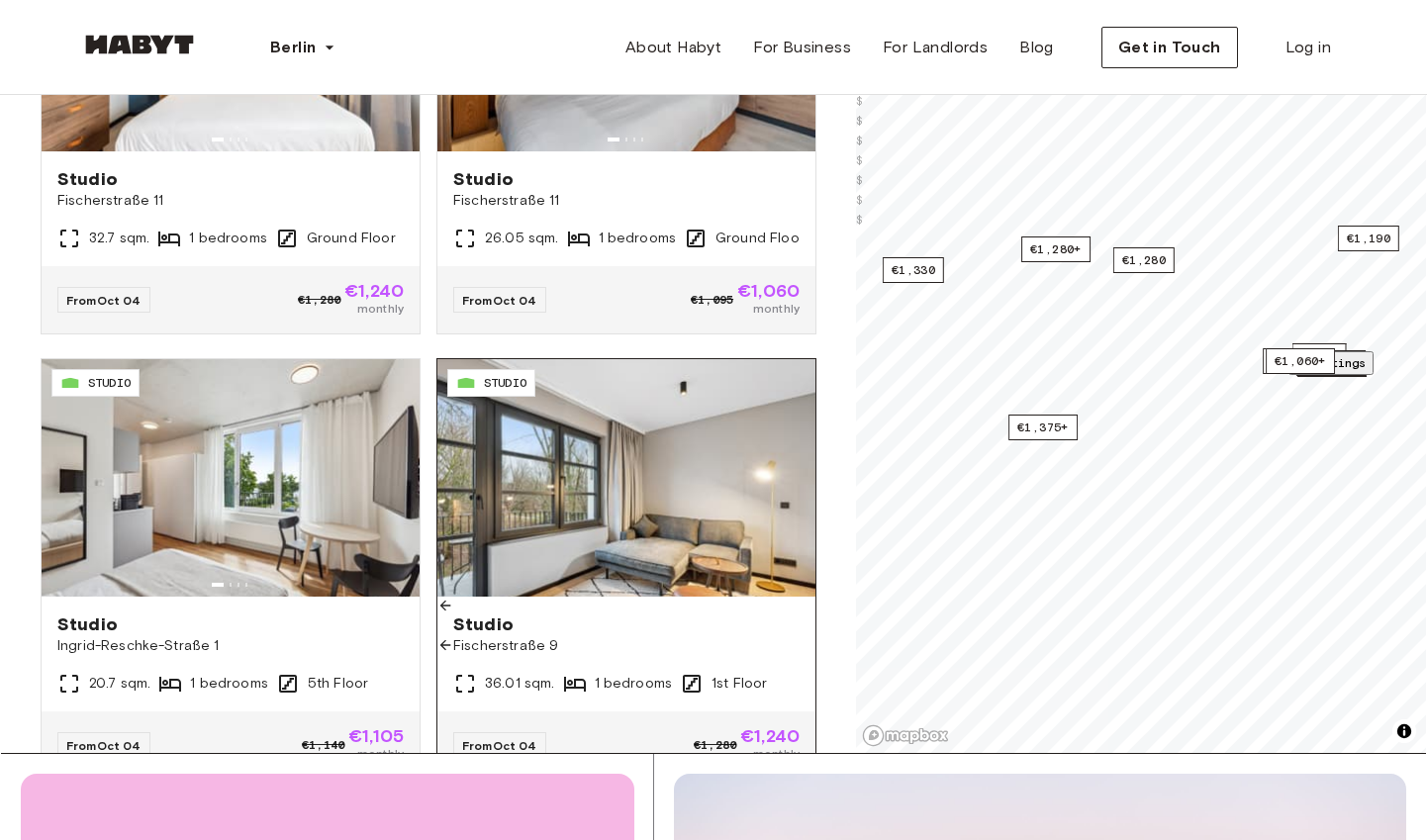 click 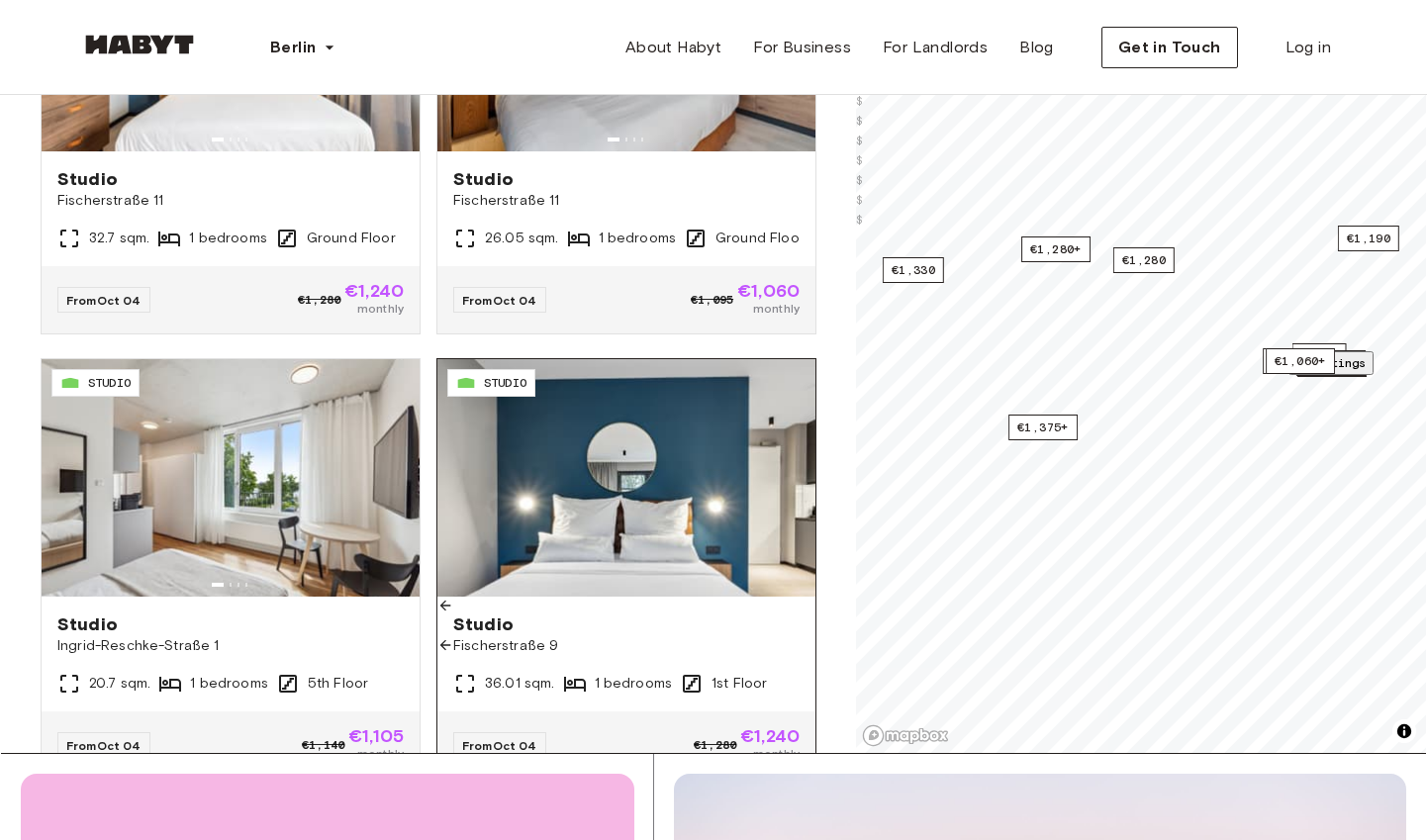 click 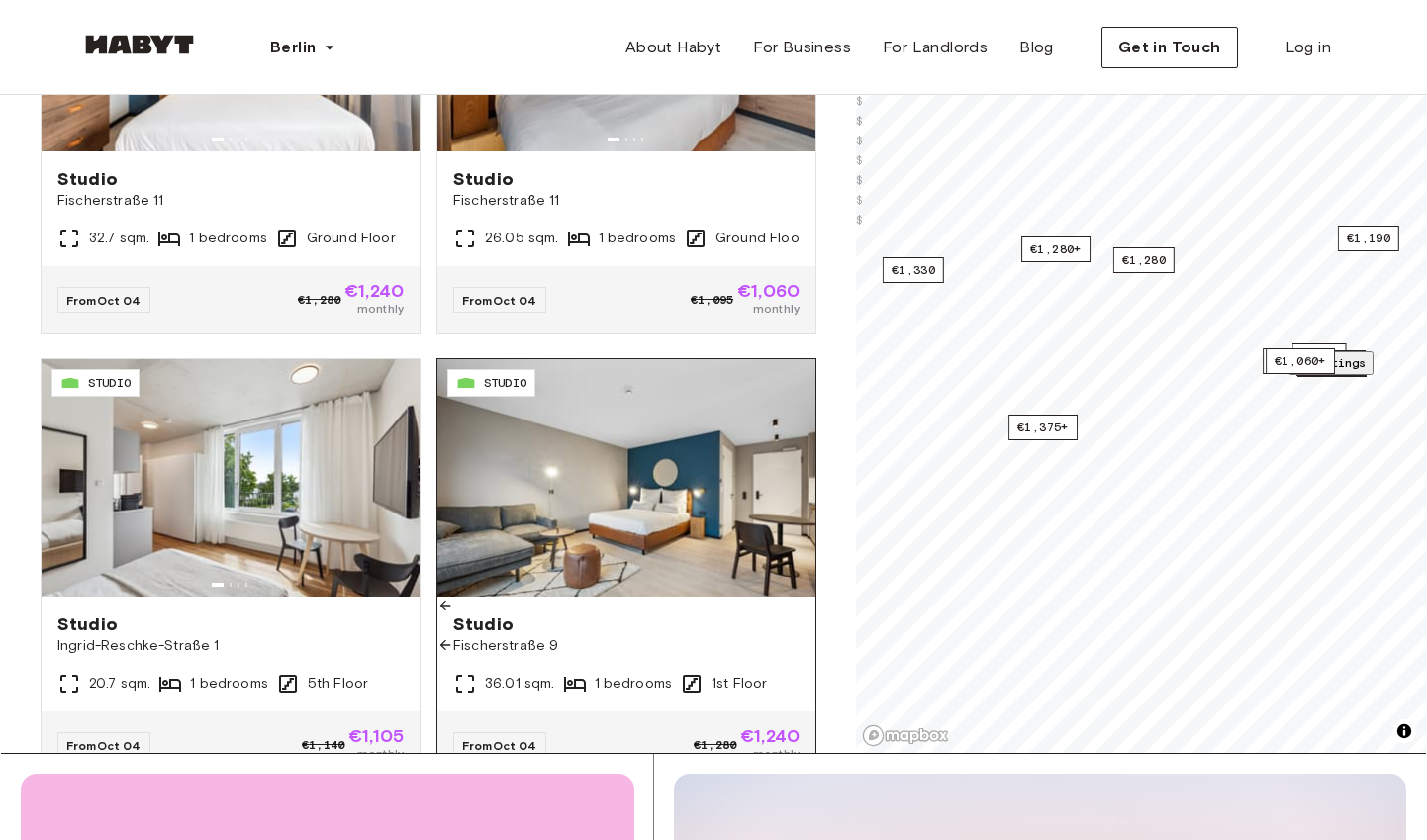 click 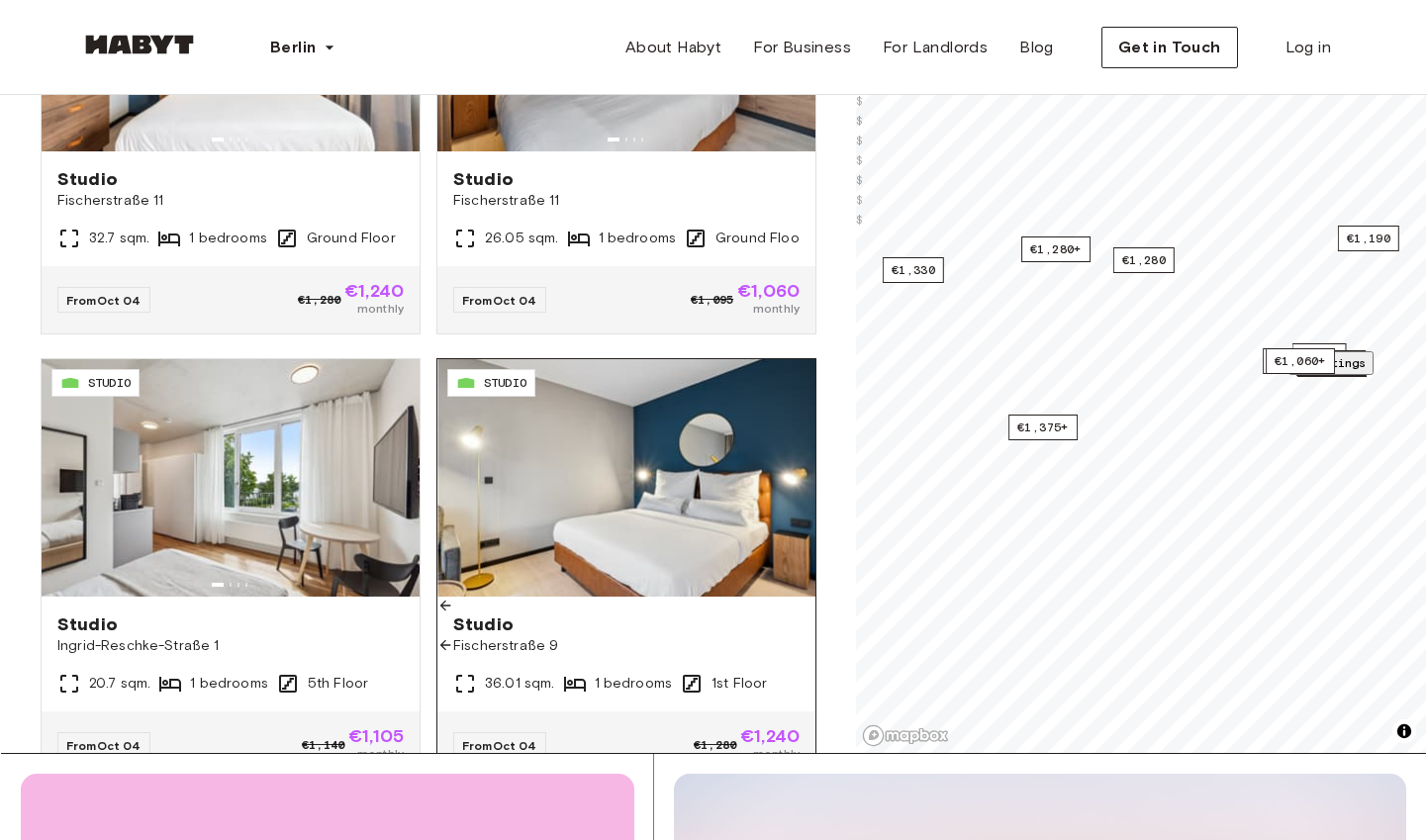 click 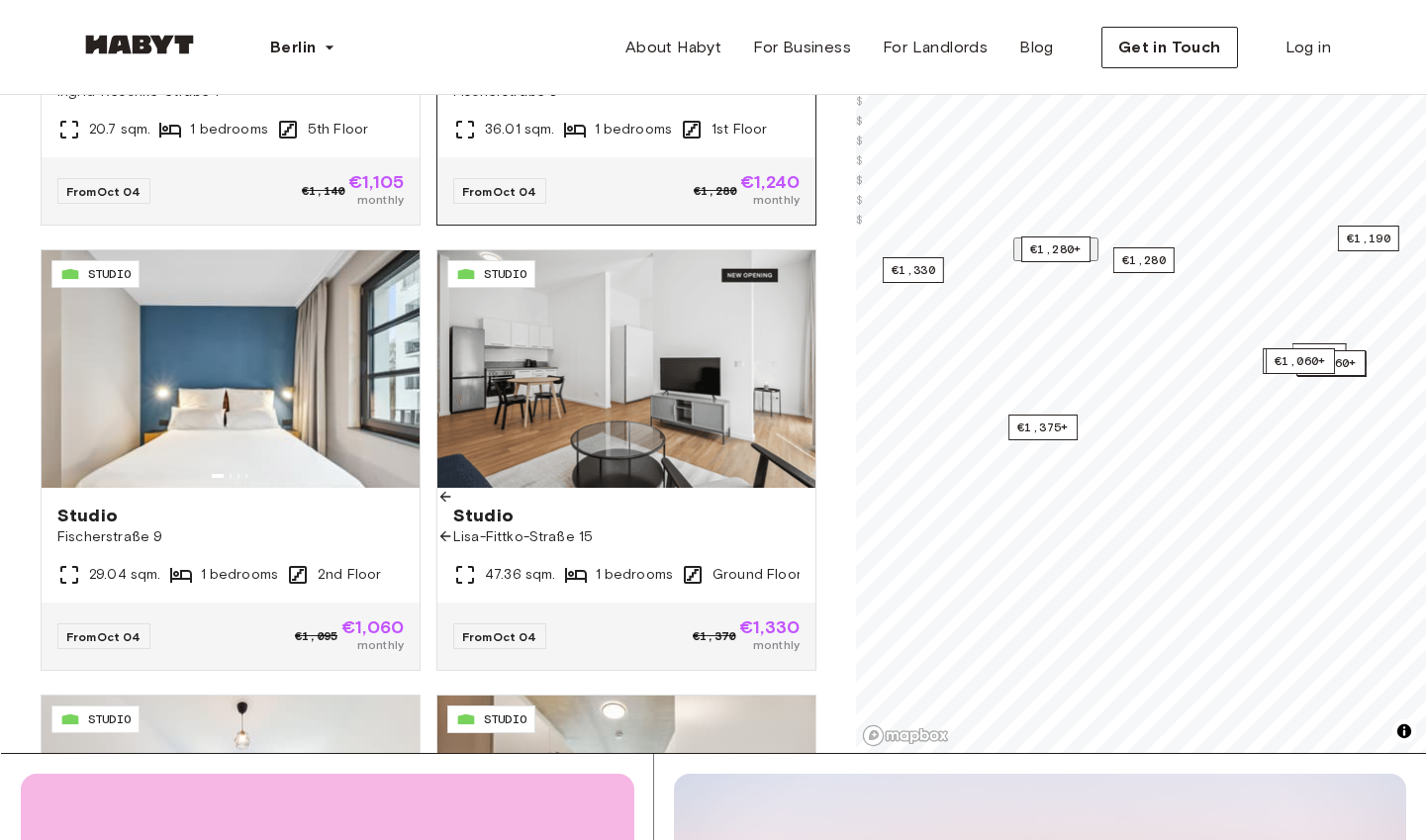 scroll, scrollTop: 6792, scrollLeft: 0, axis: vertical 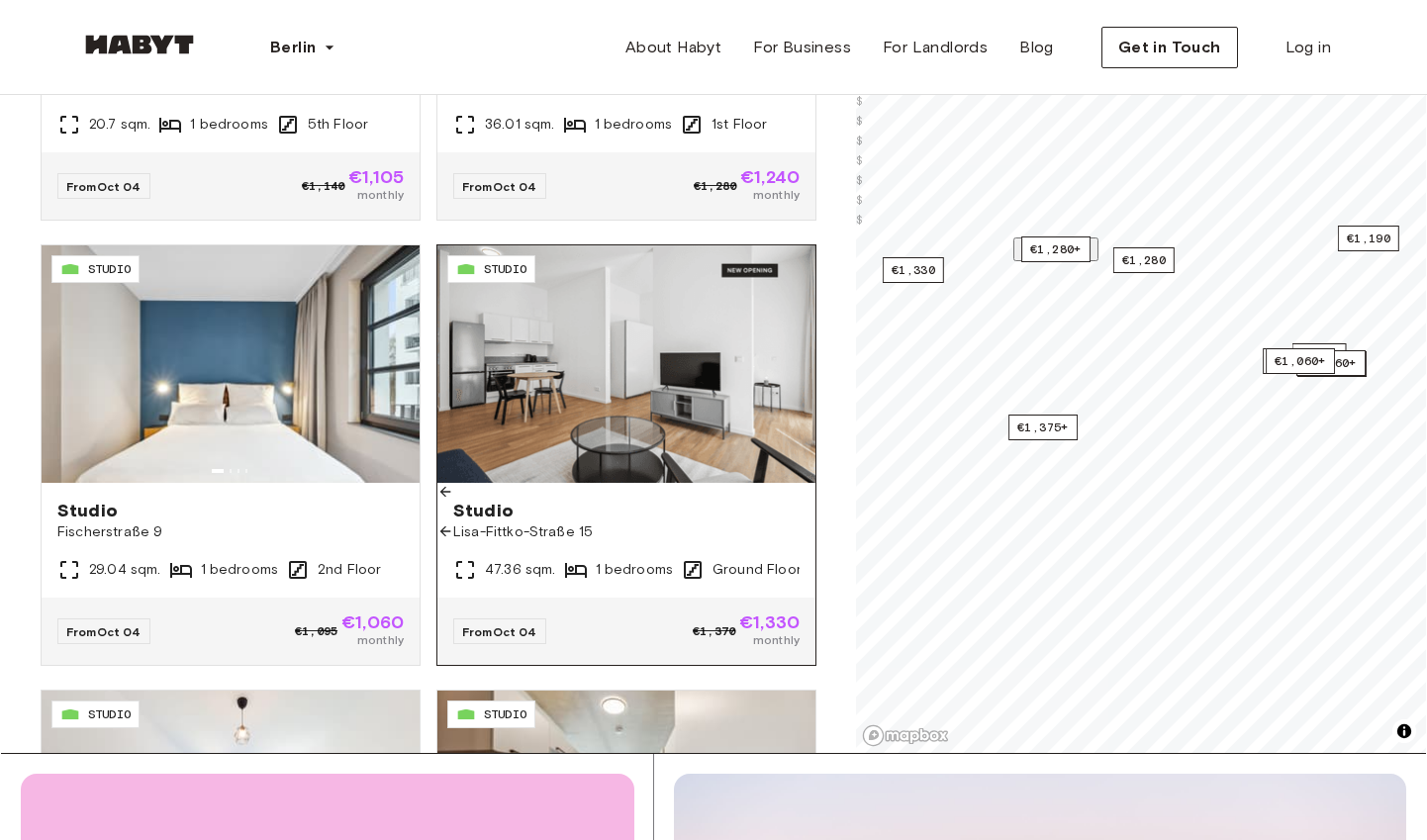 click 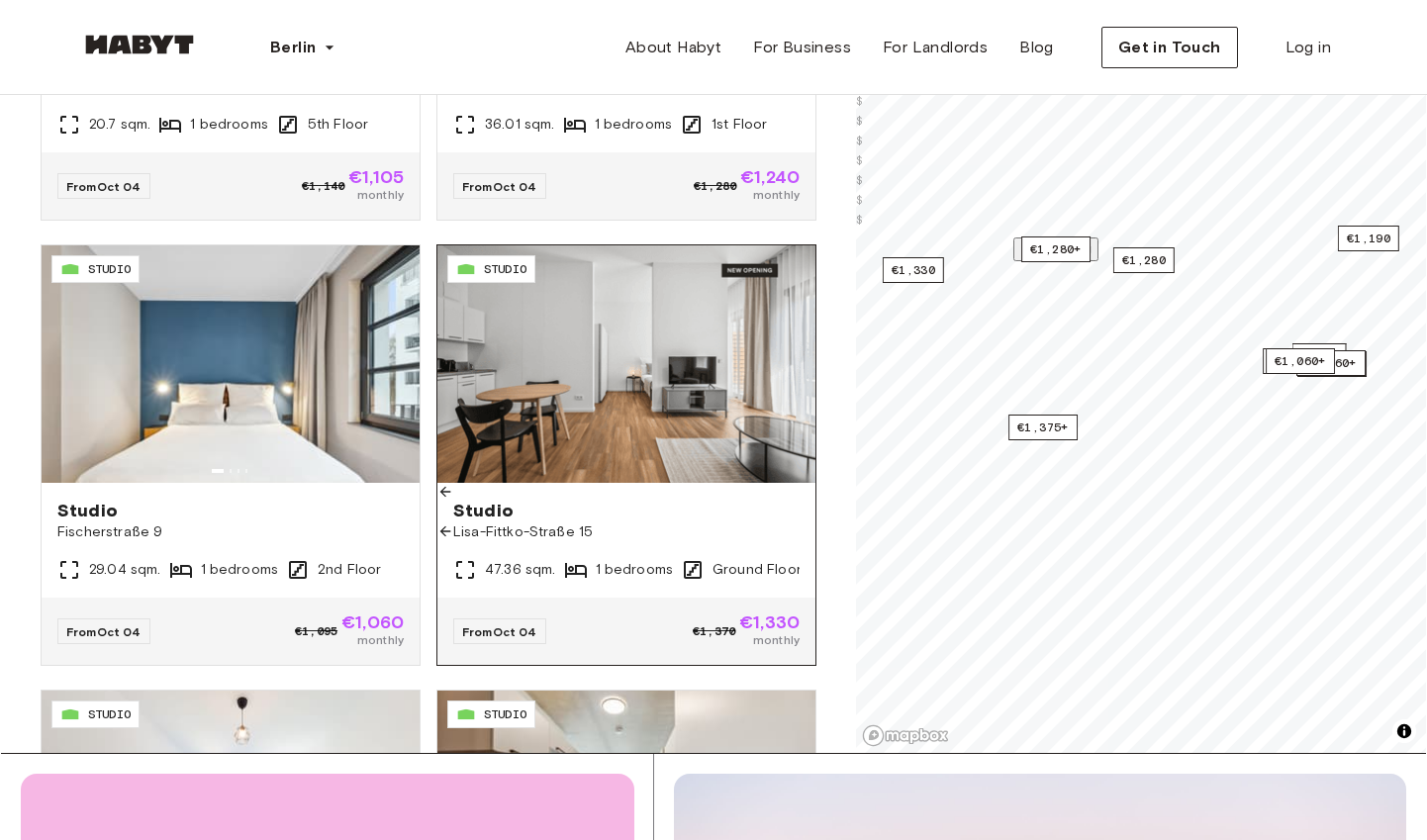 click 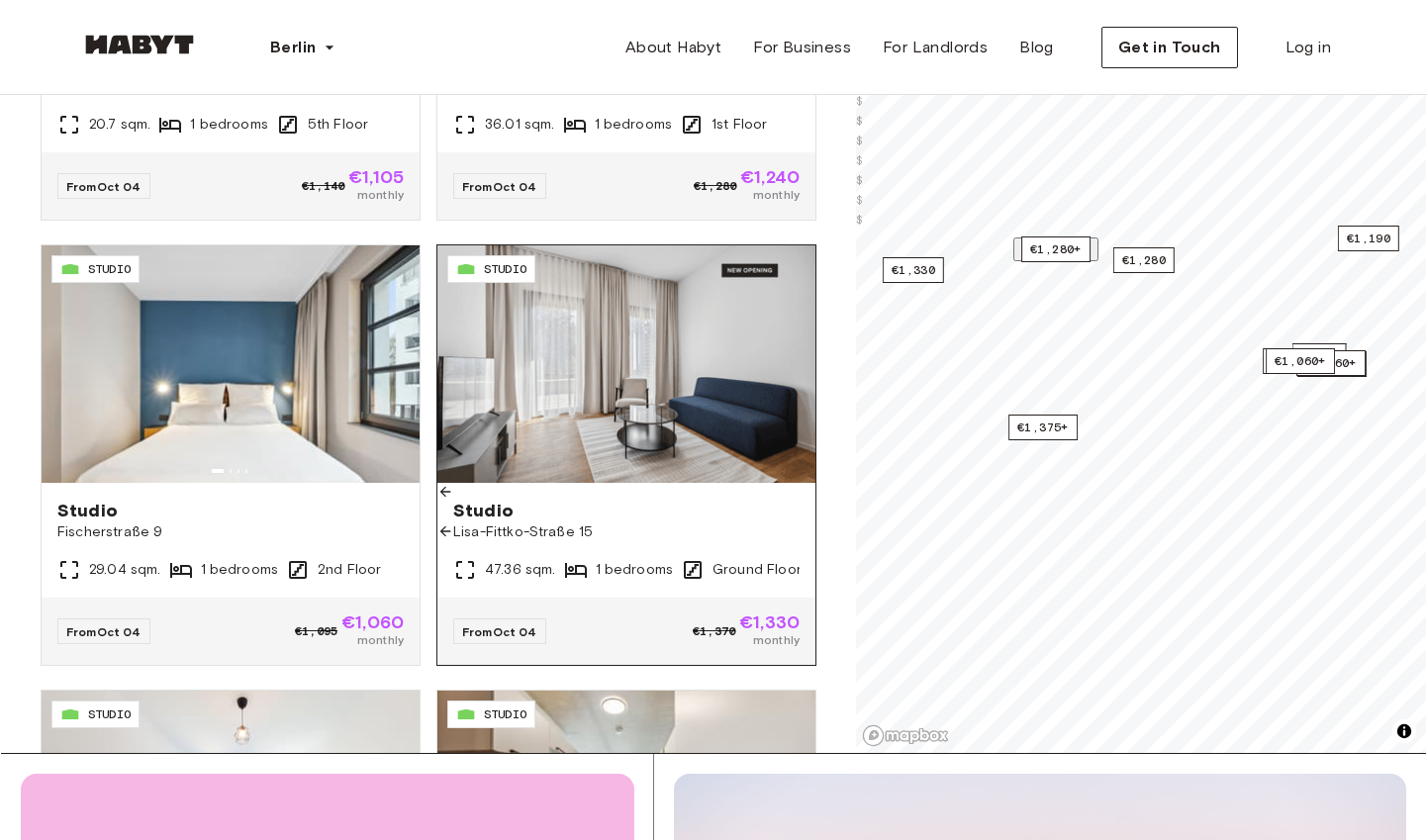 click 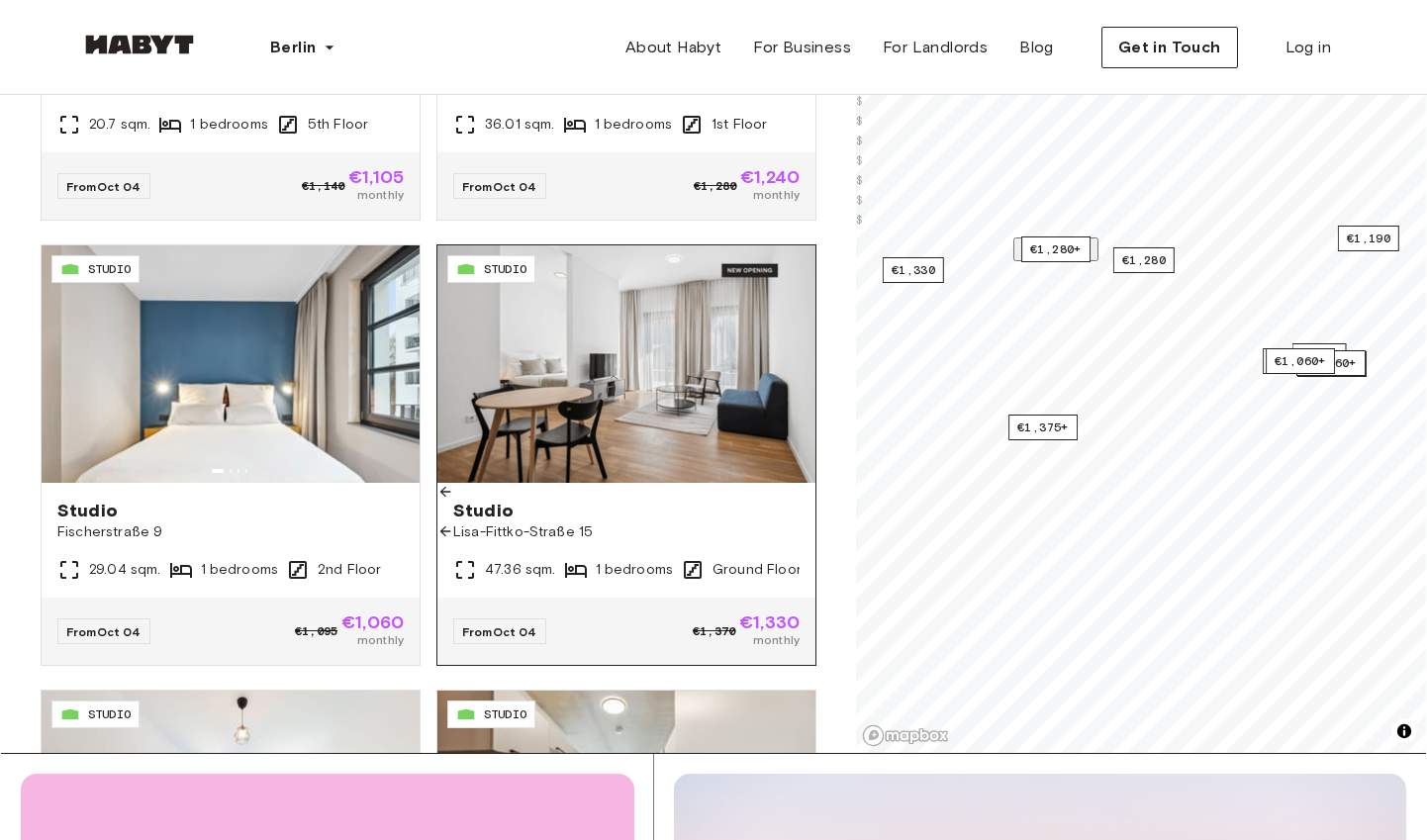 click 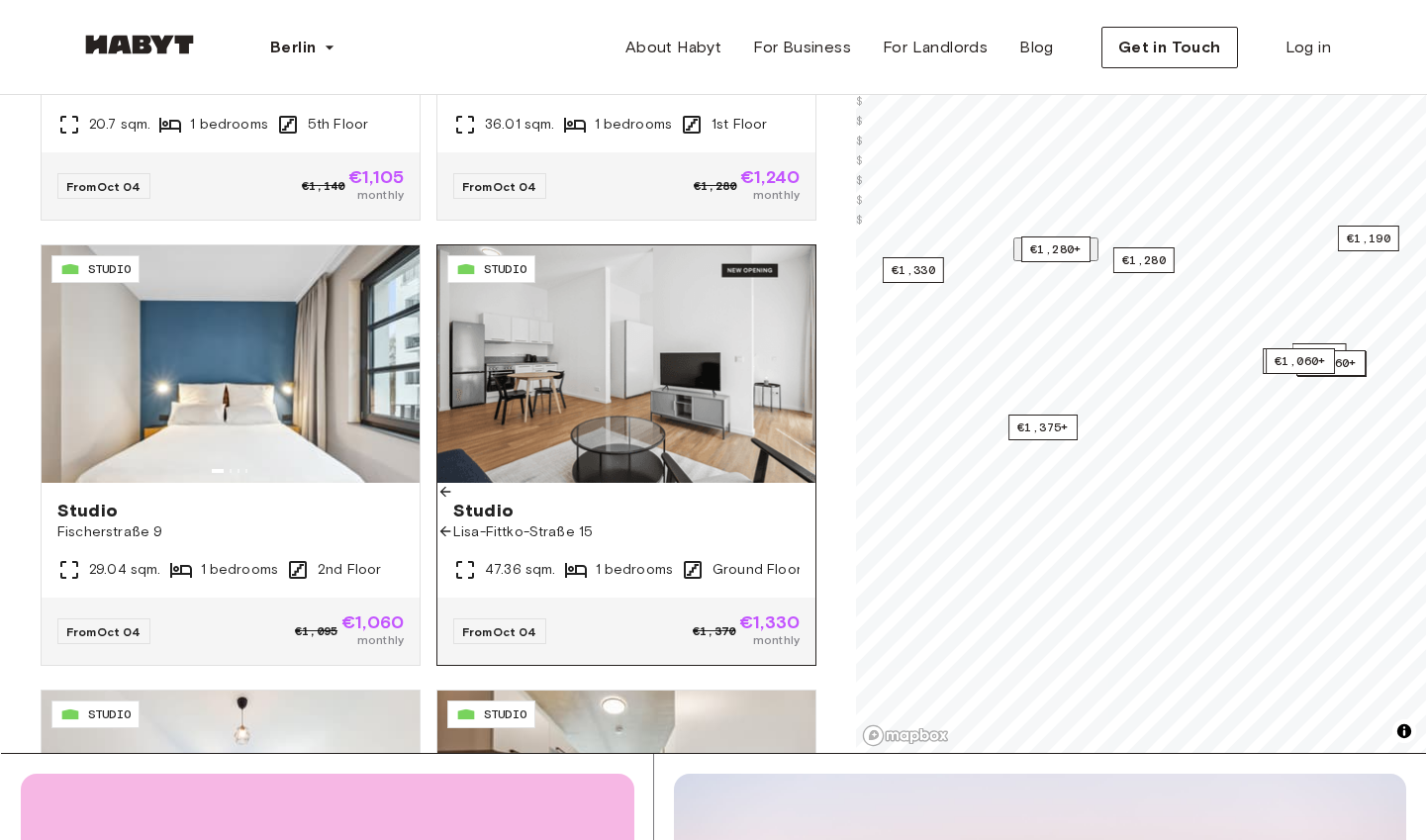 click 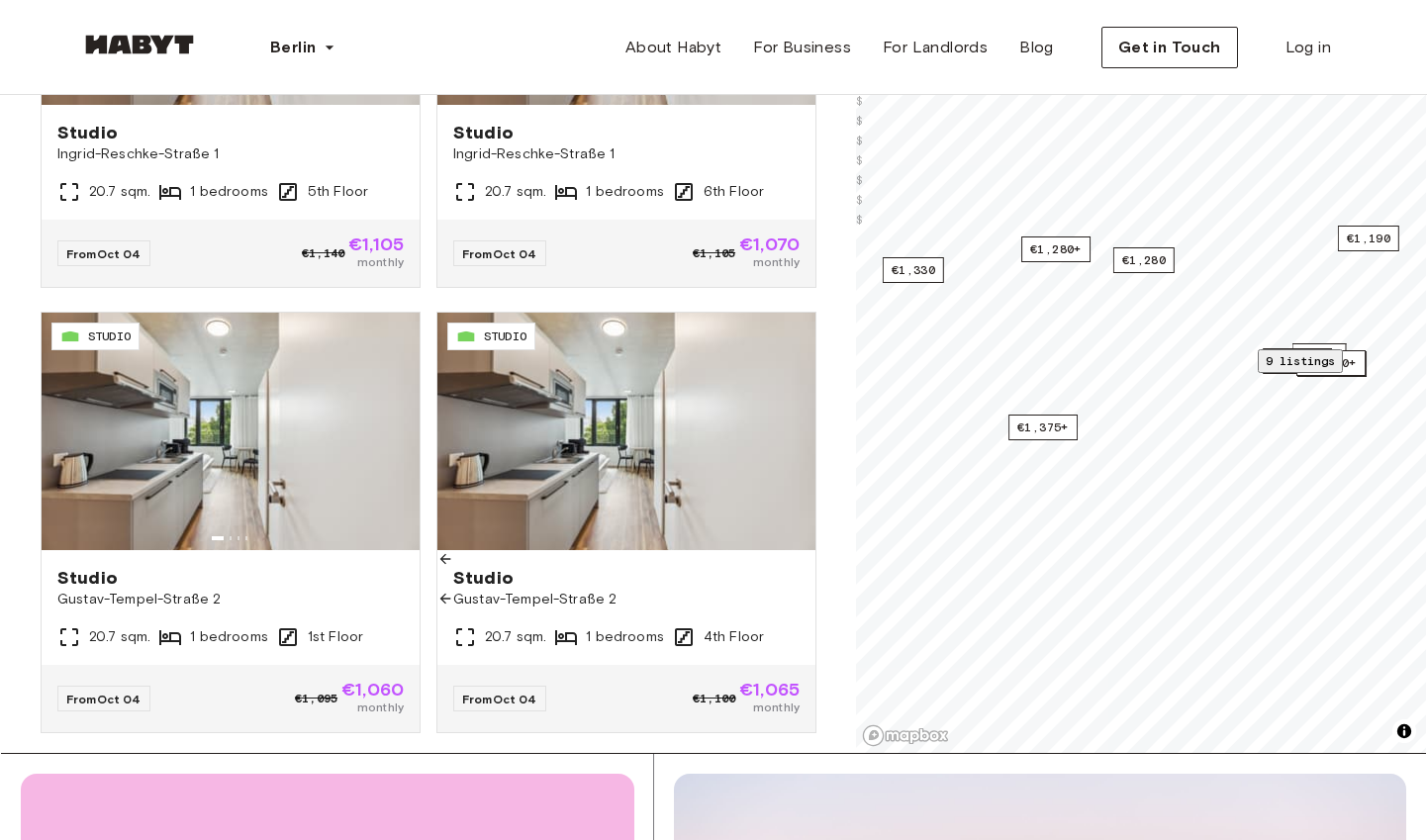 scroll, scrollTop: 8154, scrollLeft: 0, axis: vertical 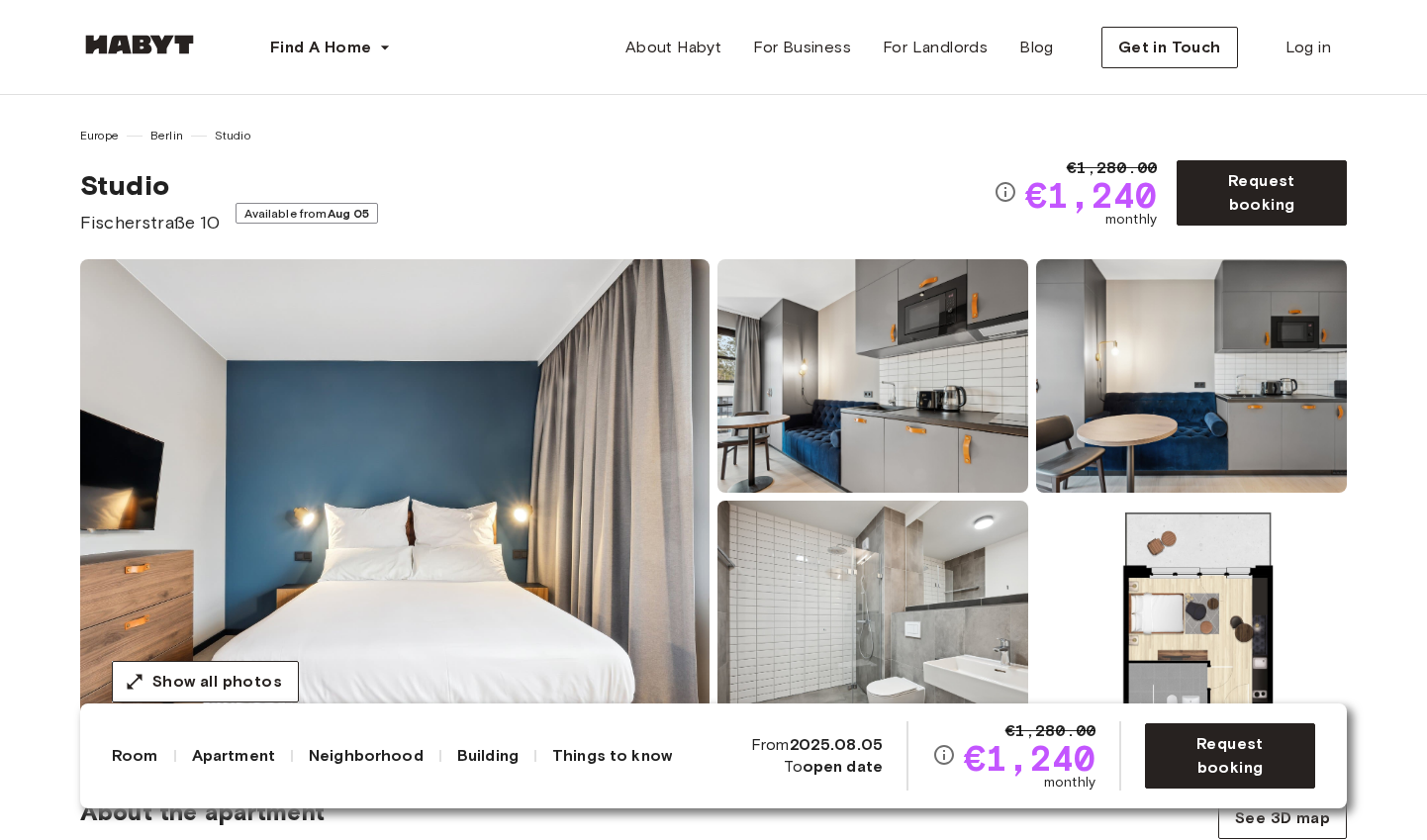 click at bounding box center (395, 497) 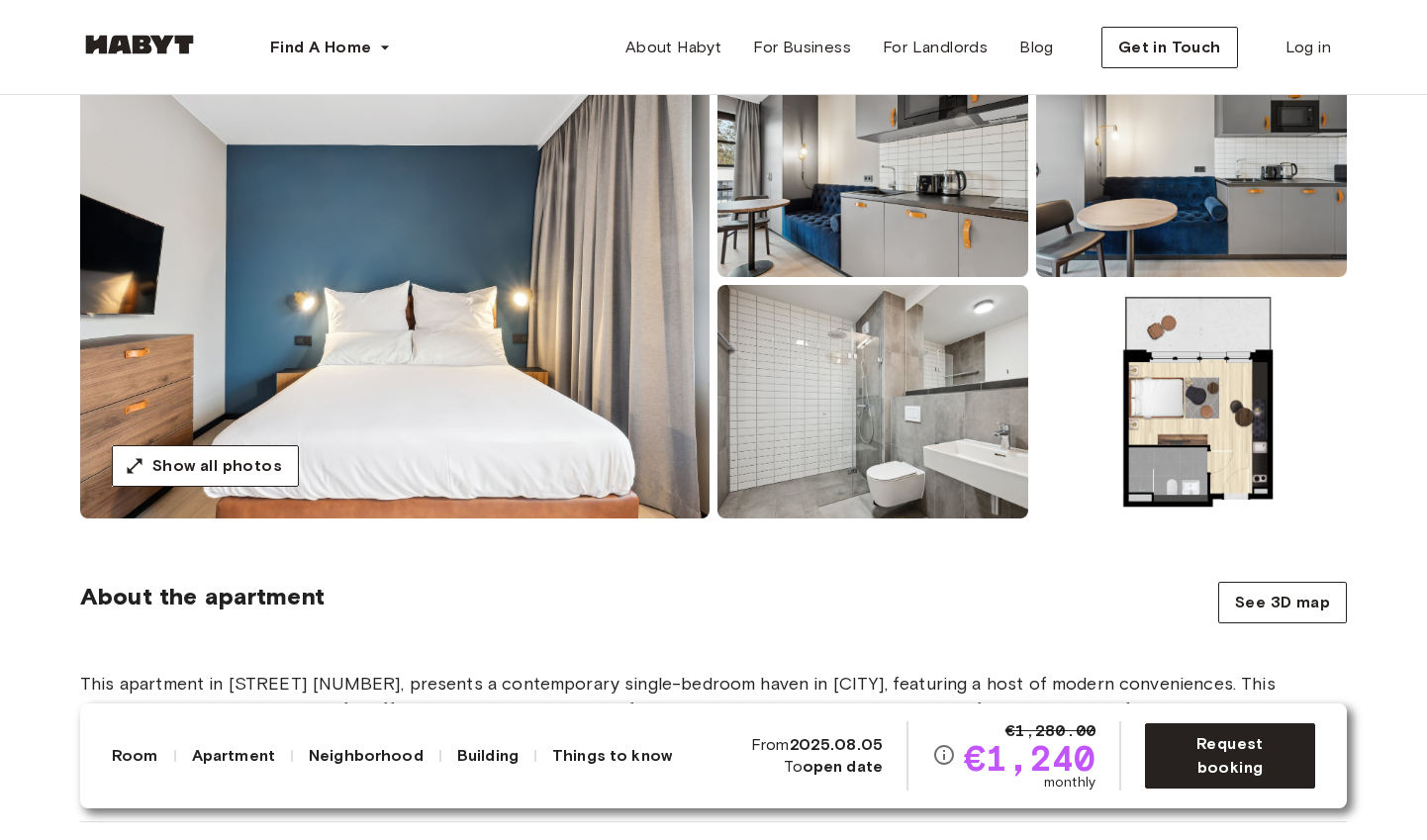 scroll, scrollTop: 220, scrollLeft: 0, axis: vertical 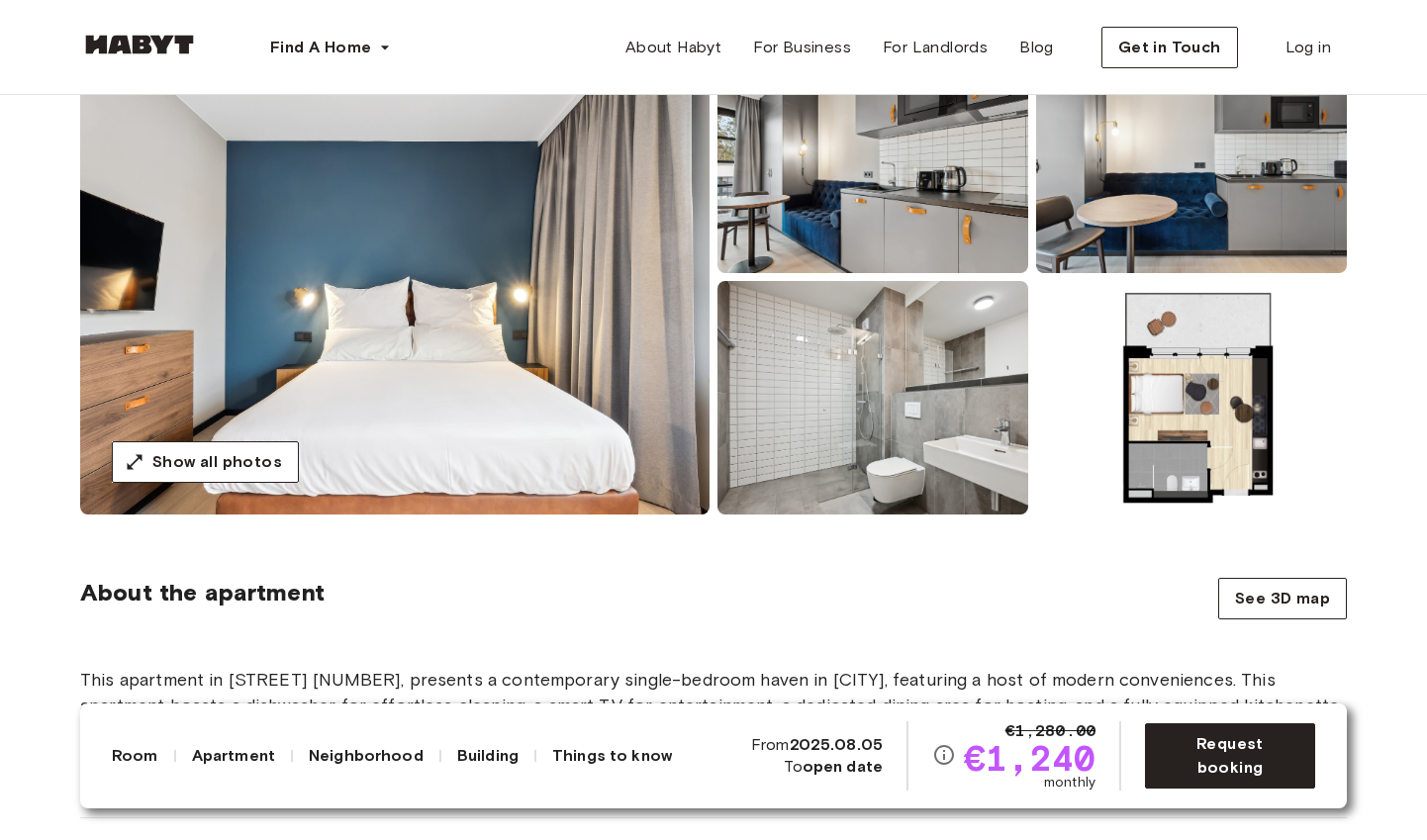click at bounding box center [873, 156] 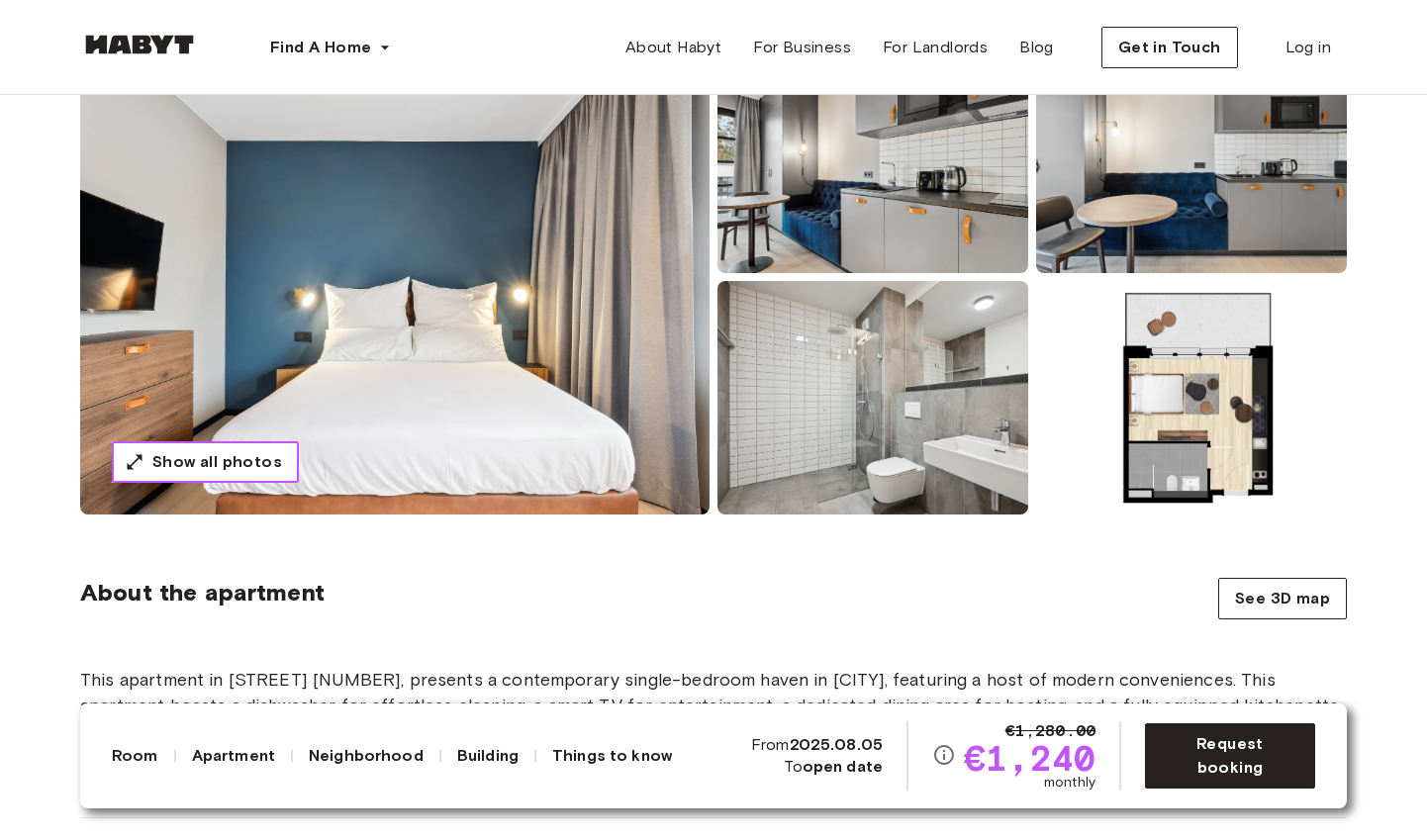 click on "Show all photos" at bounding box center (217, 462) 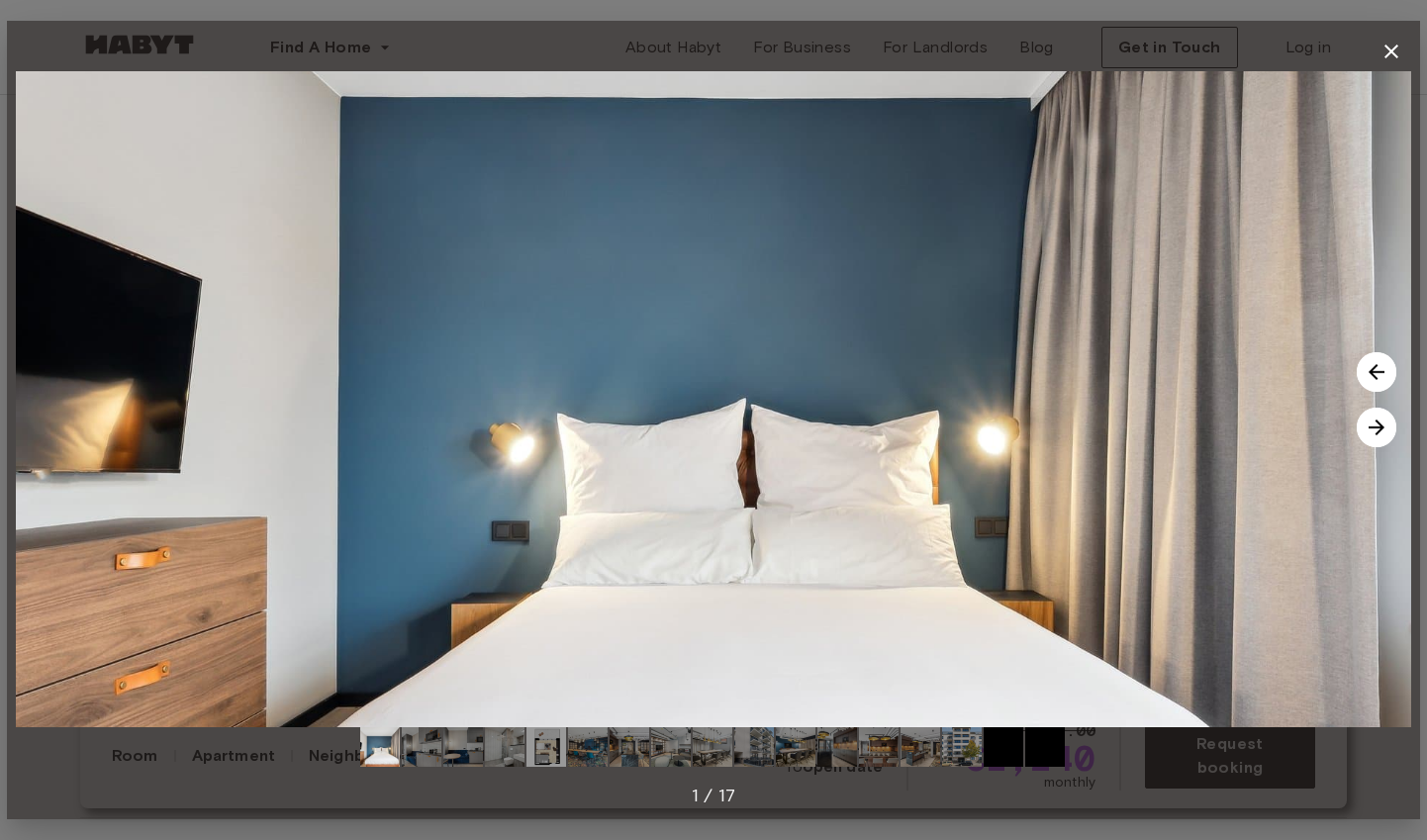 click at bounding box center (1377, 427) 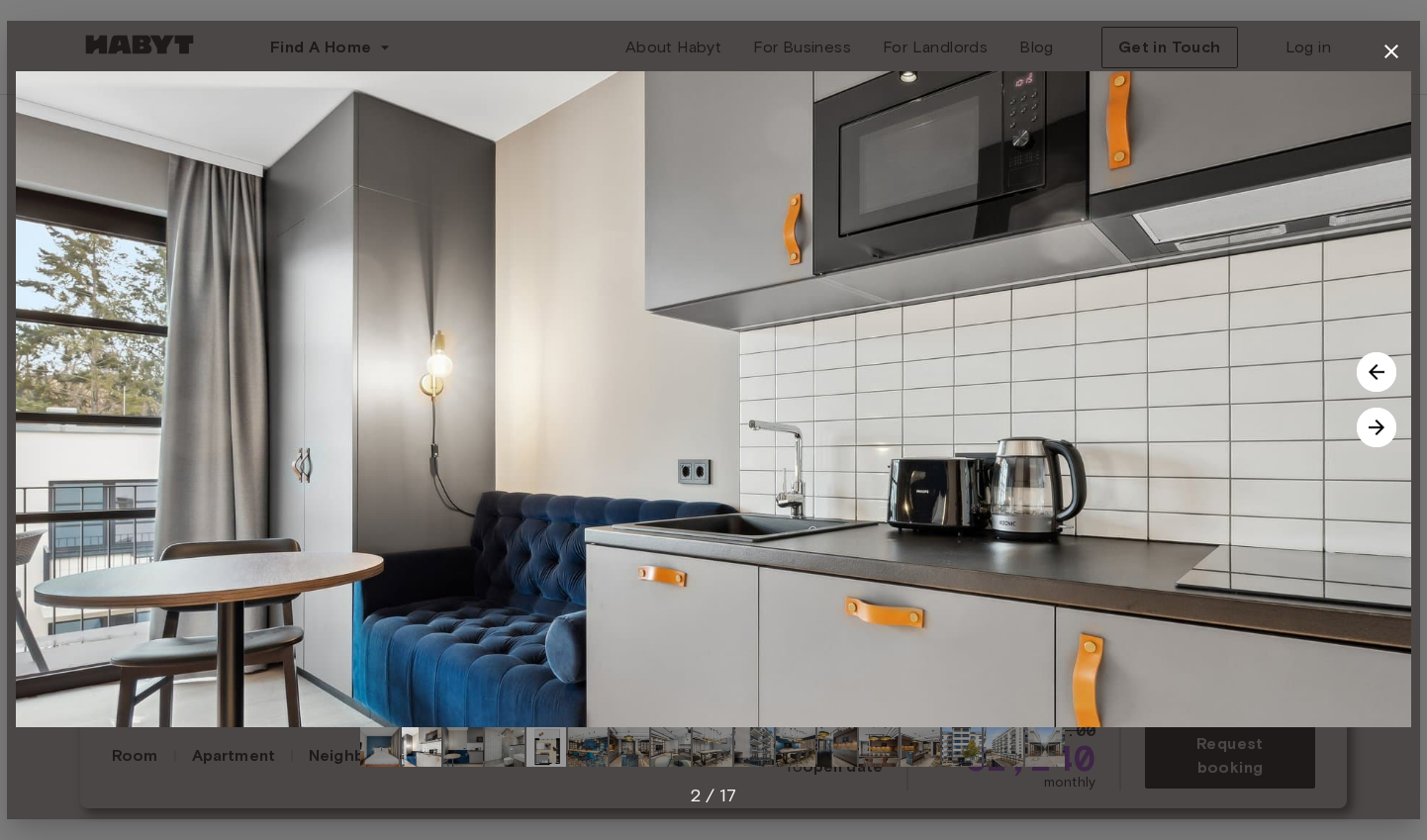 click at bounding box center [1377, 427] 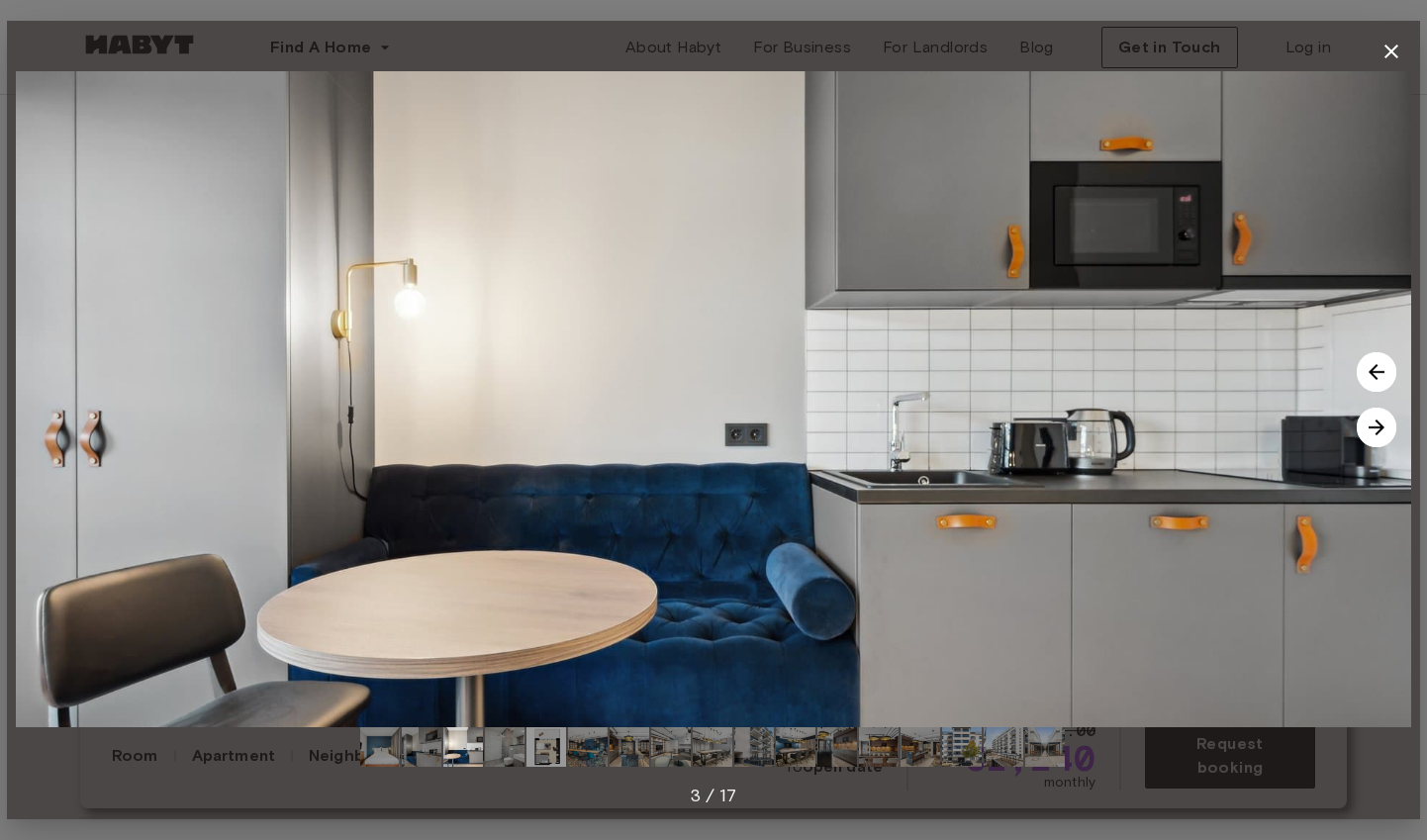 click at bounding box center (1377, 427) 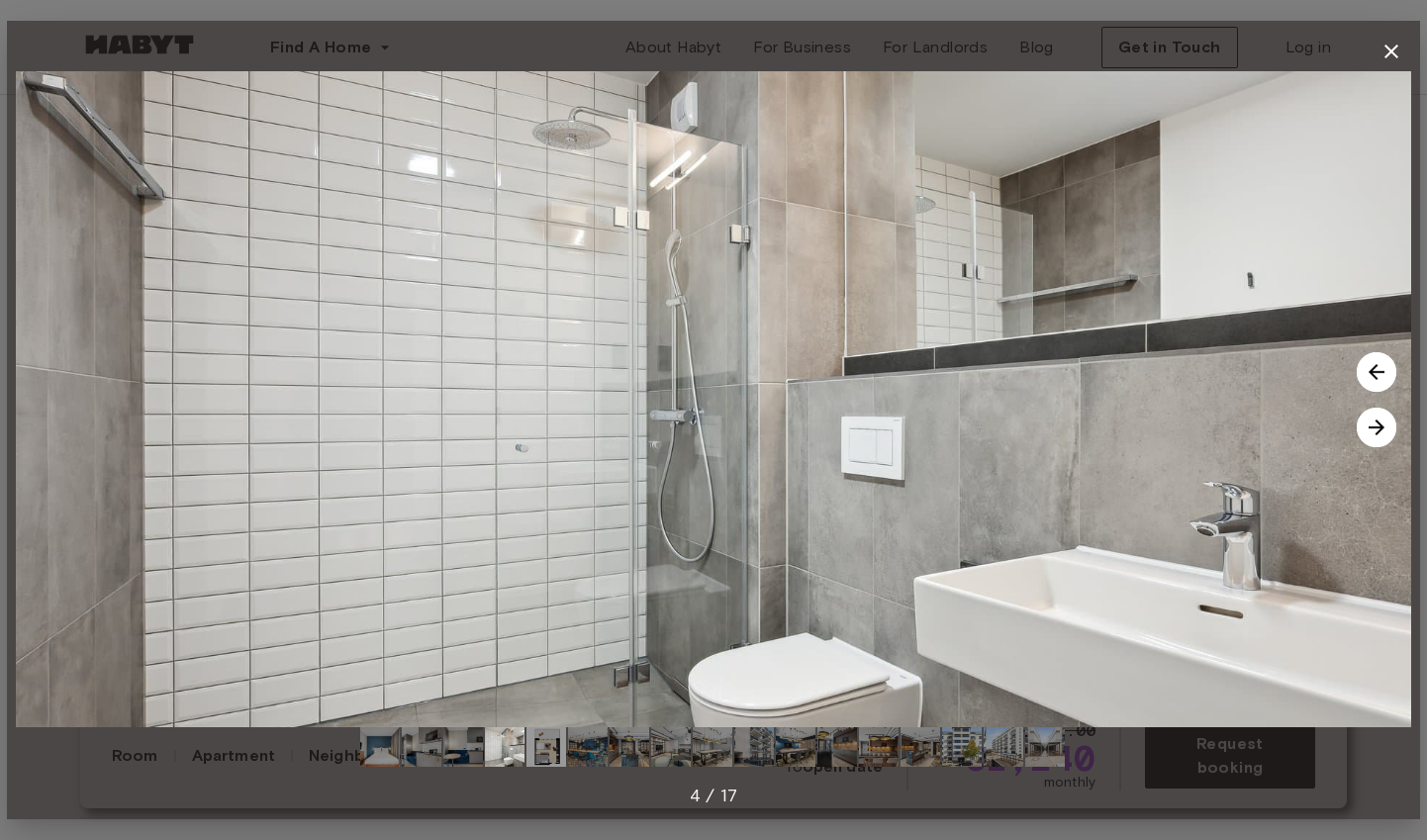 click at bounding box center (1377, 427) 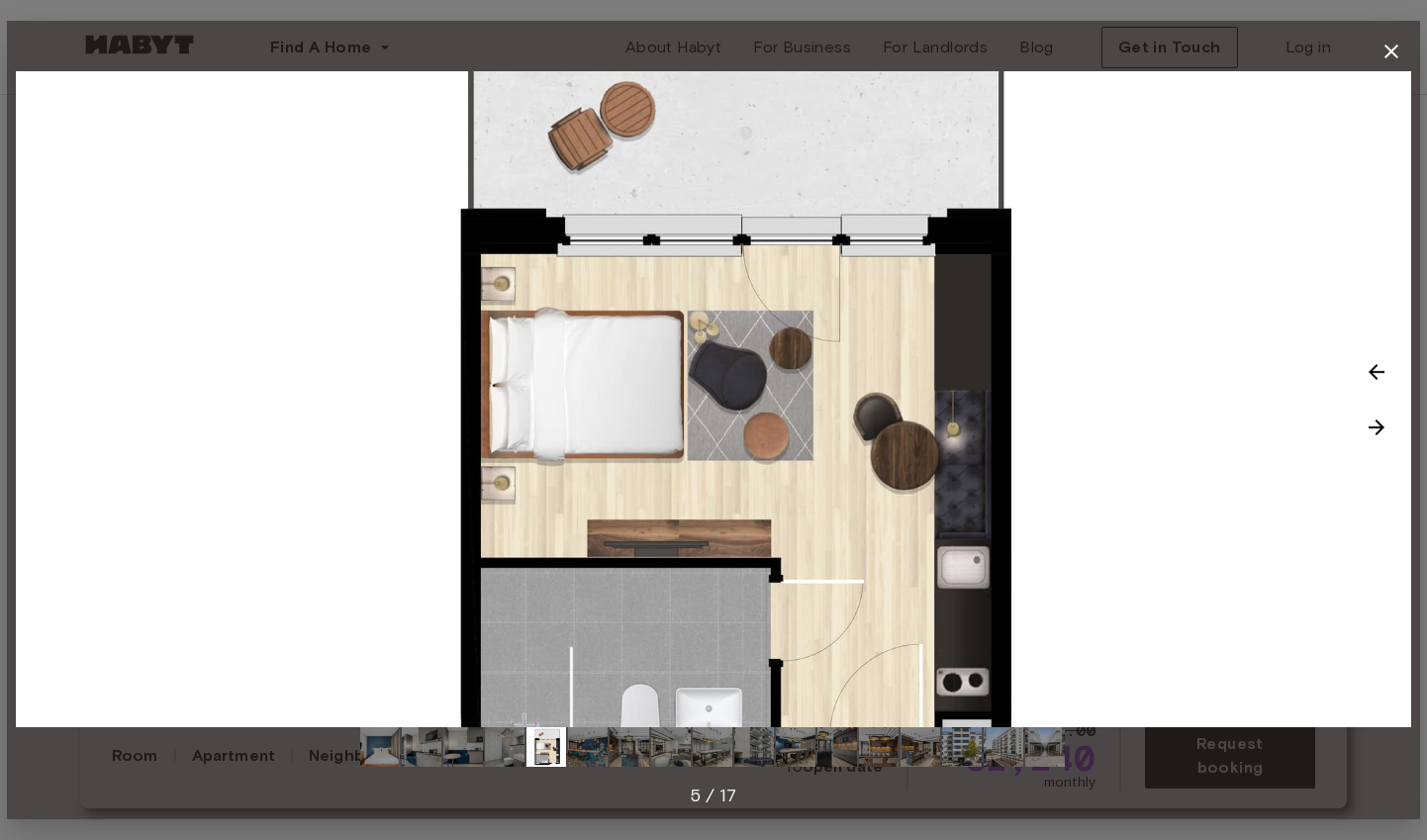 click at bounding box center (1377, 427) 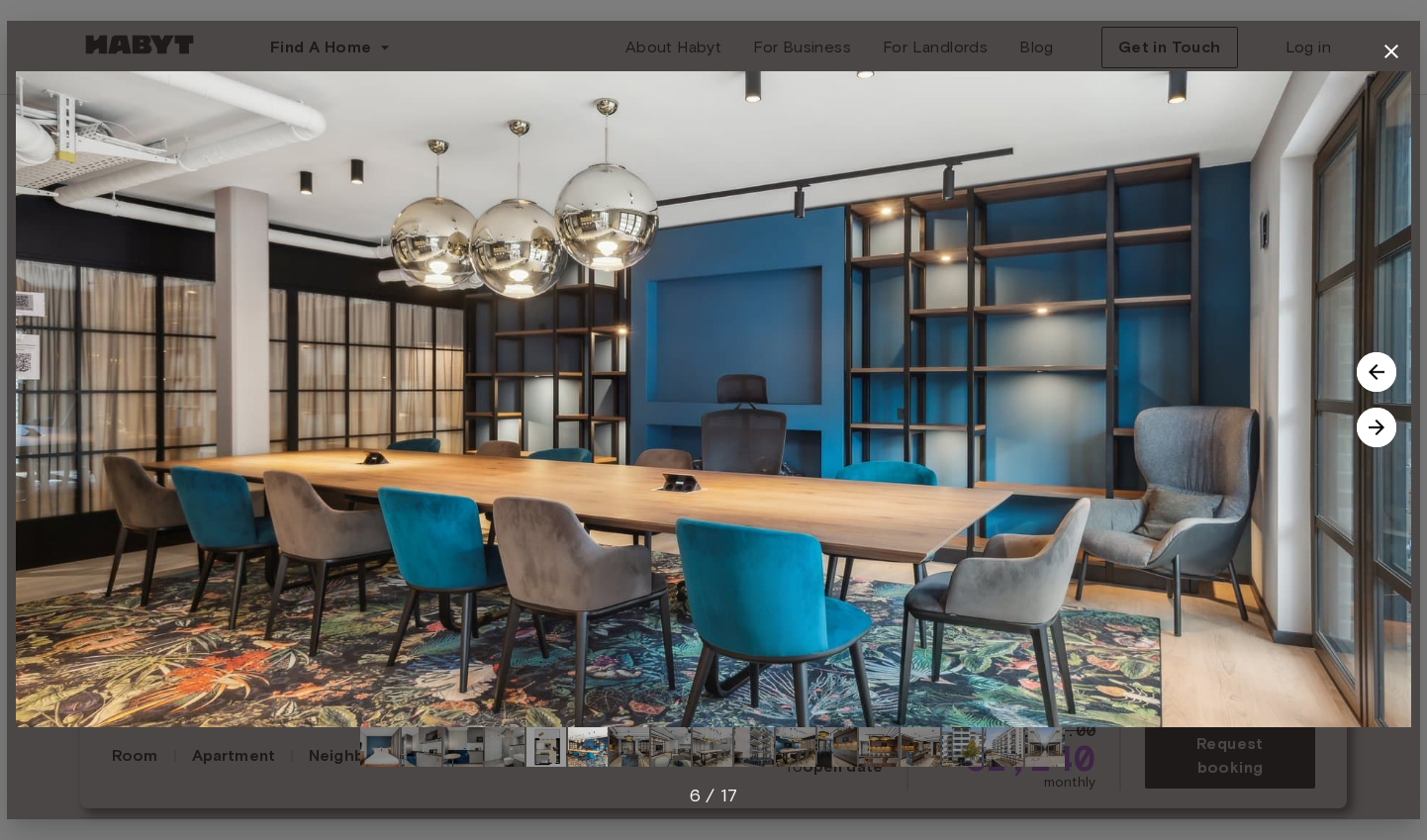 click at bounding box center (1377, 427) 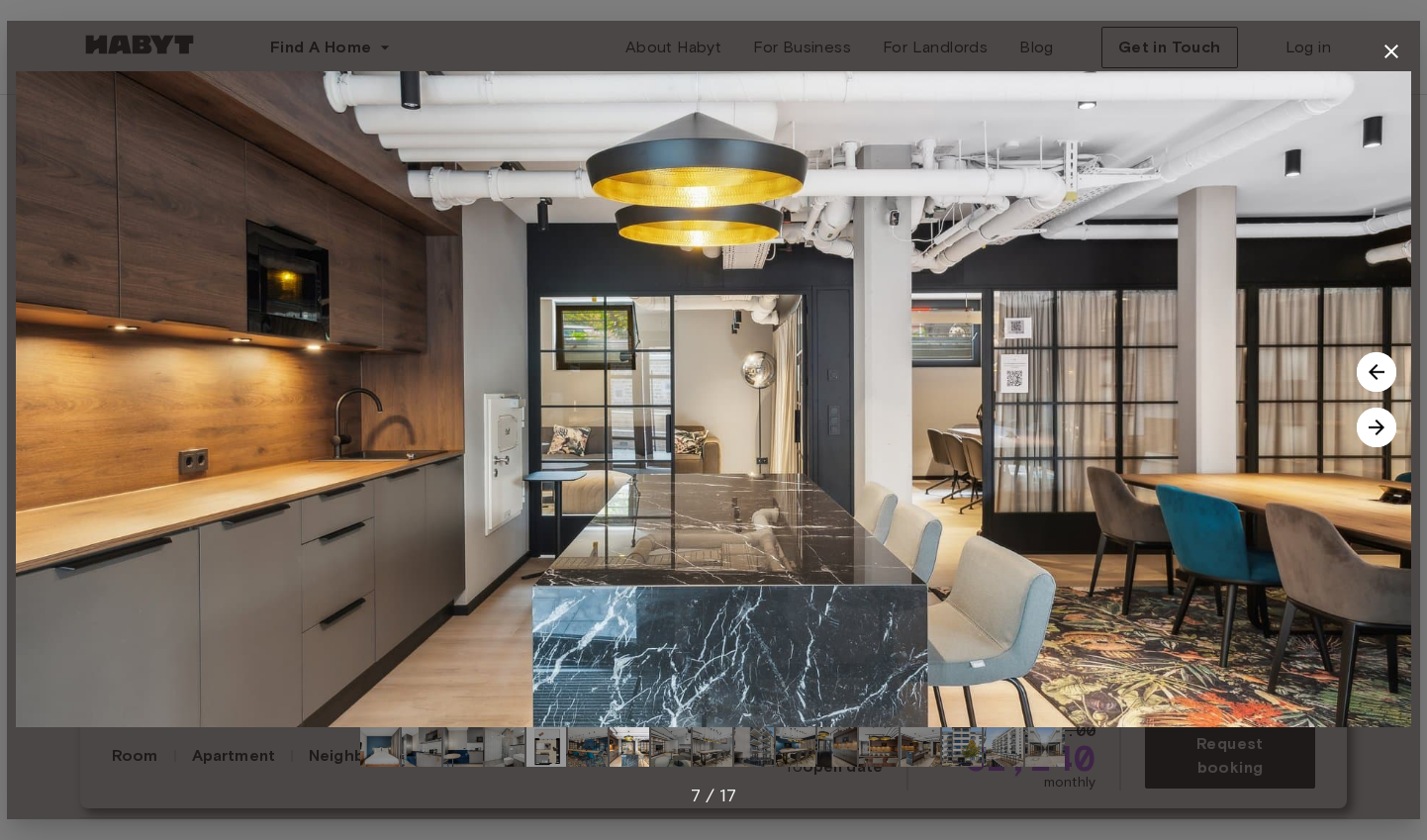 click at bounding box center (1377, 427) 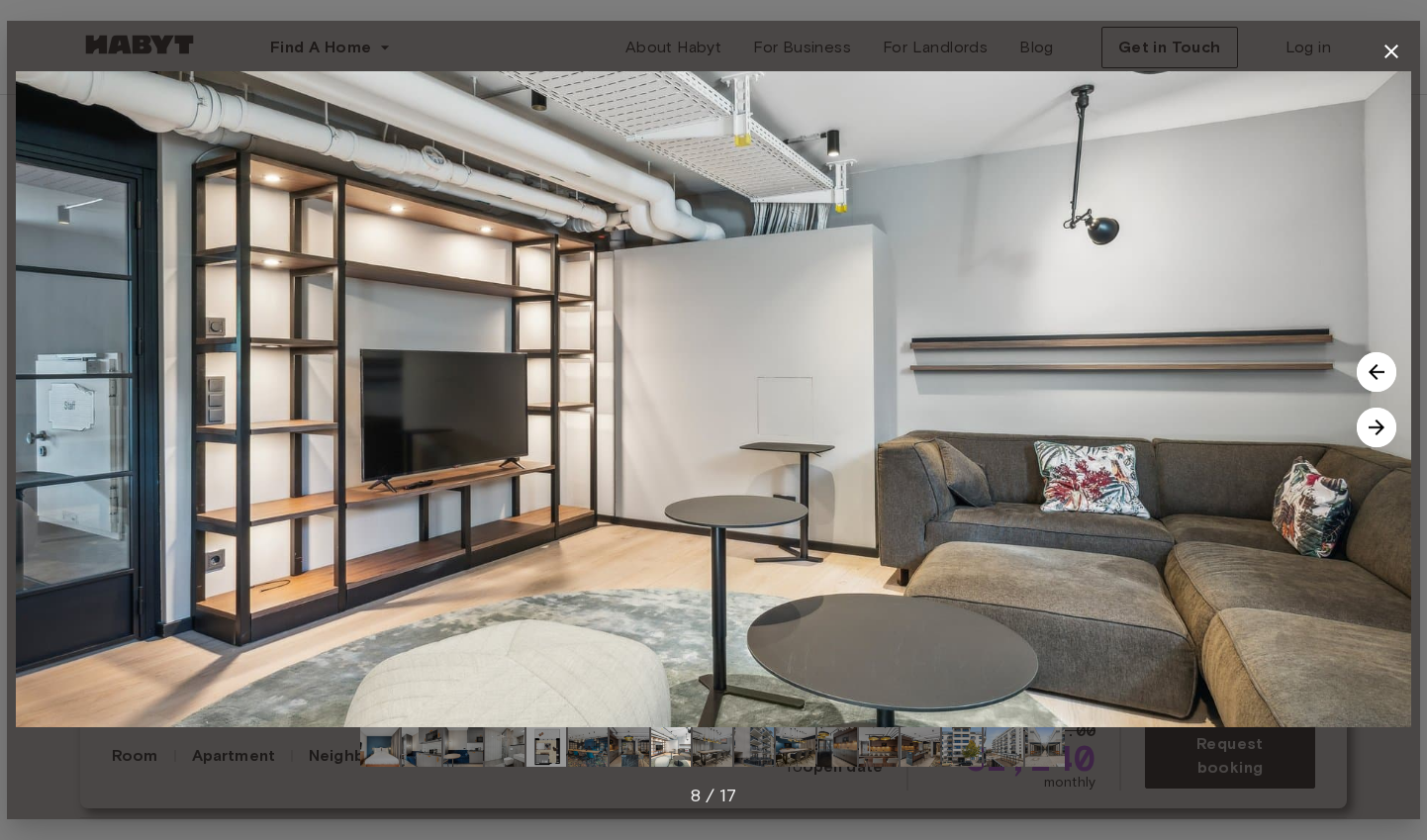 click at bounding box center [1377, 427] 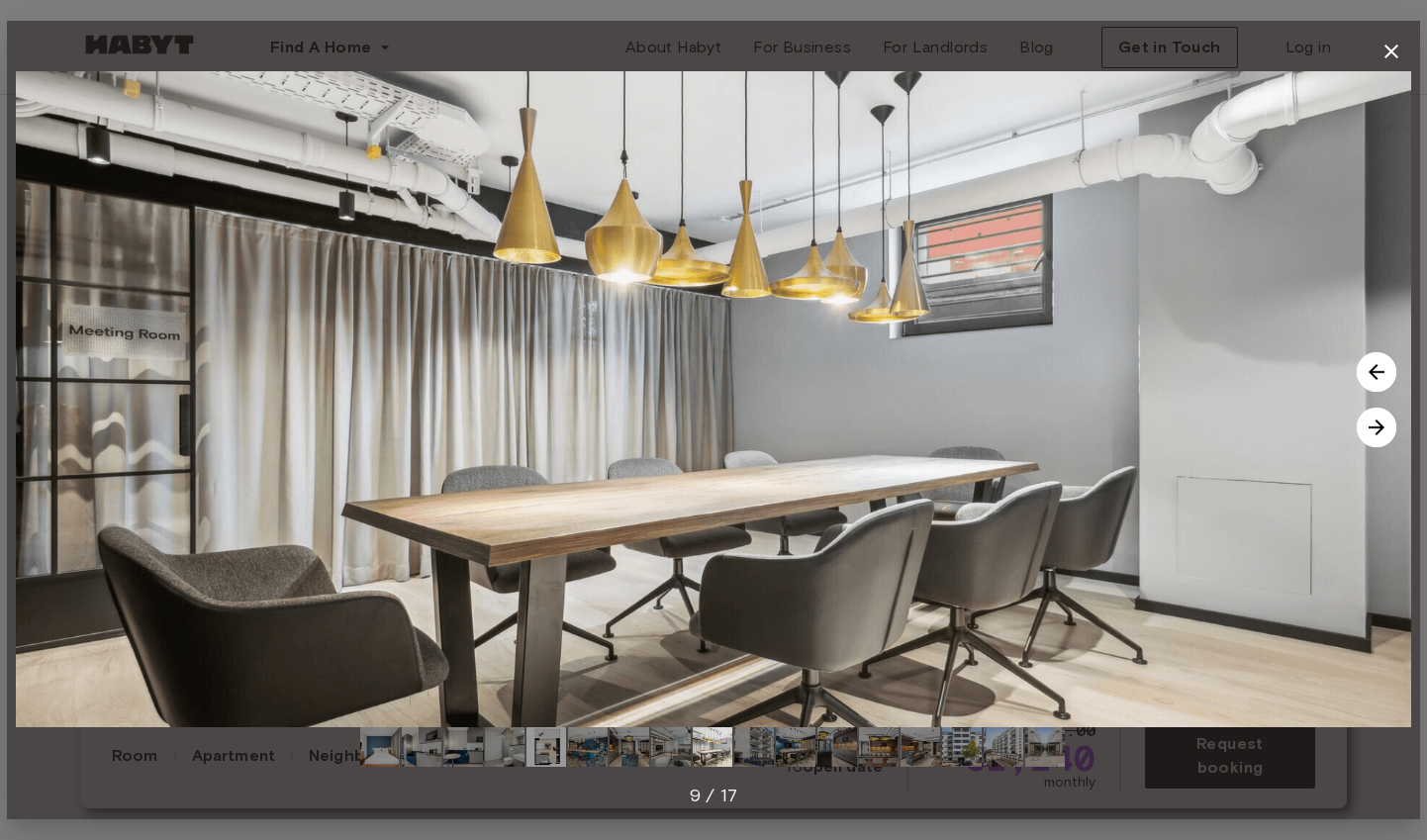 click at bounding box center (1377, 427) 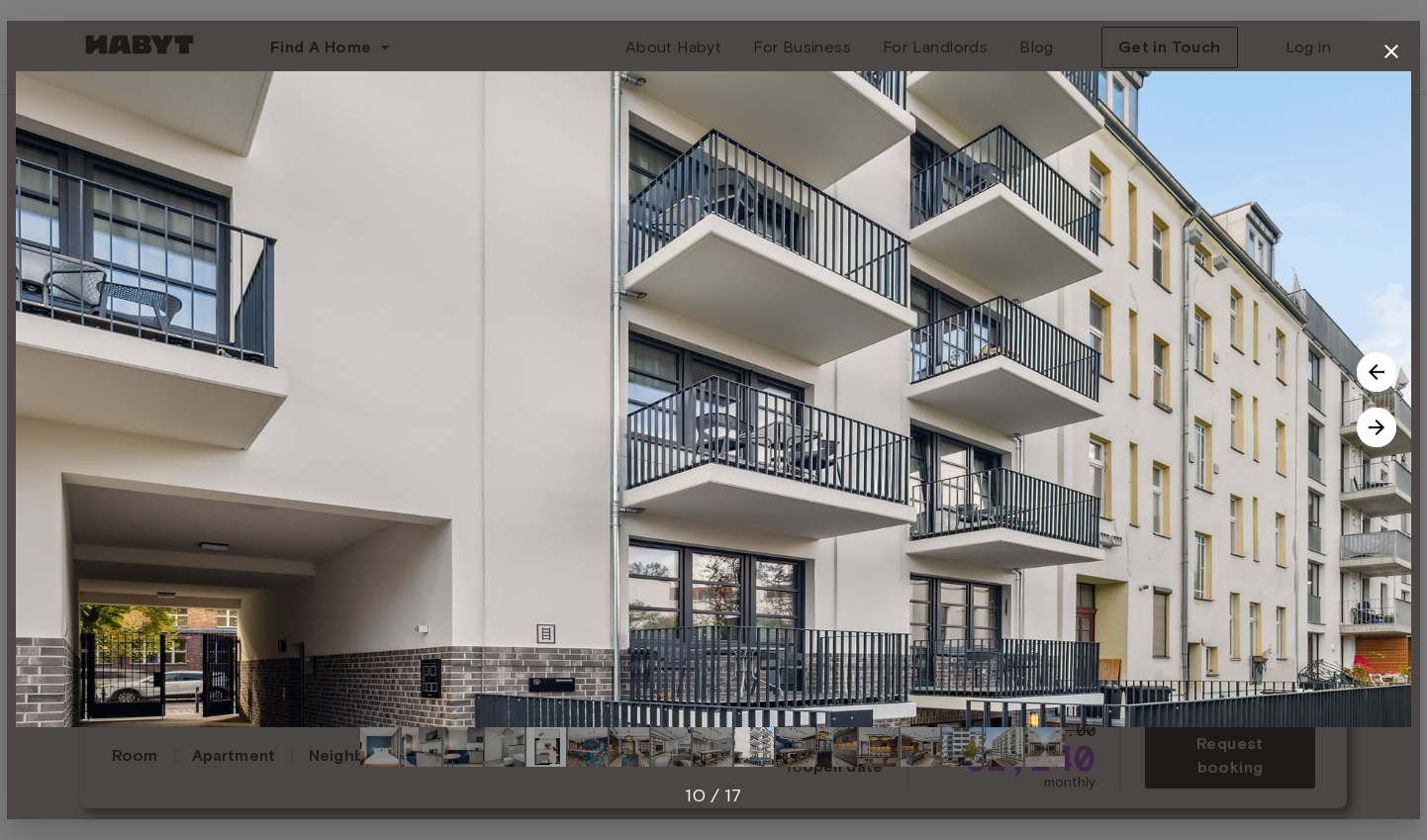 click at bounding box center [1377, 427] 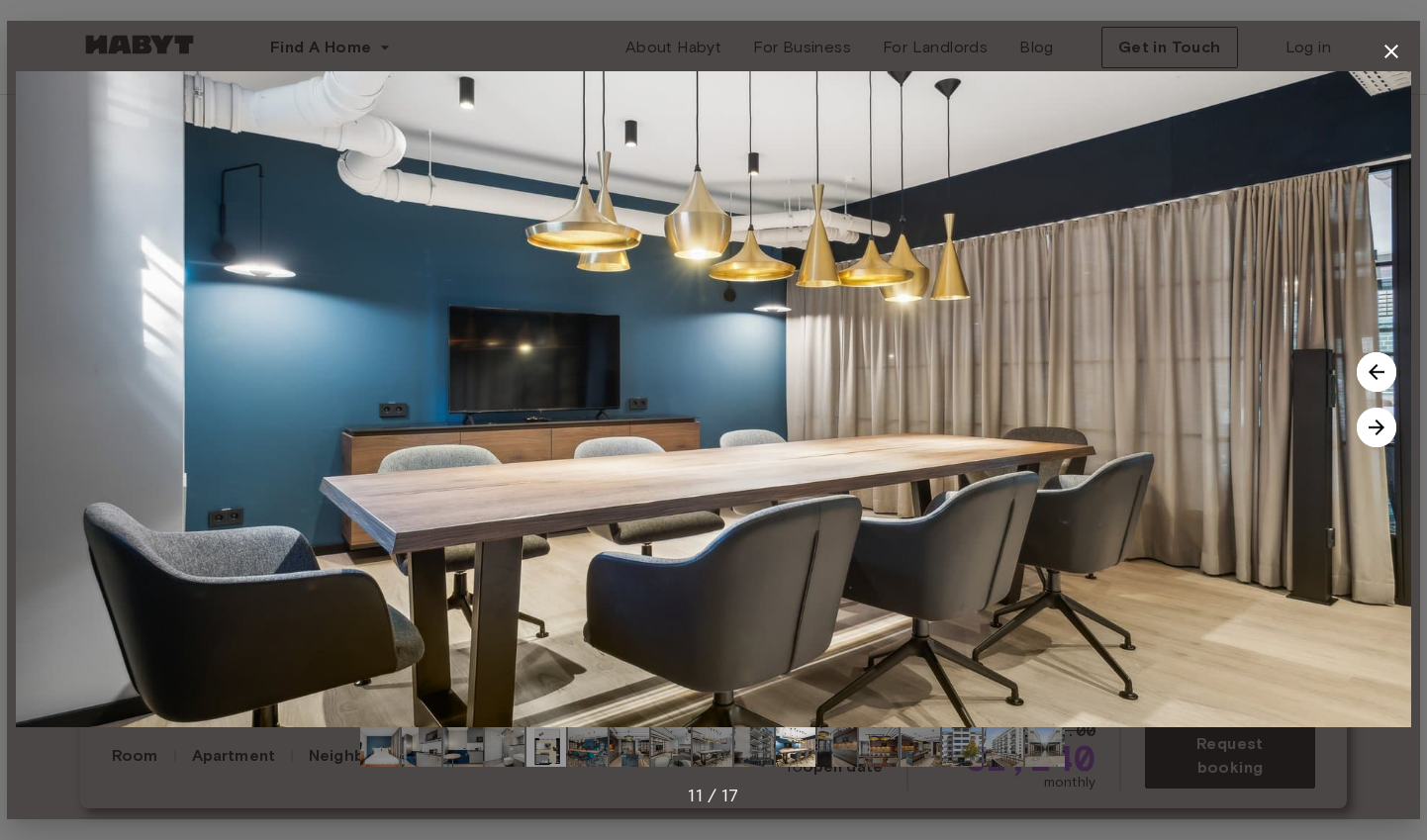 click 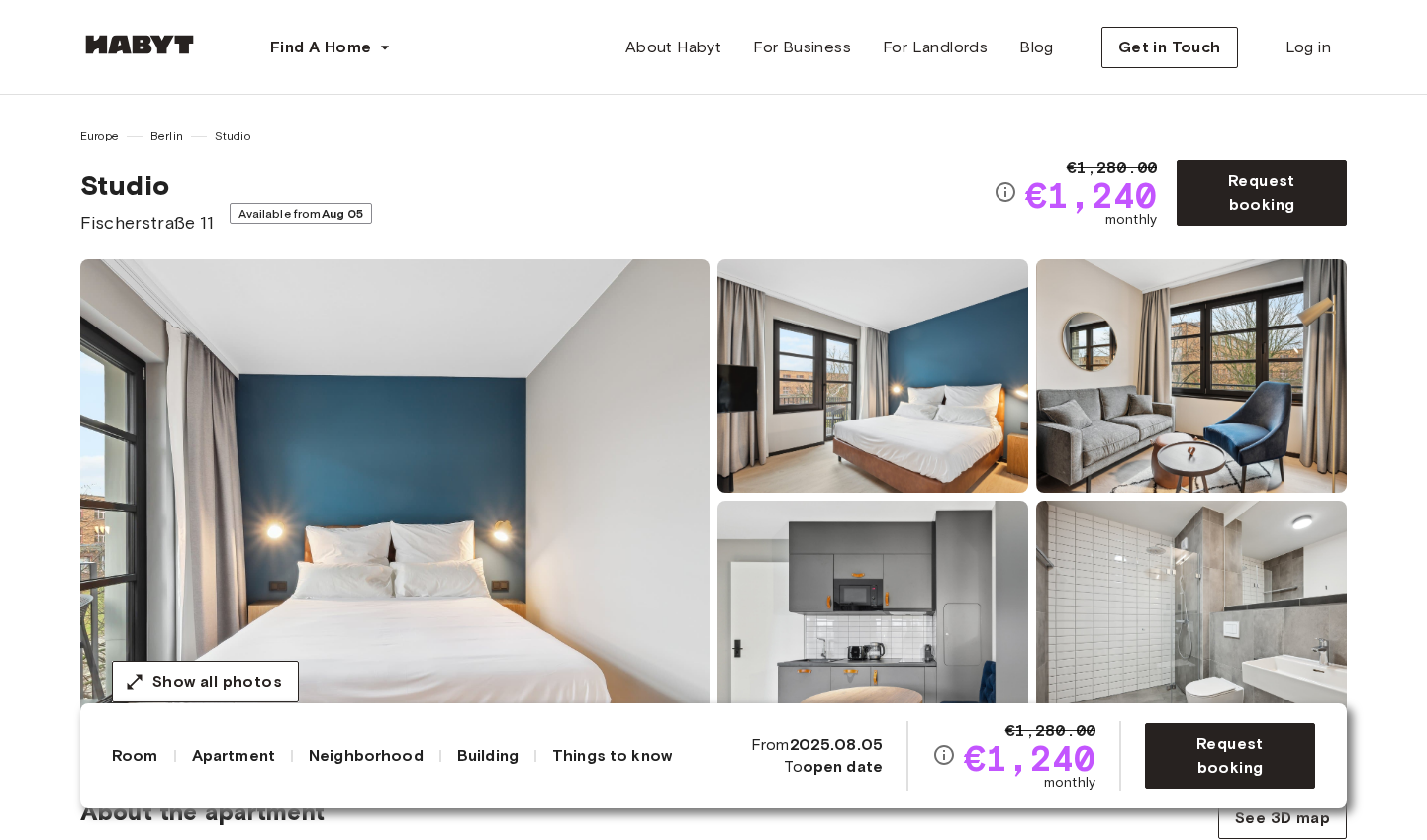 scroll, scrollTop: 0, scrollLeft: 0, axis: both 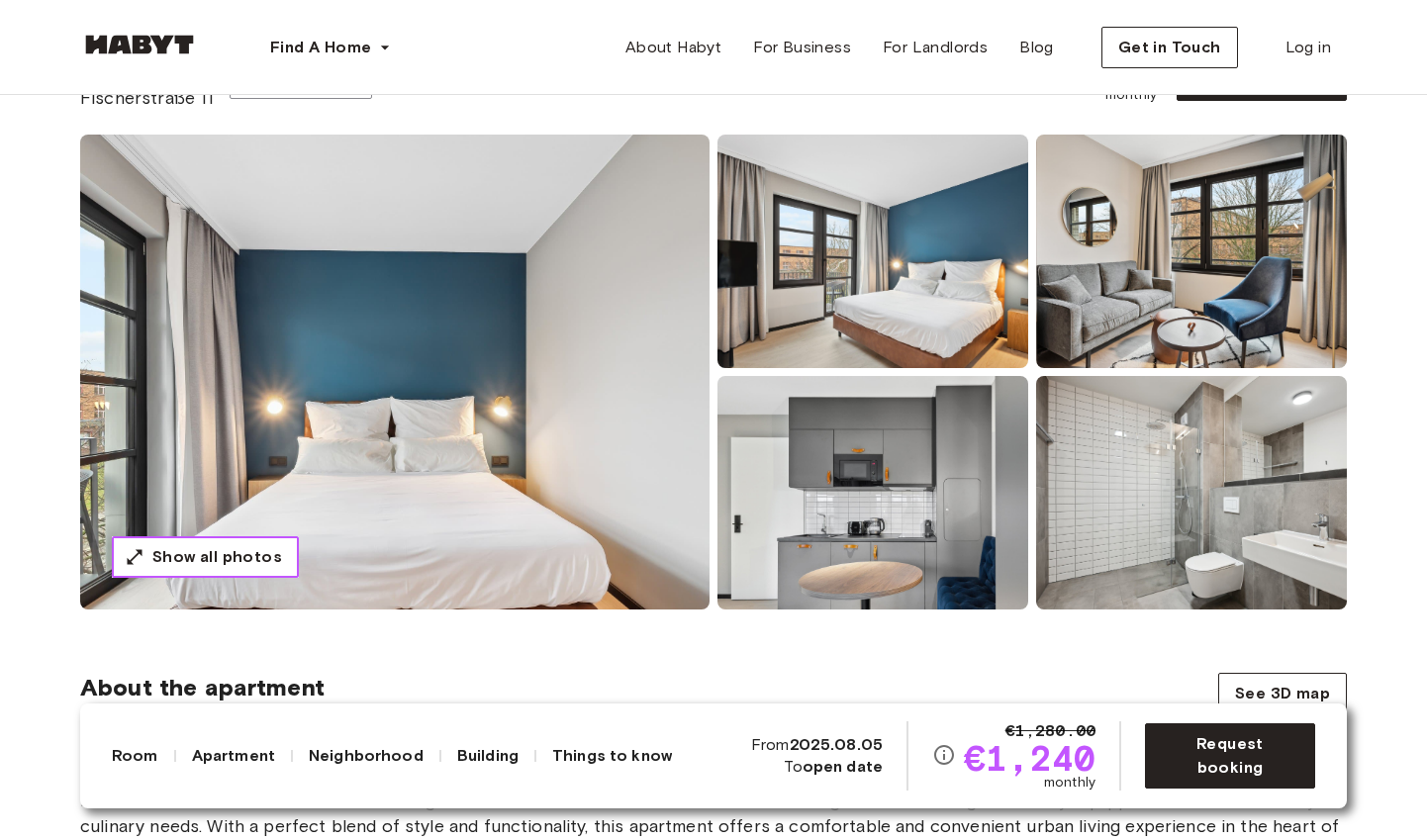 click on "Show all photos" at bounding box center [217, 557] 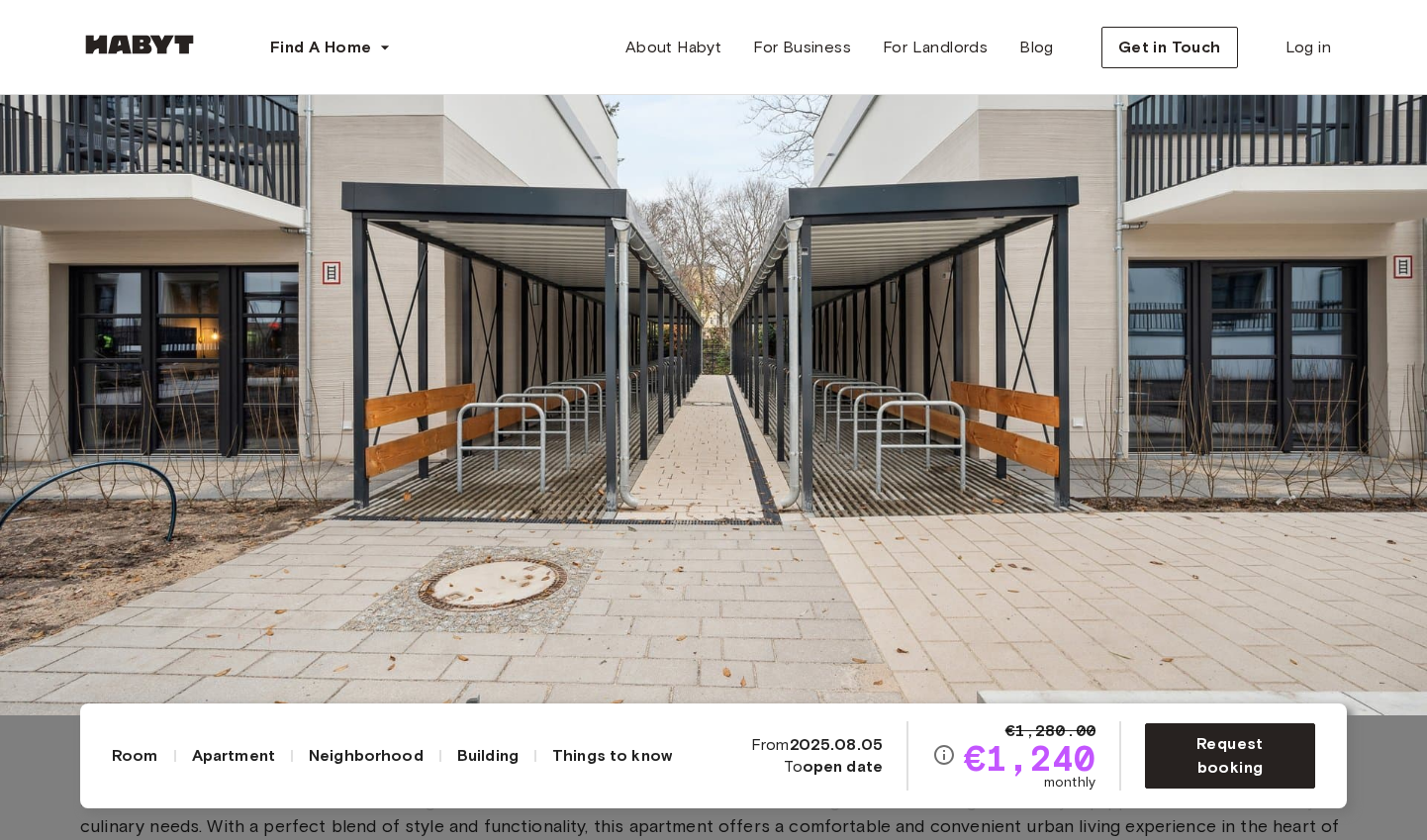 click at bounding box center (714, 295) 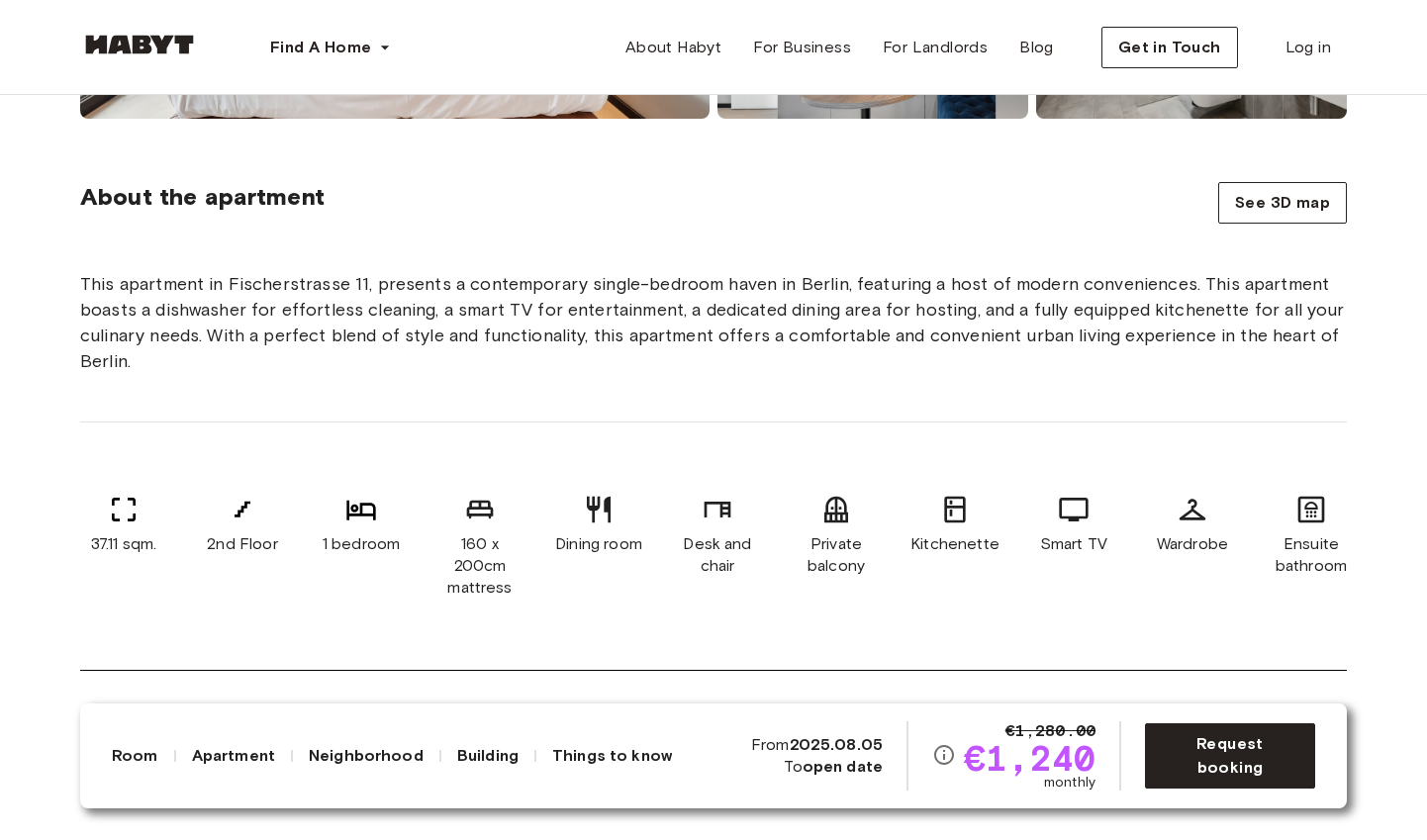 scroll, scrollTop: 628, scrollLeft: 0, axis: vertical 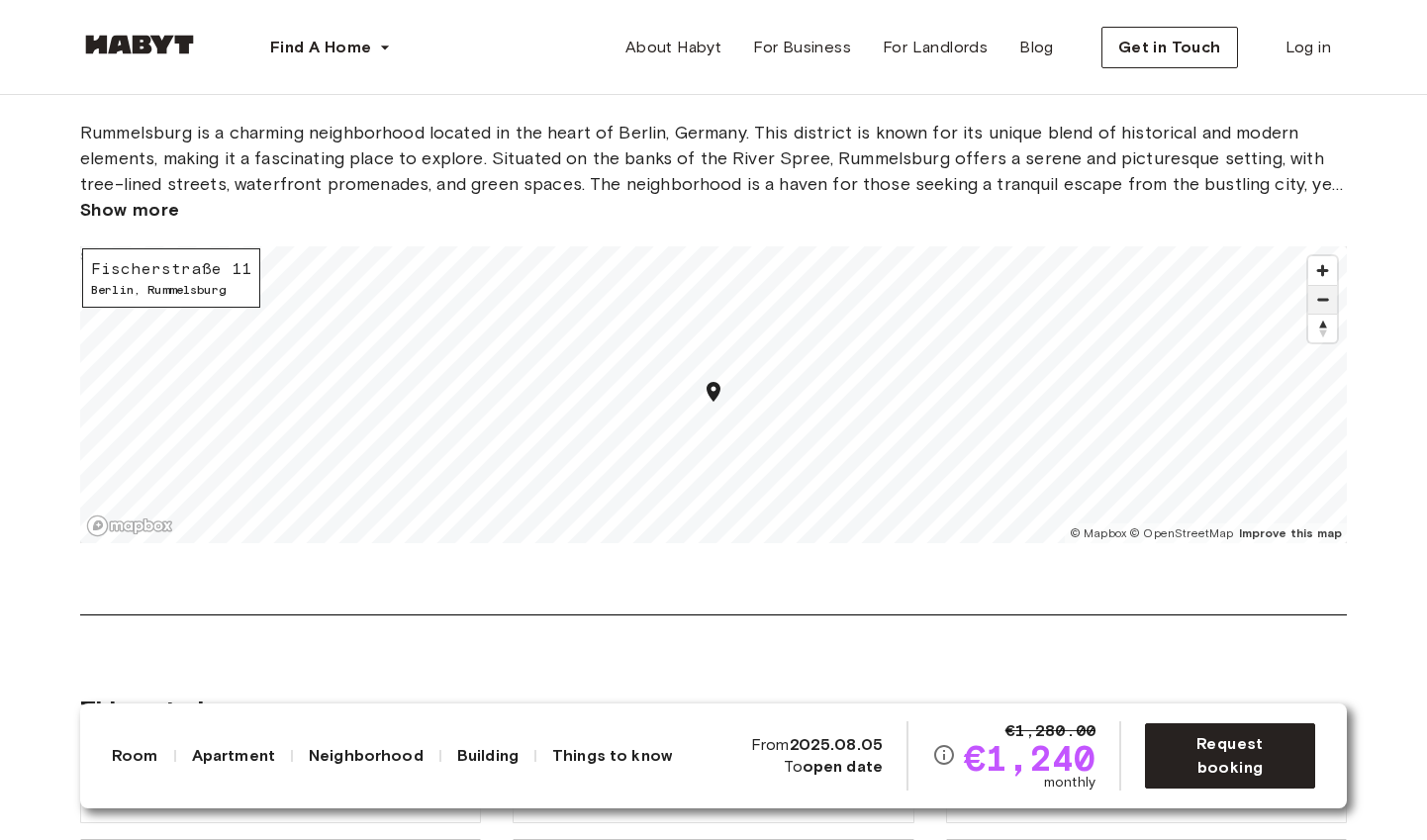 click at bounding box center [1322, 300] 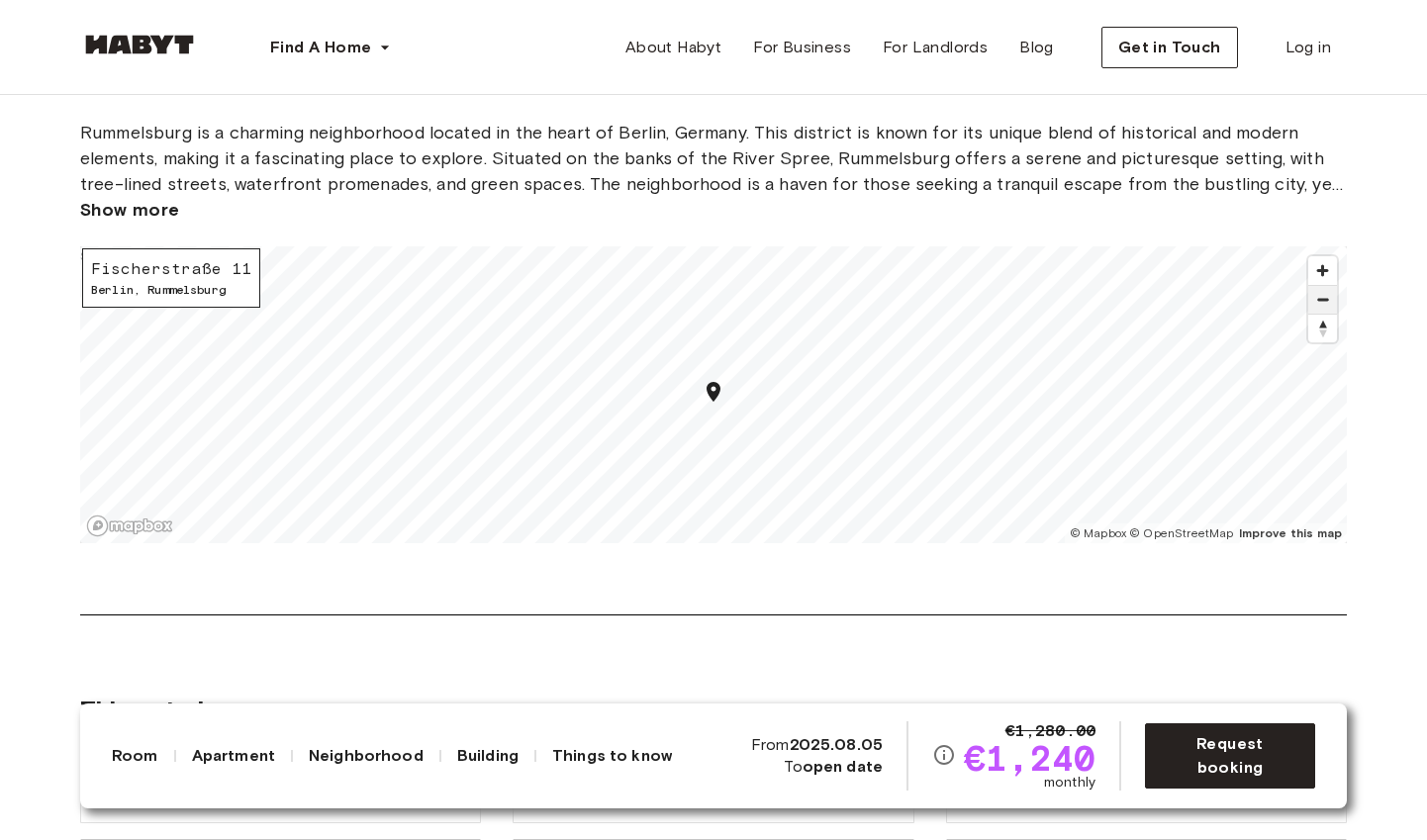 click at bounding box center [1322, 300] 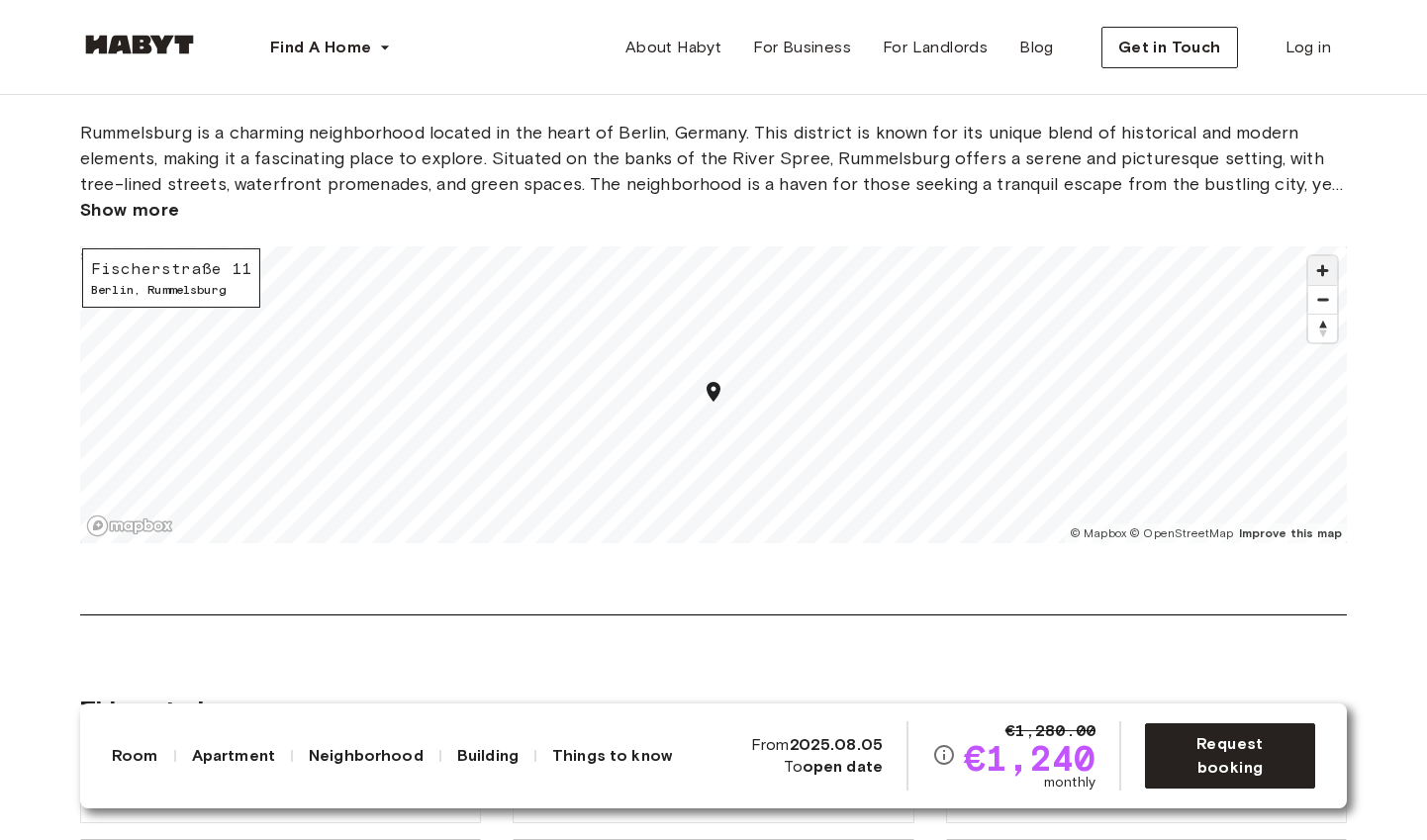 click at bounding box center (1322, 270) 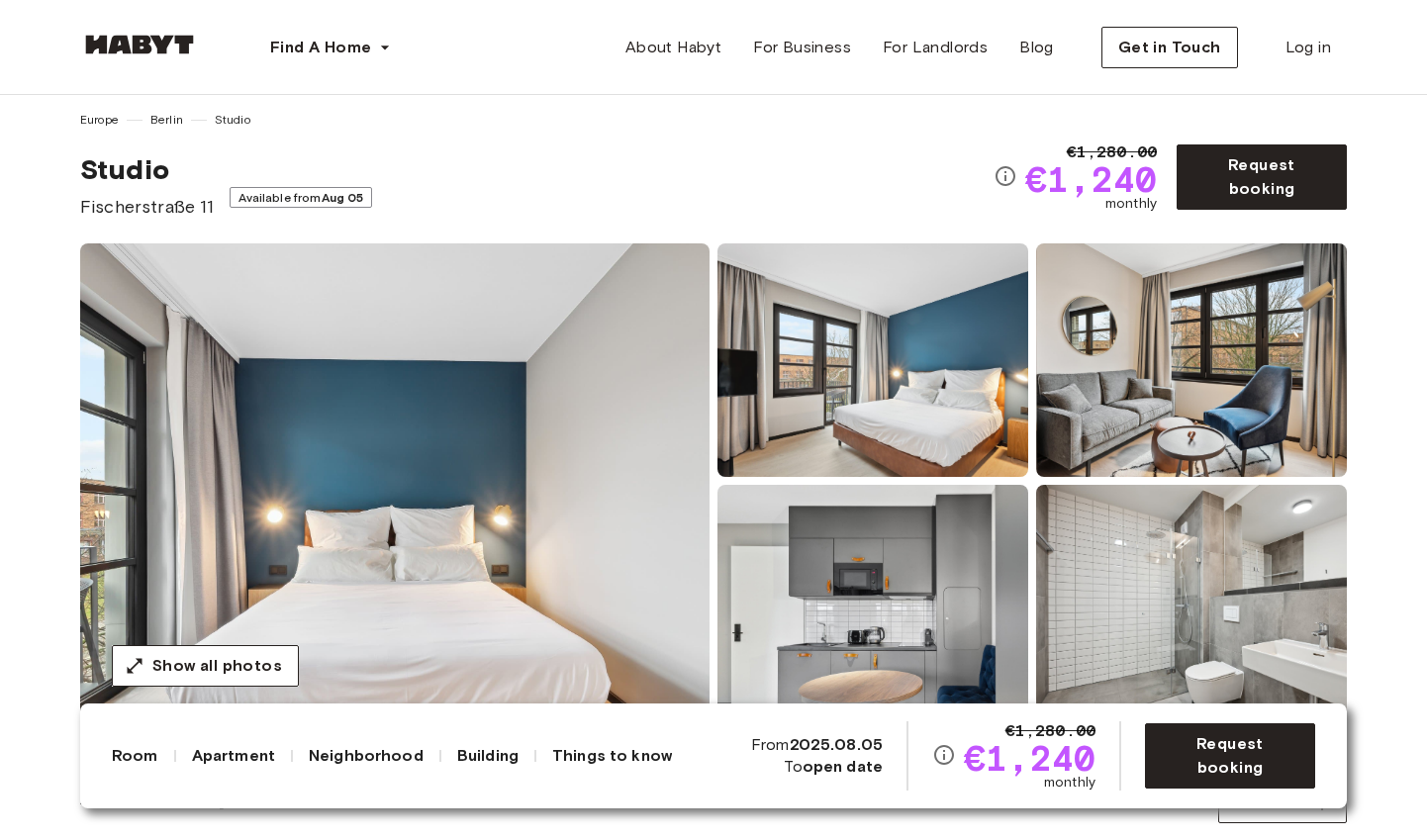 scroll, scrollTop: 0, scrollLeft: 0, axis: both 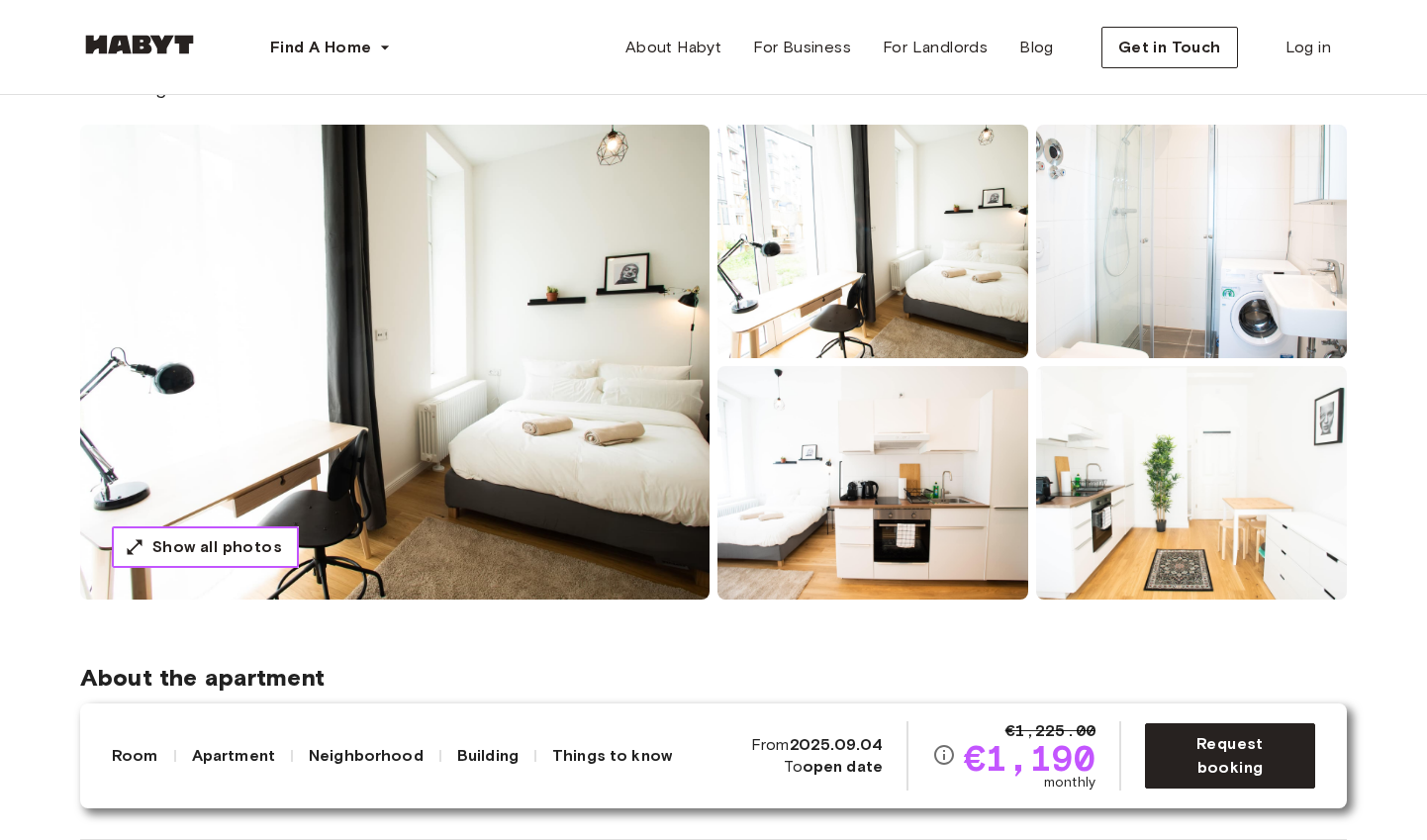 click on "Show all photos" at bounding box center (205, 547) 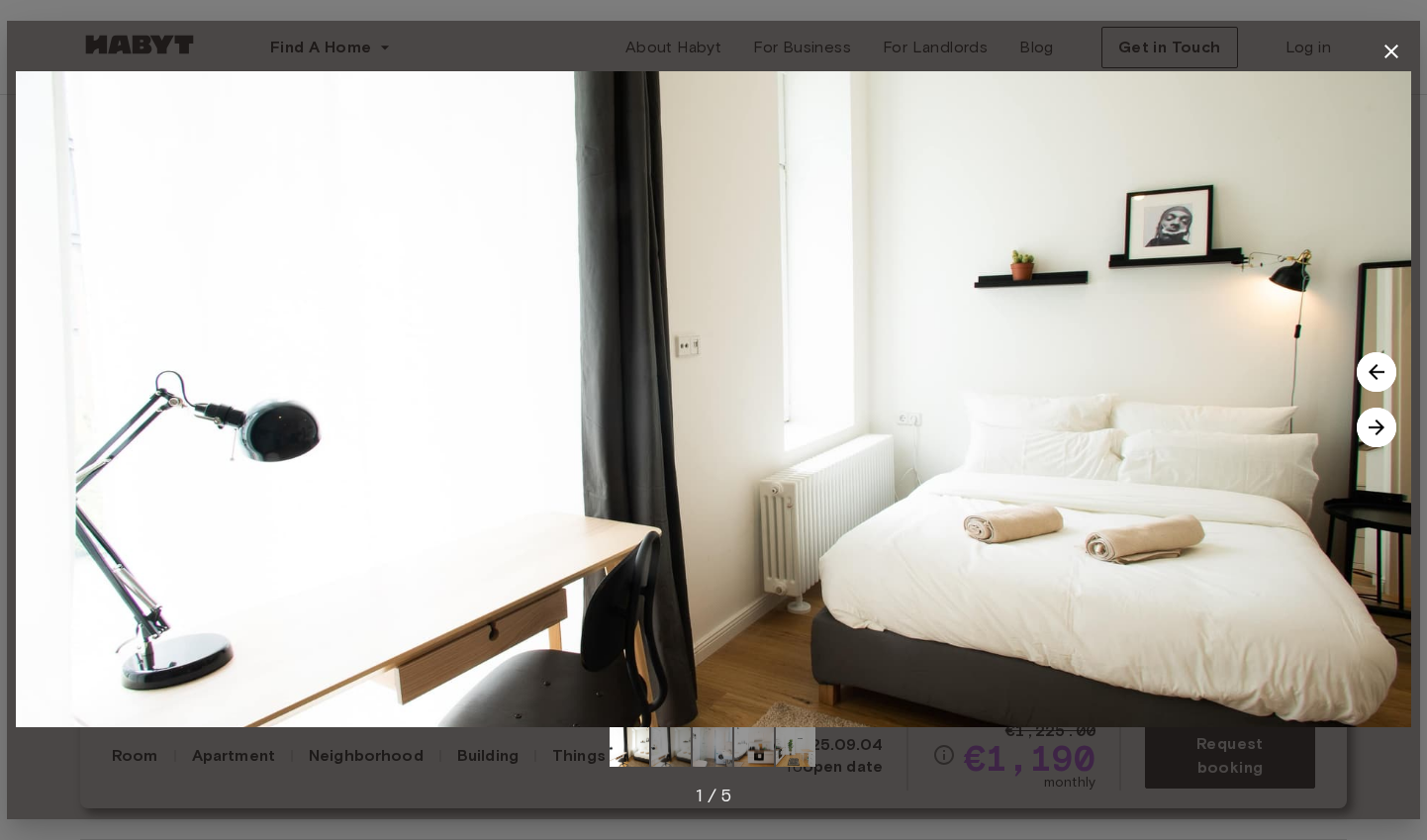 click at bounding box center (1377, 427) 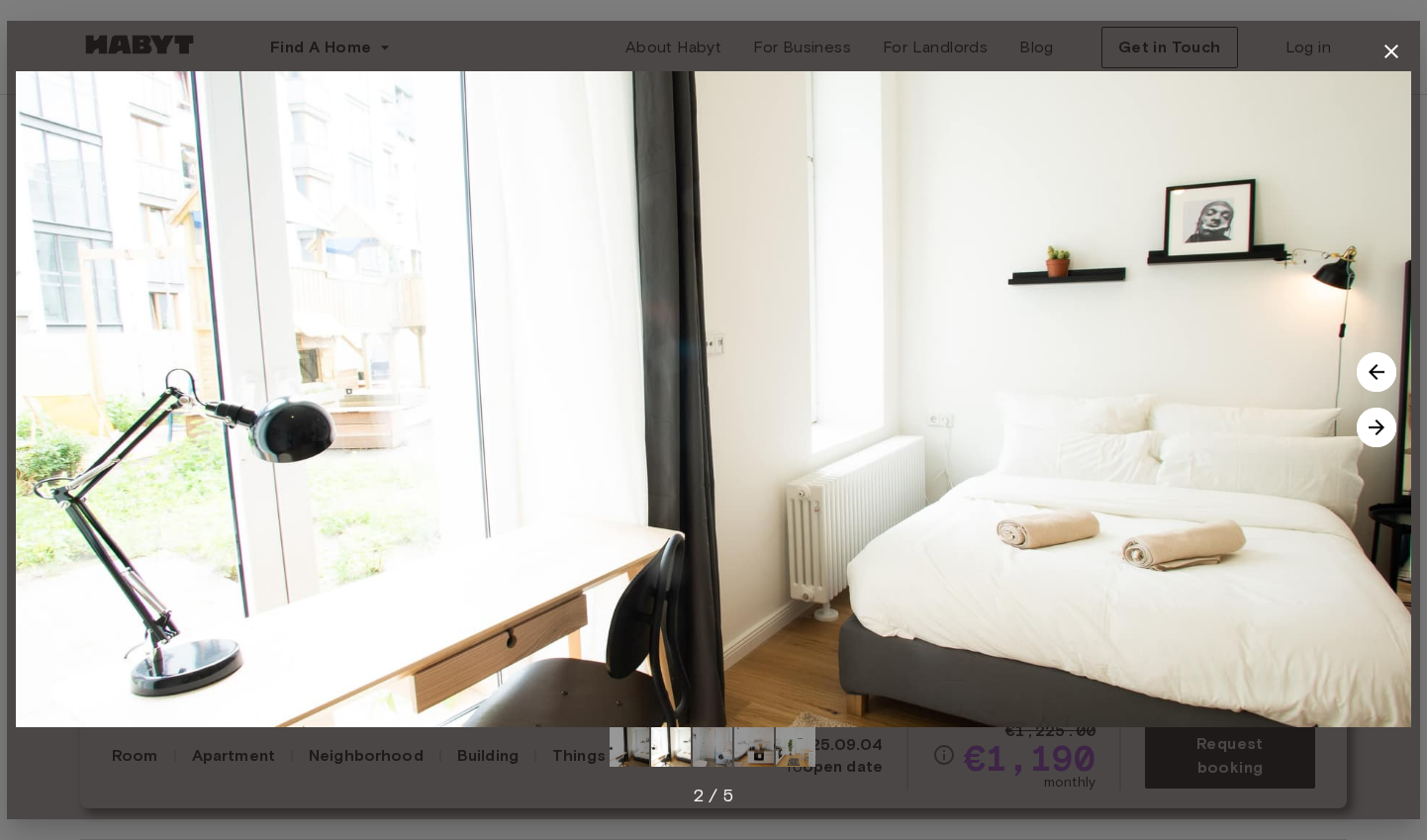 click at bounding box center [1377, 427] 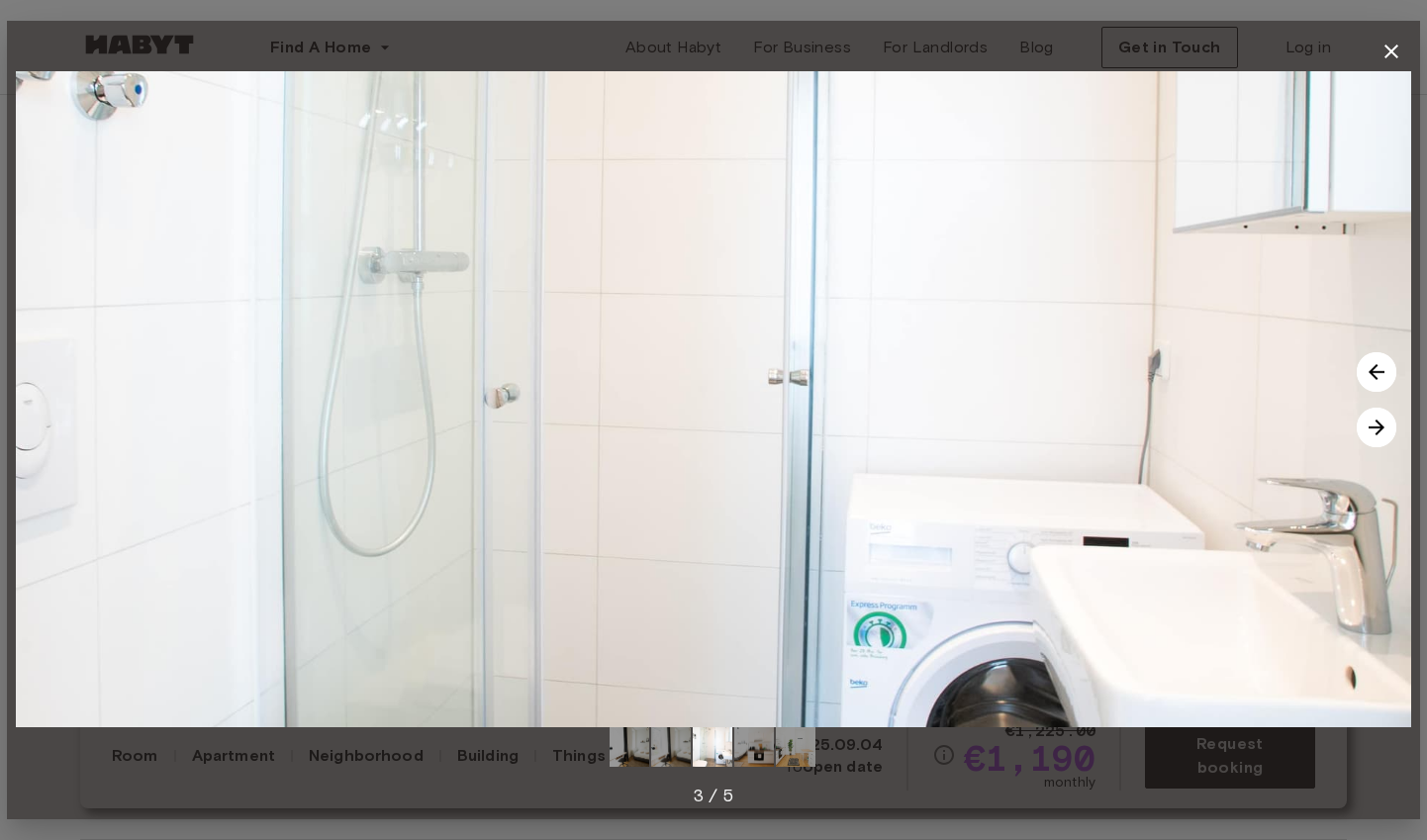 click at bounding box center (1377, 427) 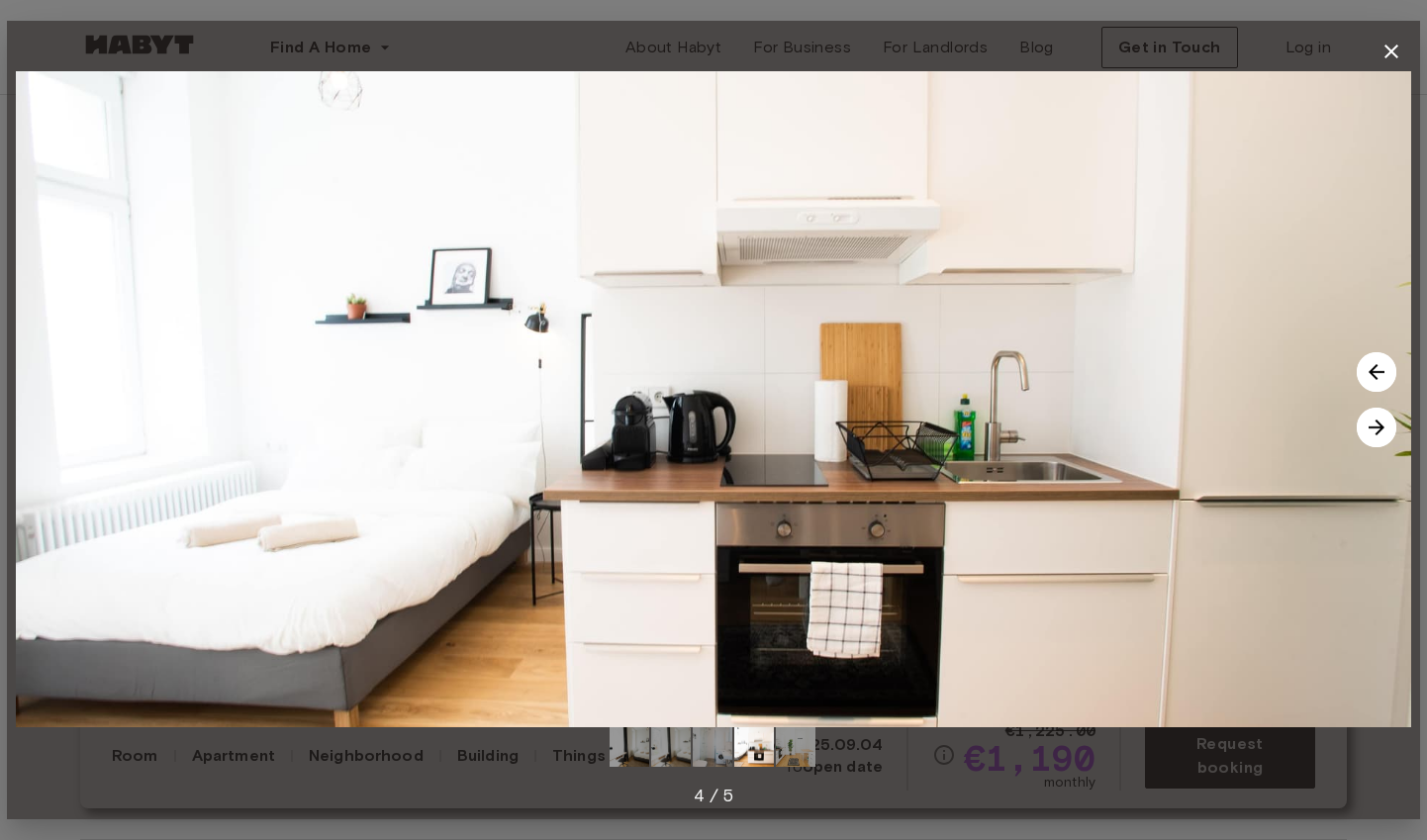 click at bounding box center (1377, 427) 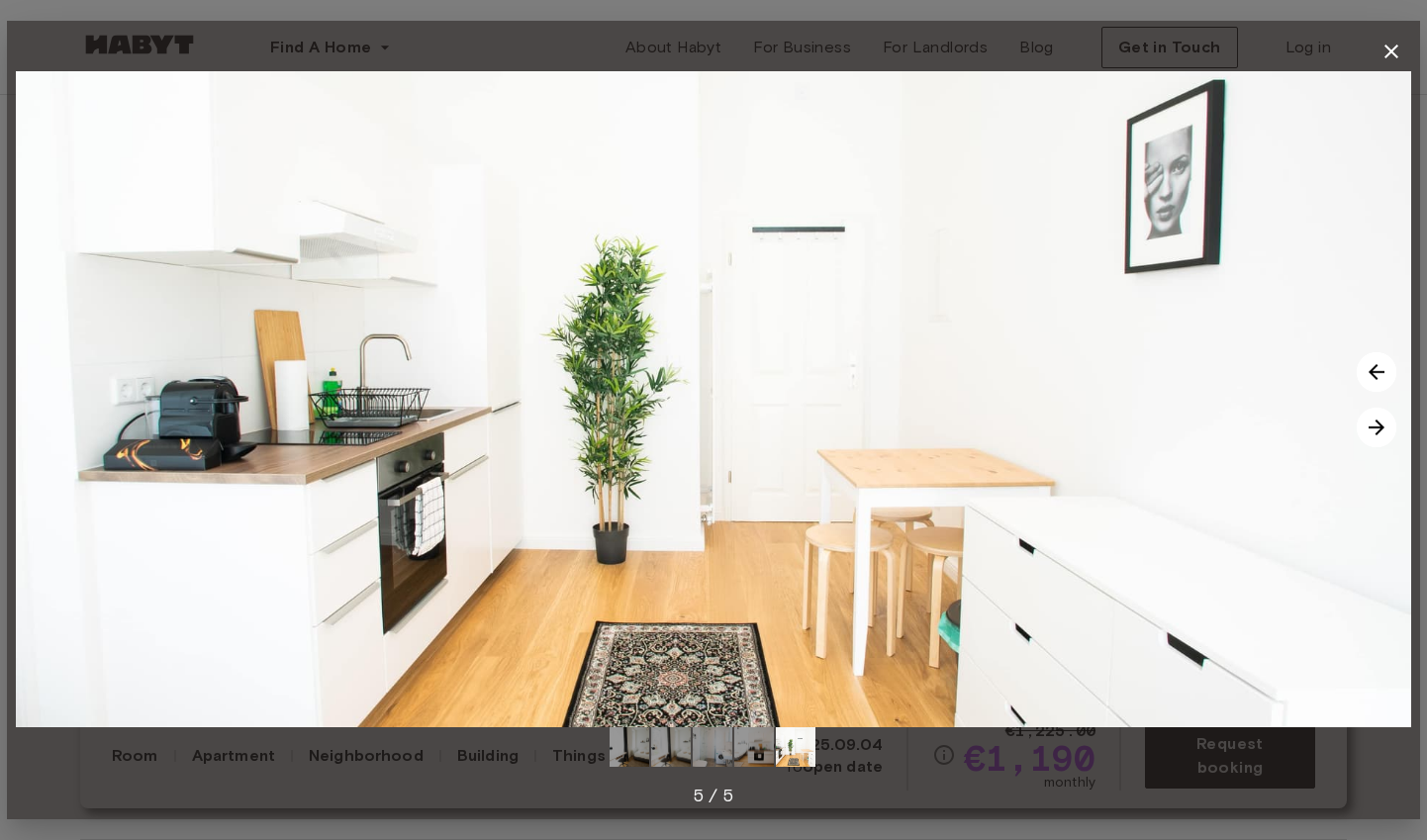 click at bounding box center [1377, 427] 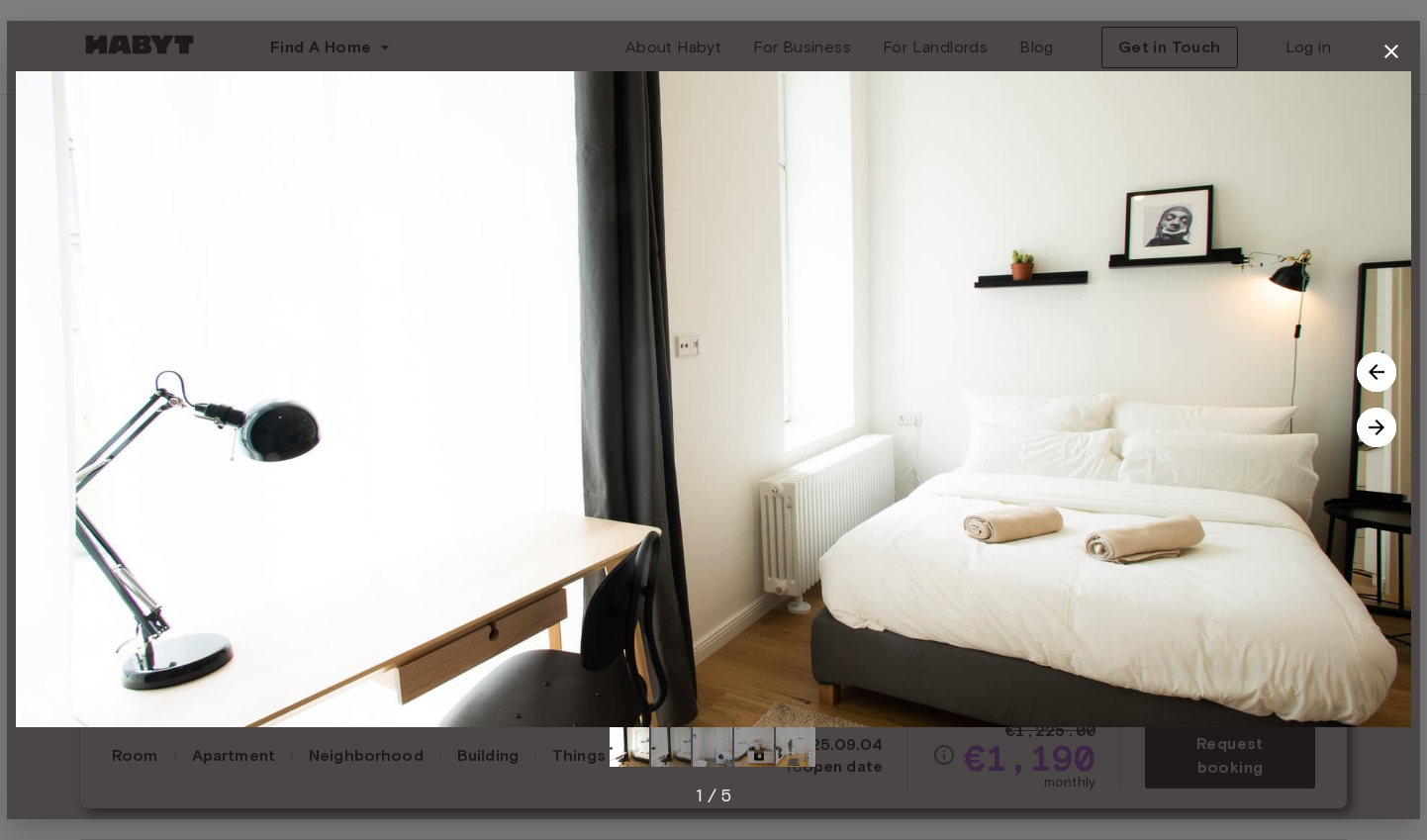 click at bounding box center [1377, 427] 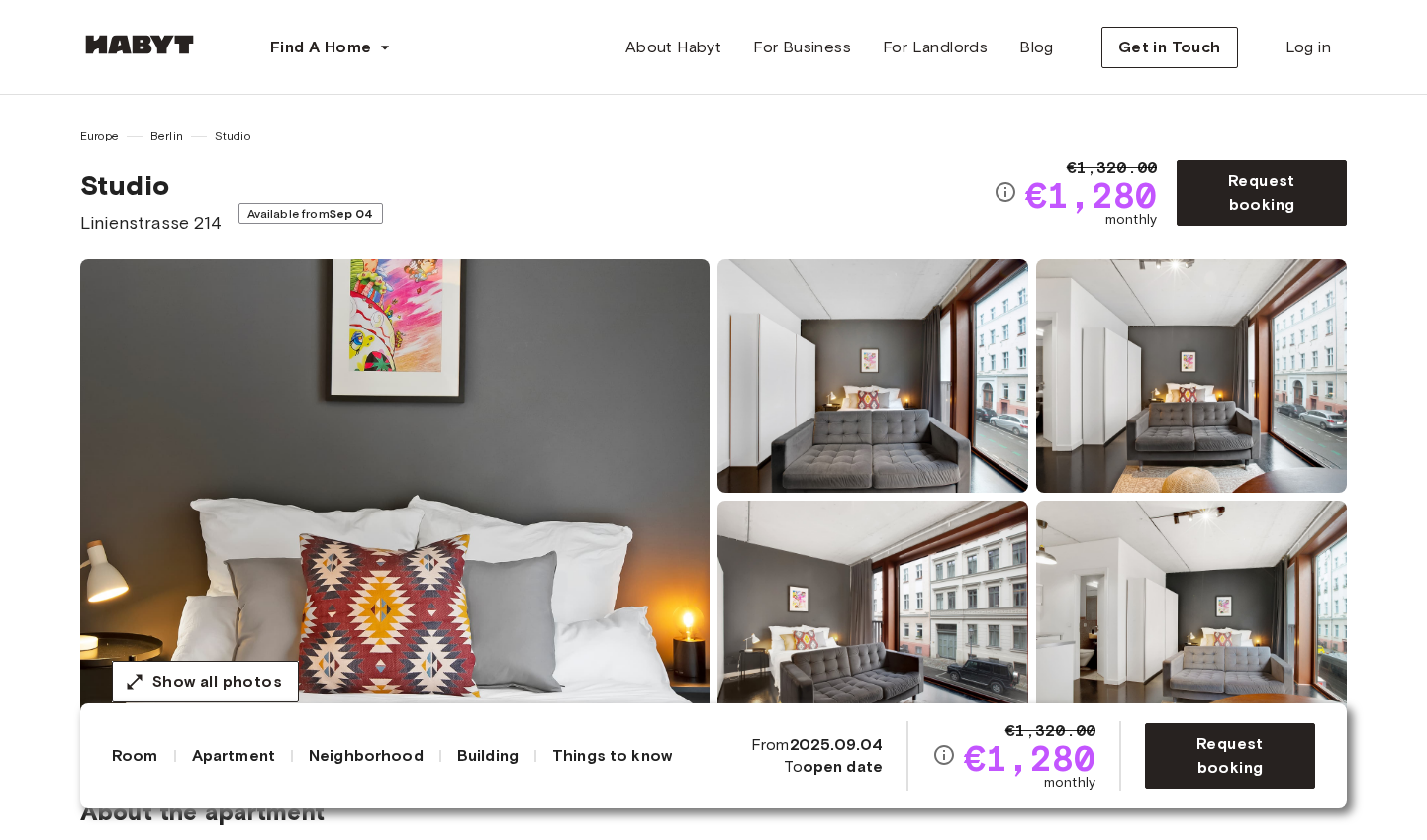 scroll, scrollTop: 0, scrollLeft: 0, axis: both 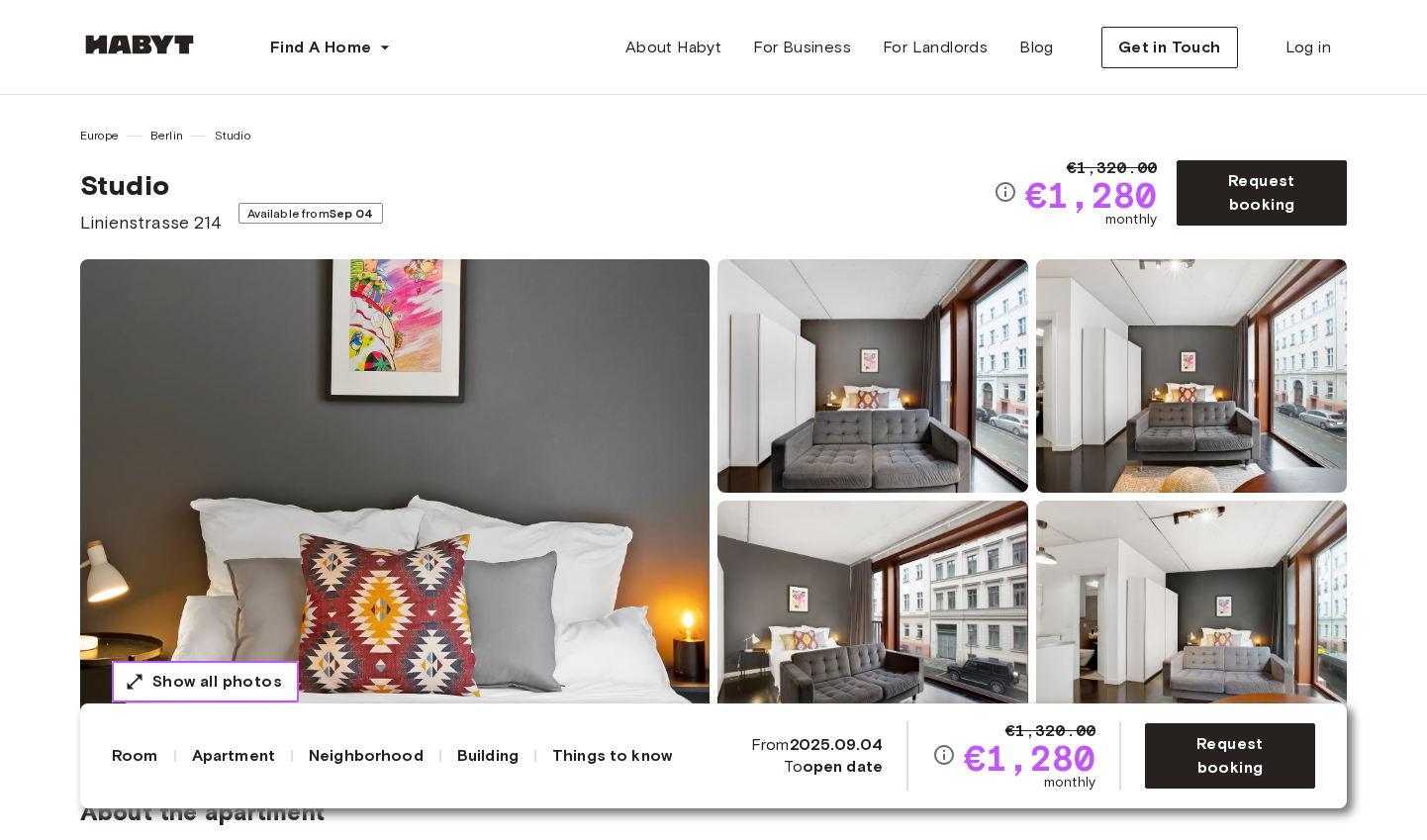 click on "Show all photos" at bounding box center (205, 682) 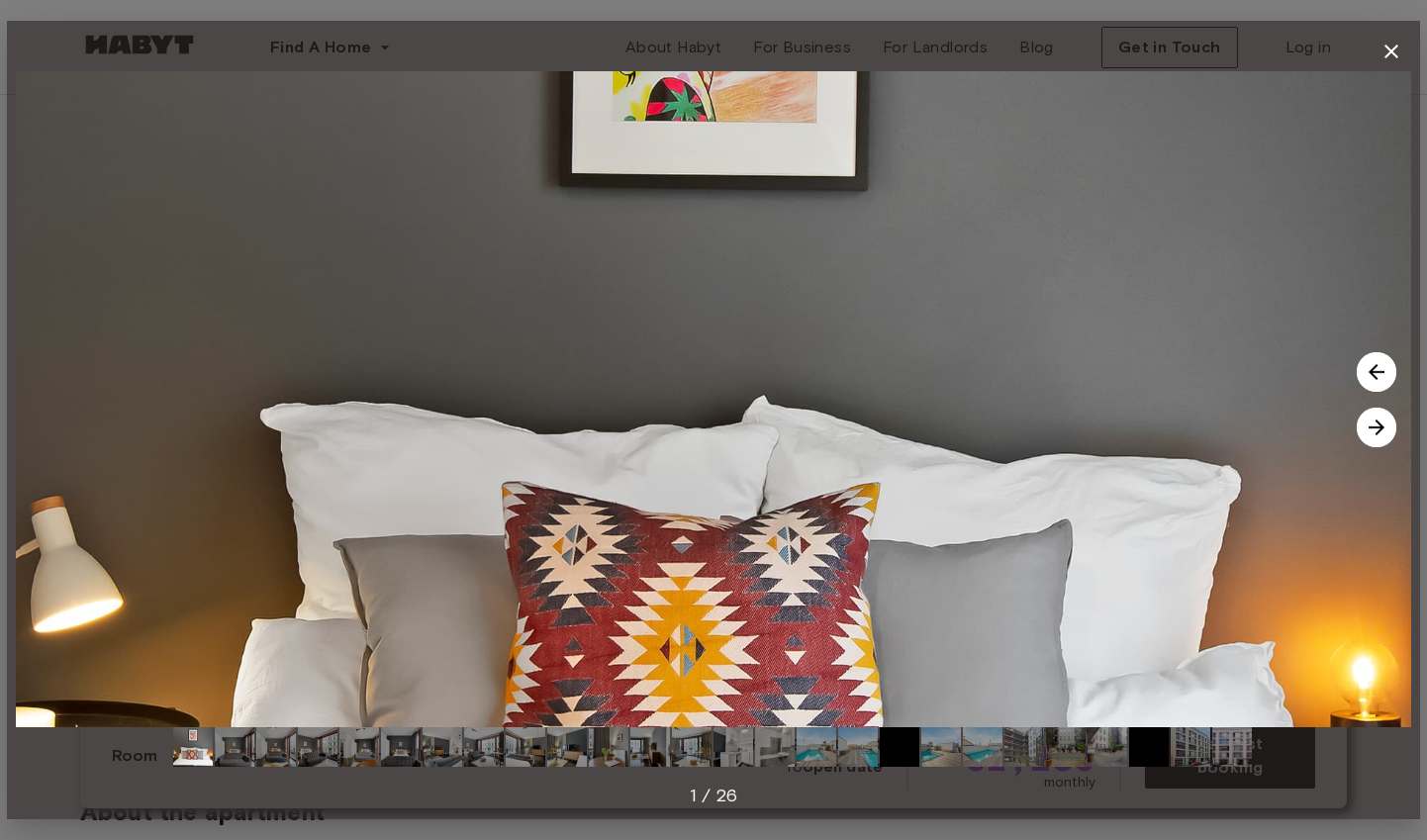 click at bounding box center (1377, 427) 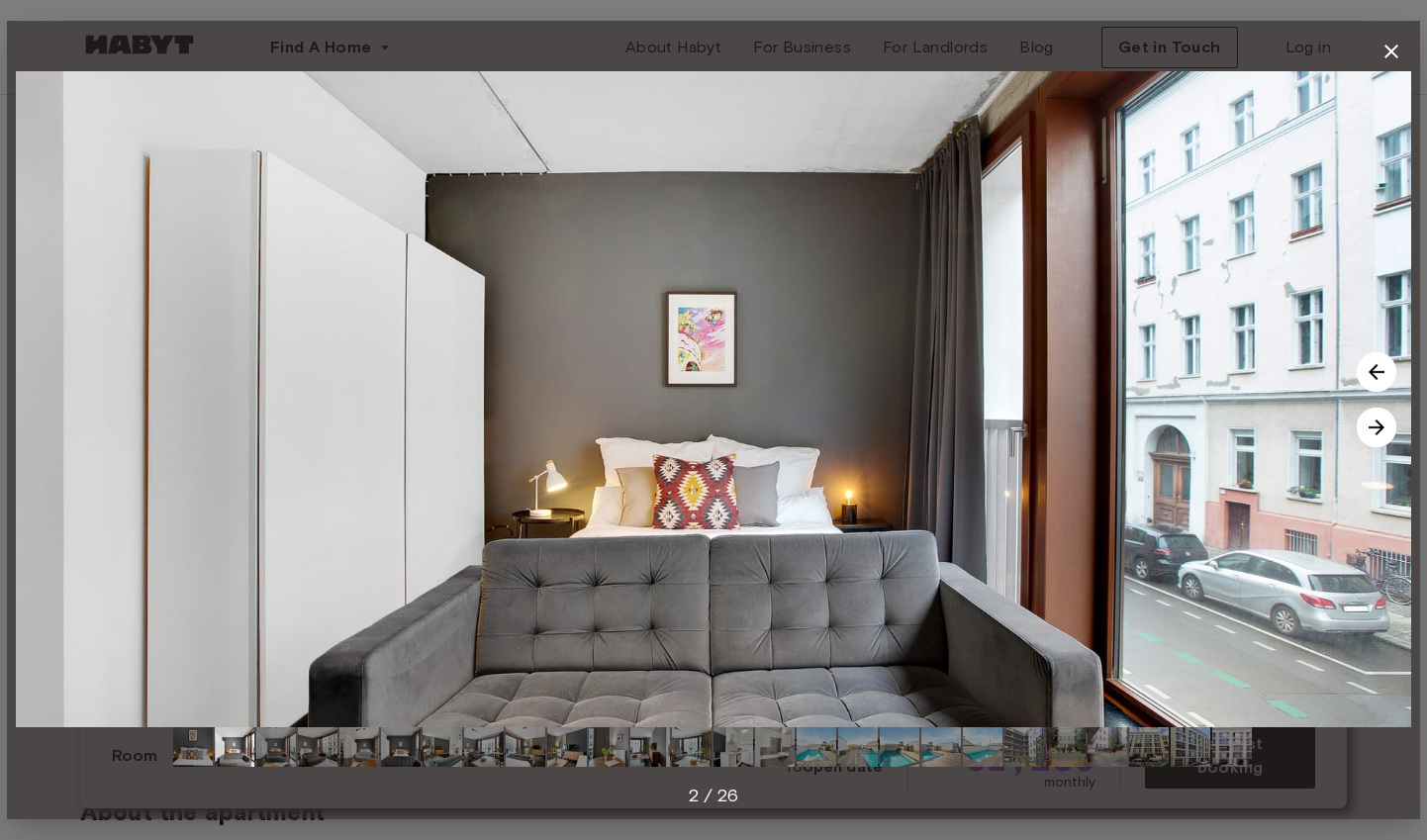 click at bounding box center (1377, 427) 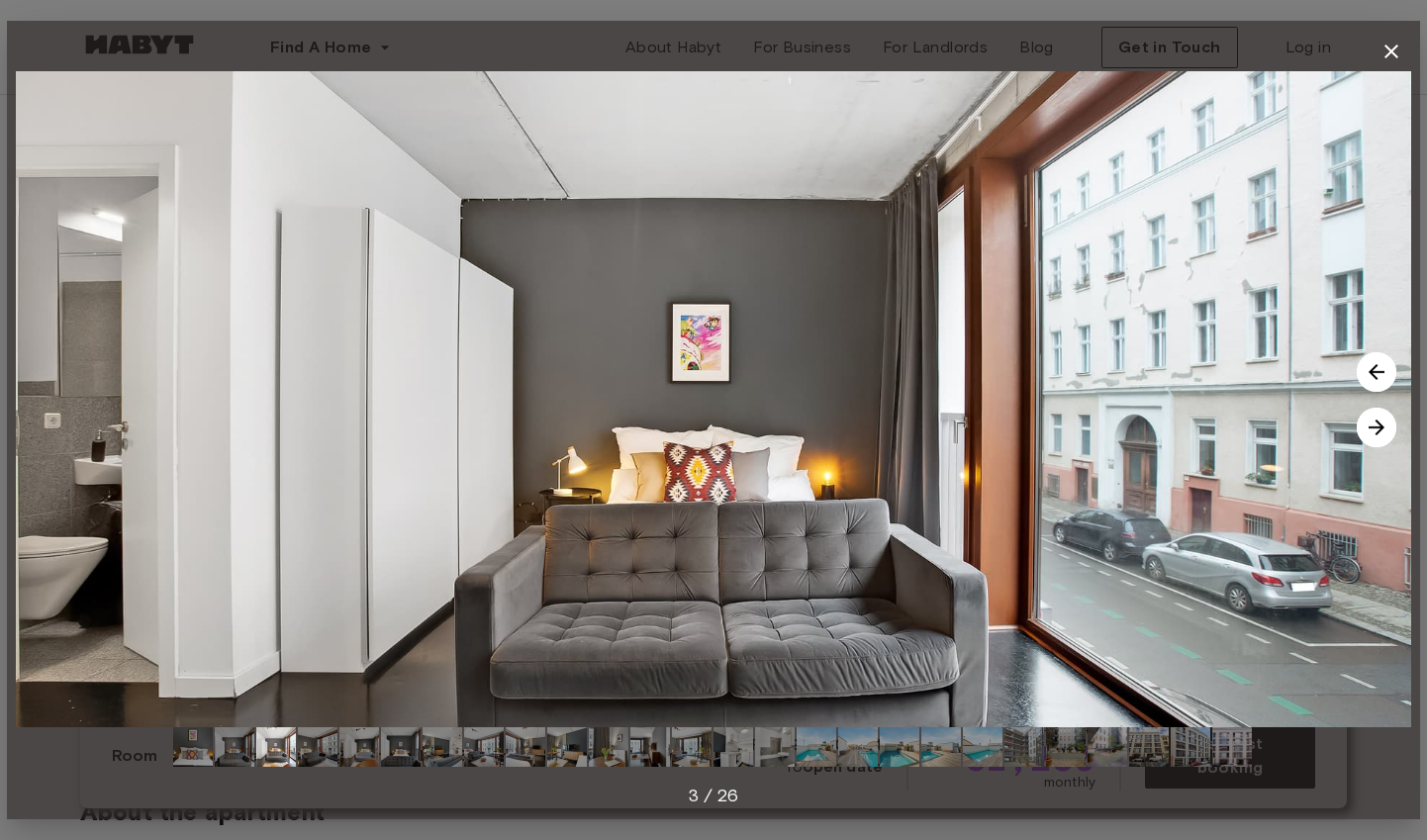 click at bounding box center [1377, 427] 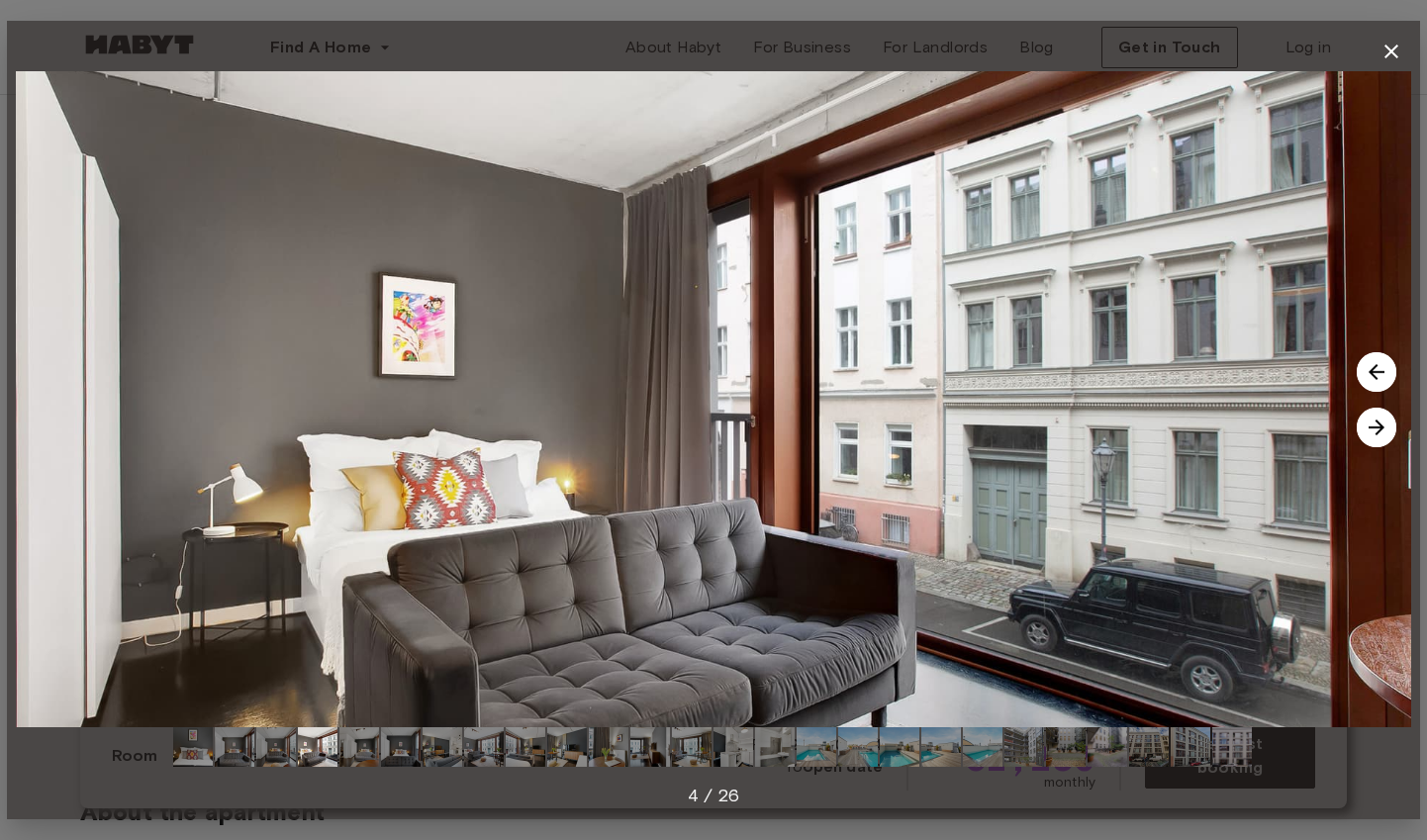 click at bounding box center [1377, 427] 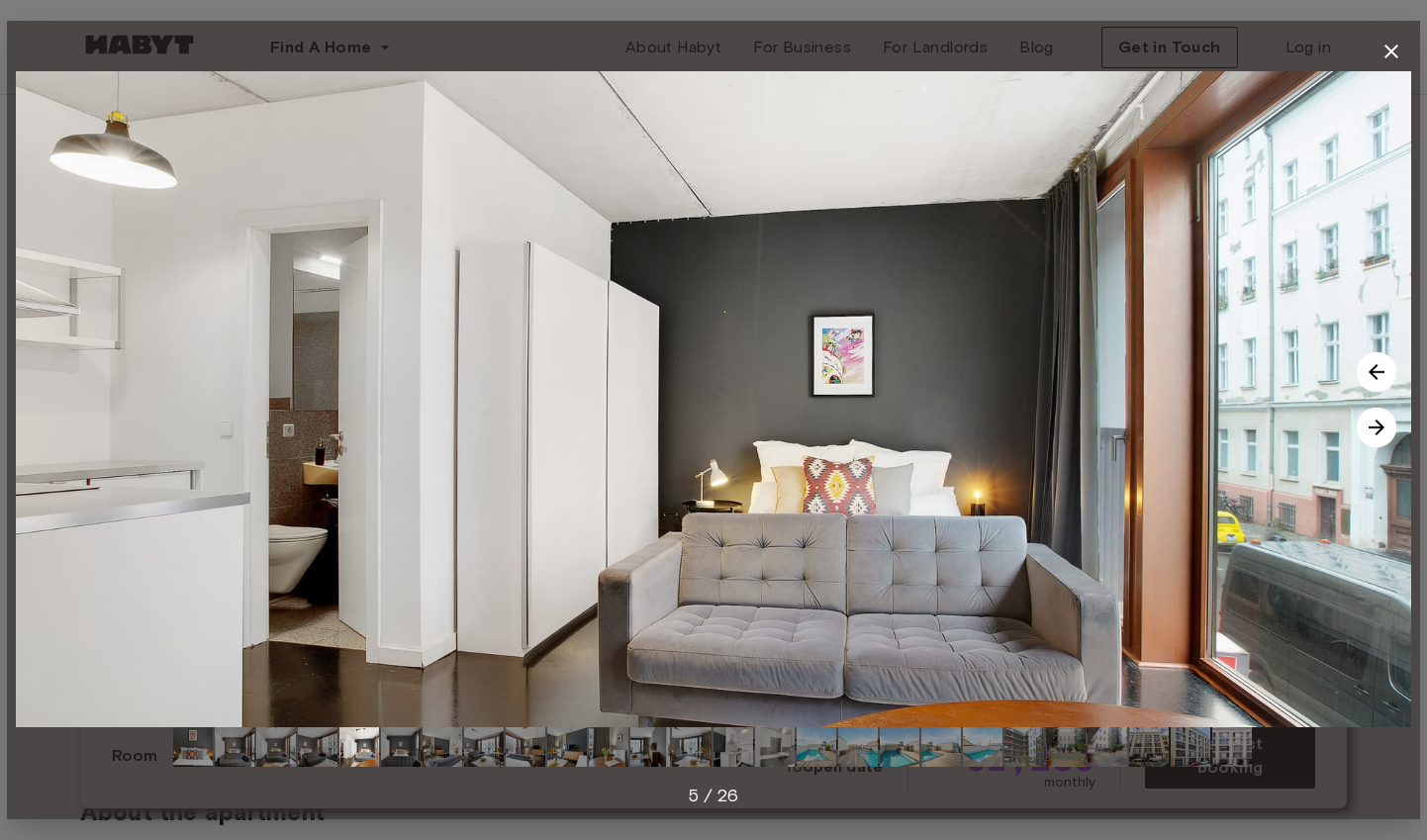 click at bounding box center (1377, 427) 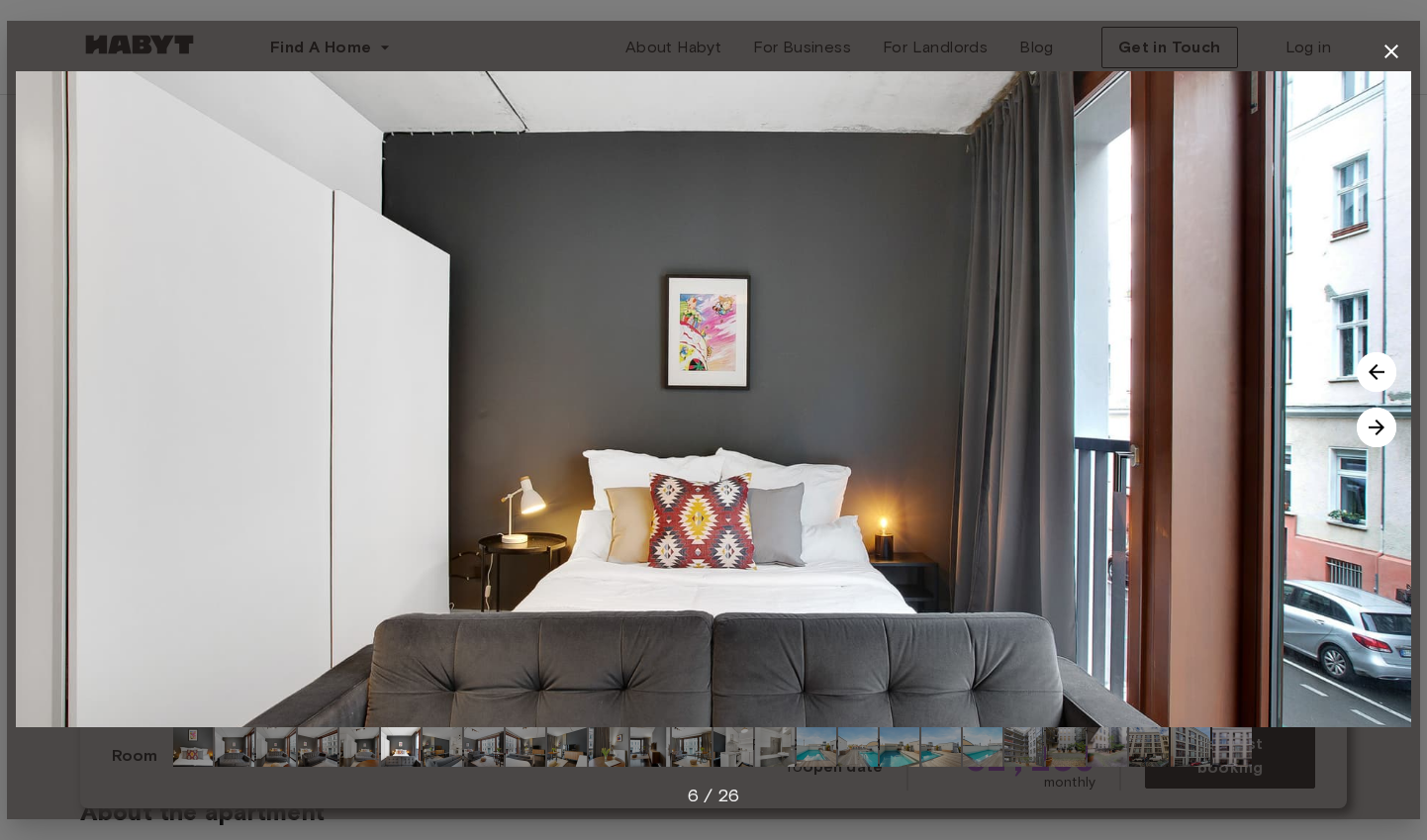 click at bounding box center (1377, 427) 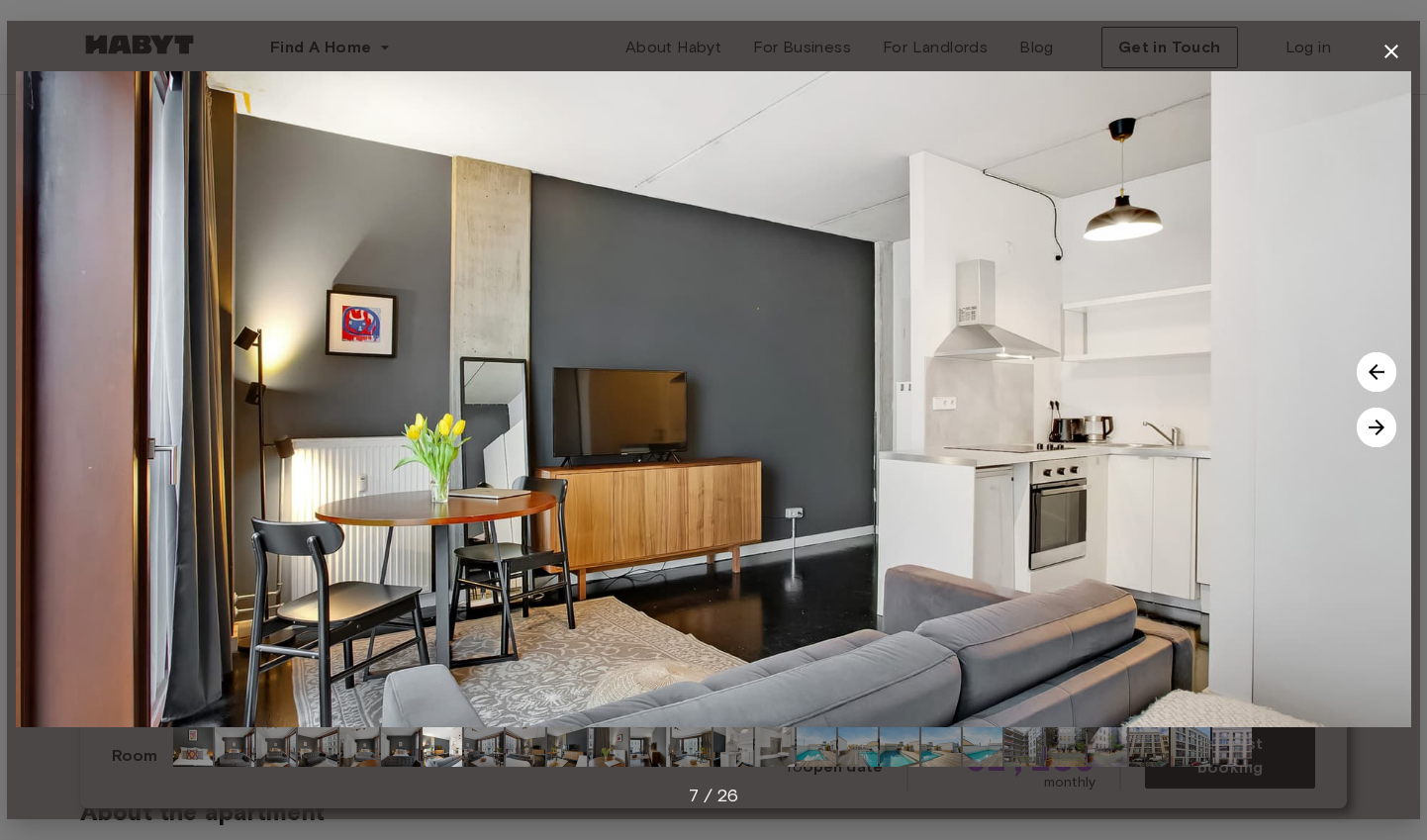 click at bounding box center (1377, 427) 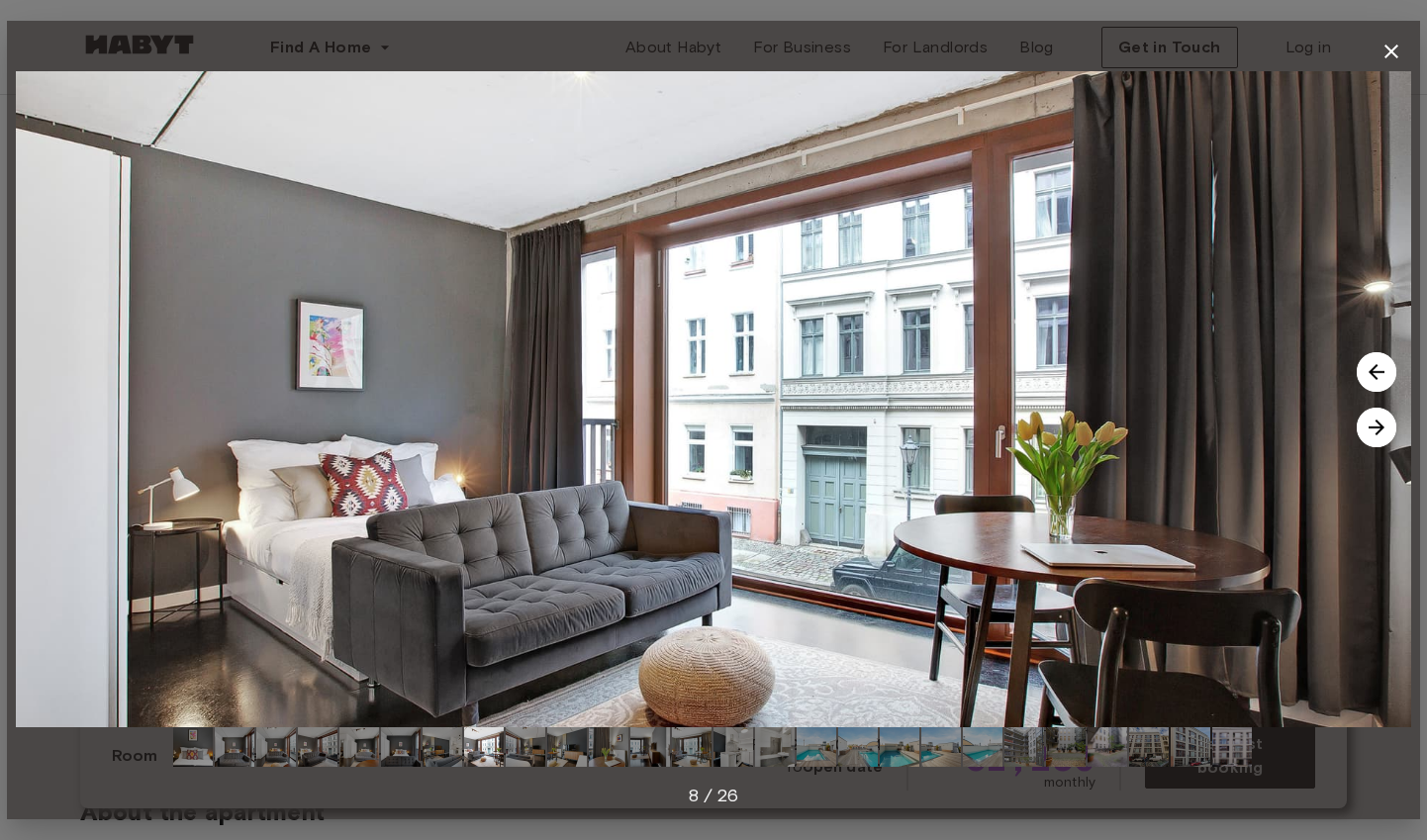 click at bounding box center [1377, 427] 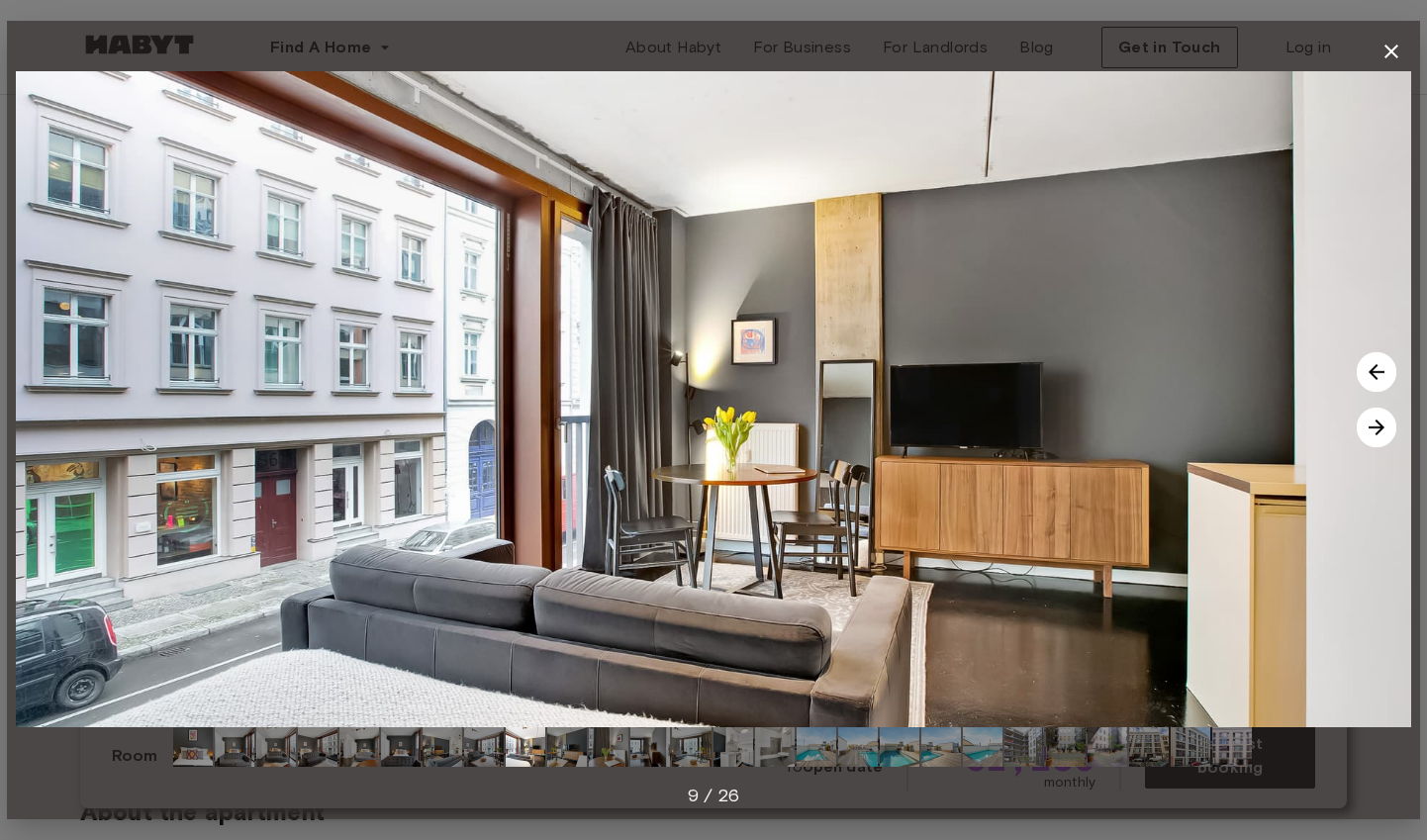 click at bounding box center (1377, 427) 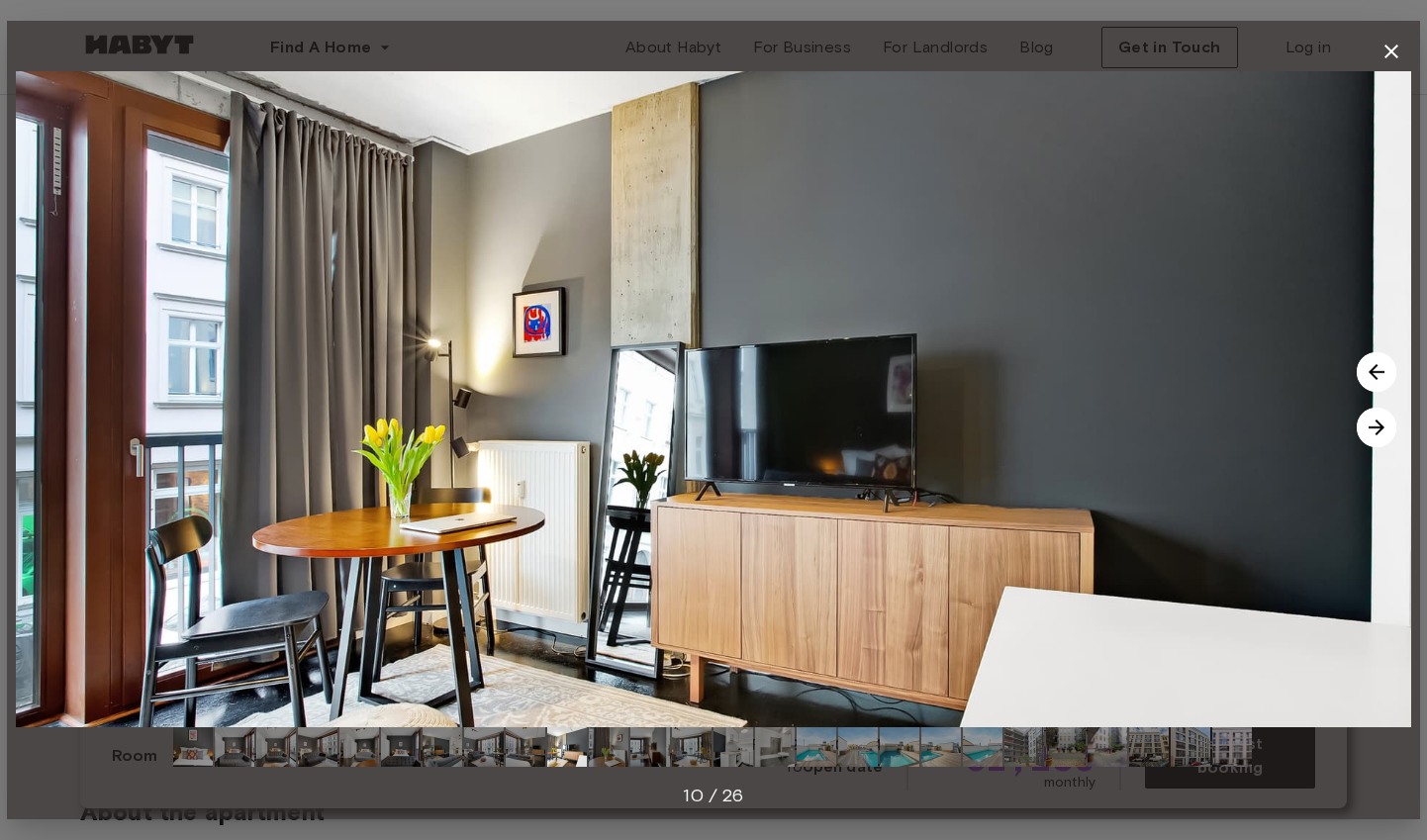 click at bounding box center (1377, 427) 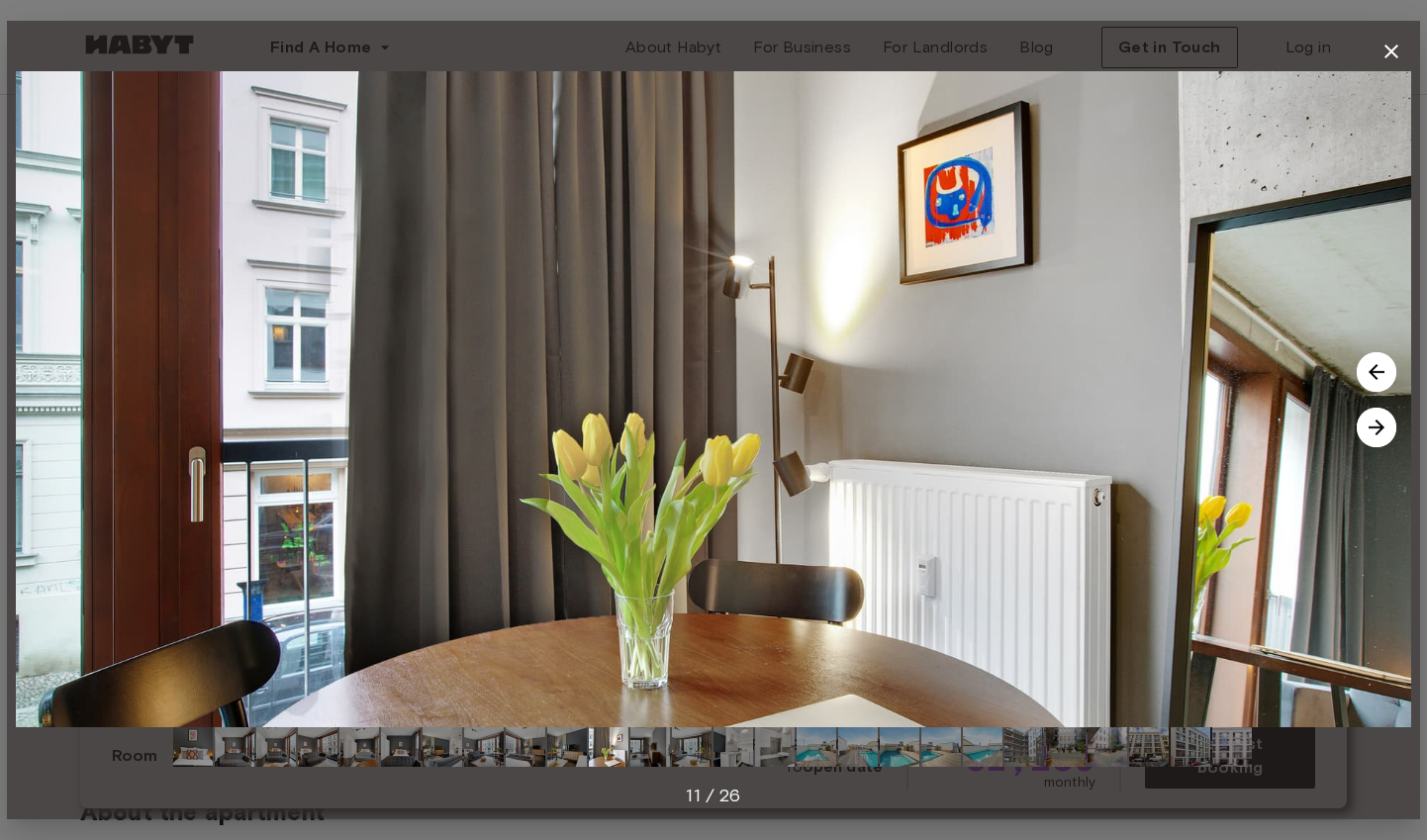 click at bounding box center [1377, 427] 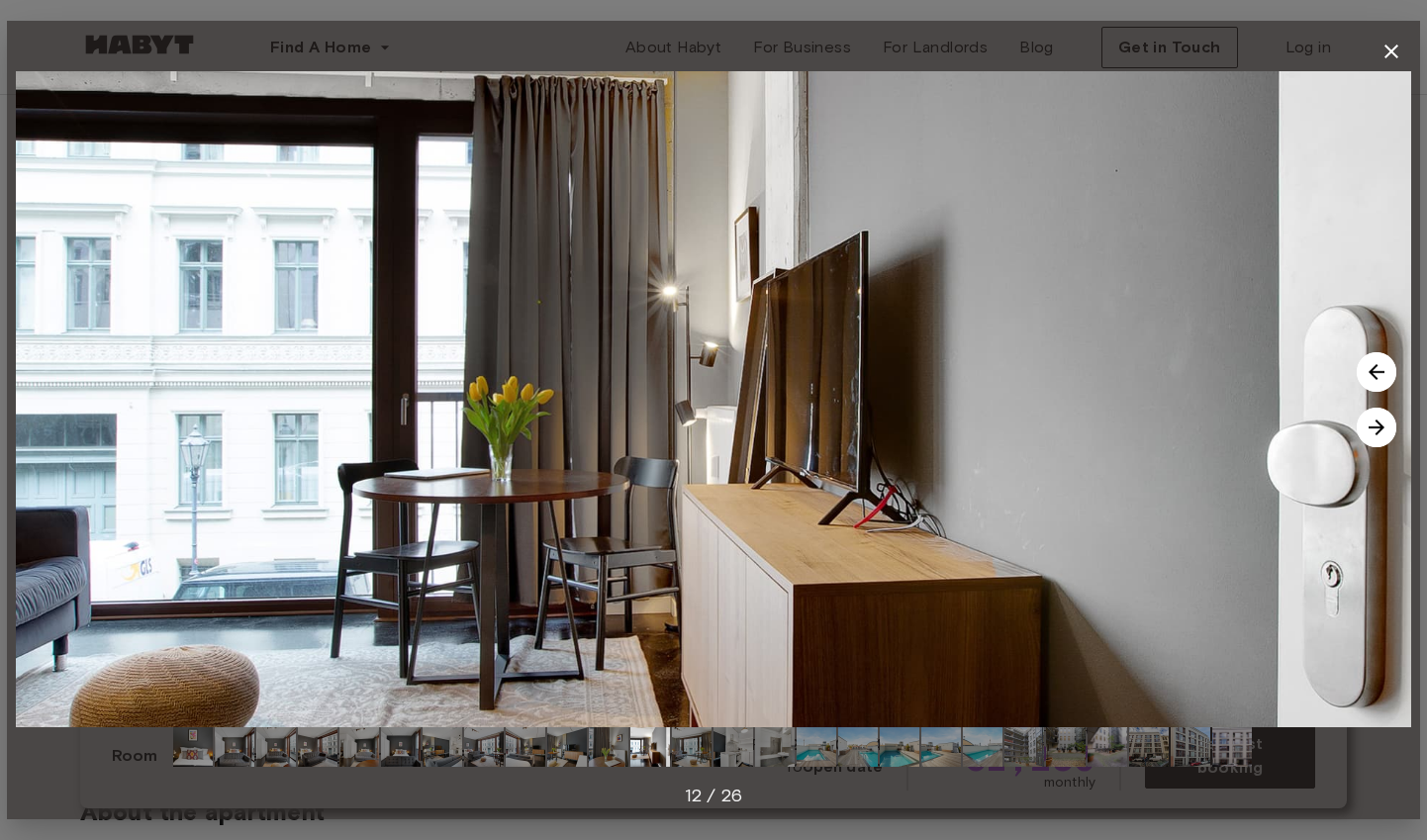 click at bounding box center [1377, 427] 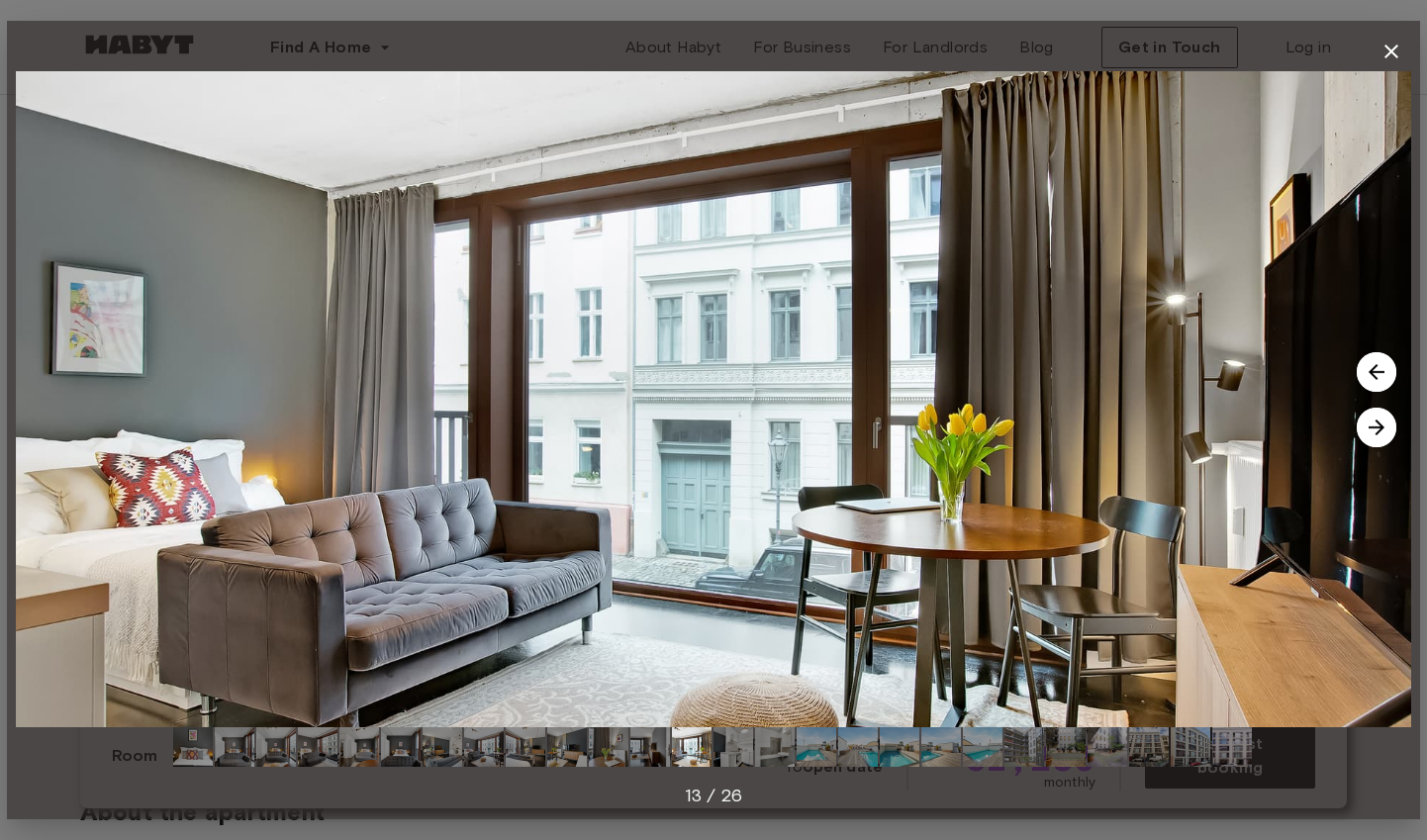click at bounding box center (1377, 427) 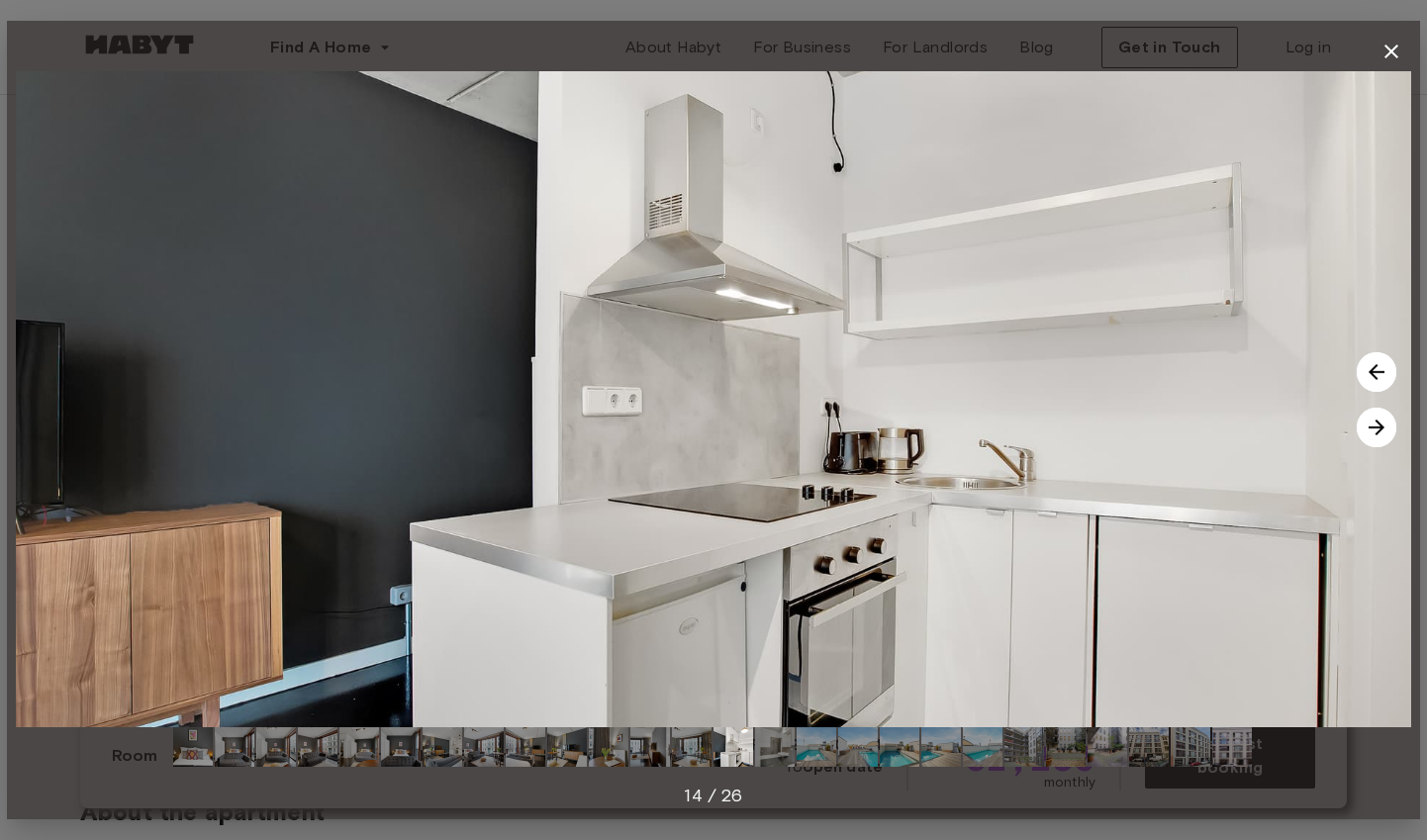 click at bounding box center [1377, 427] 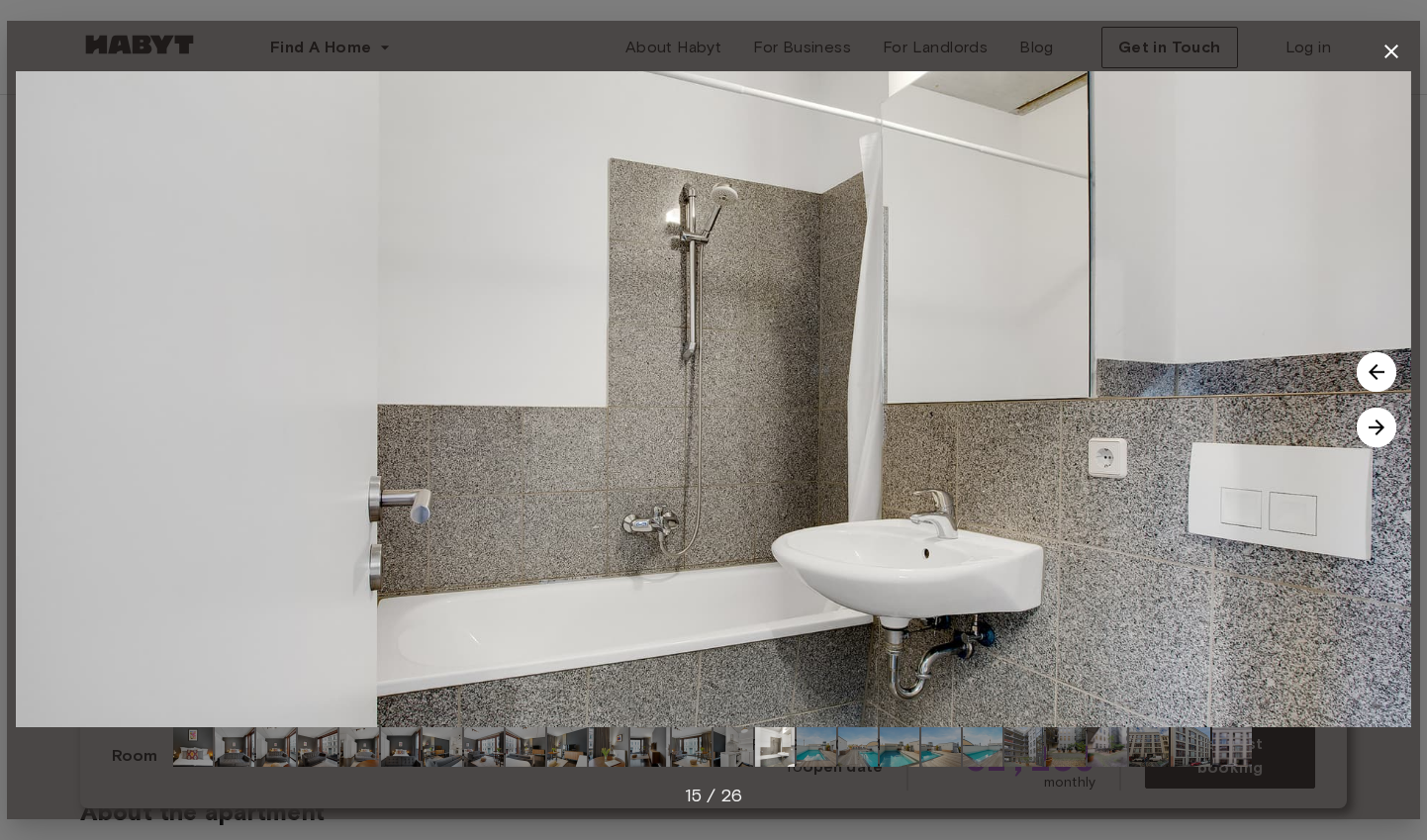 click at bounding box center [1377, 427] 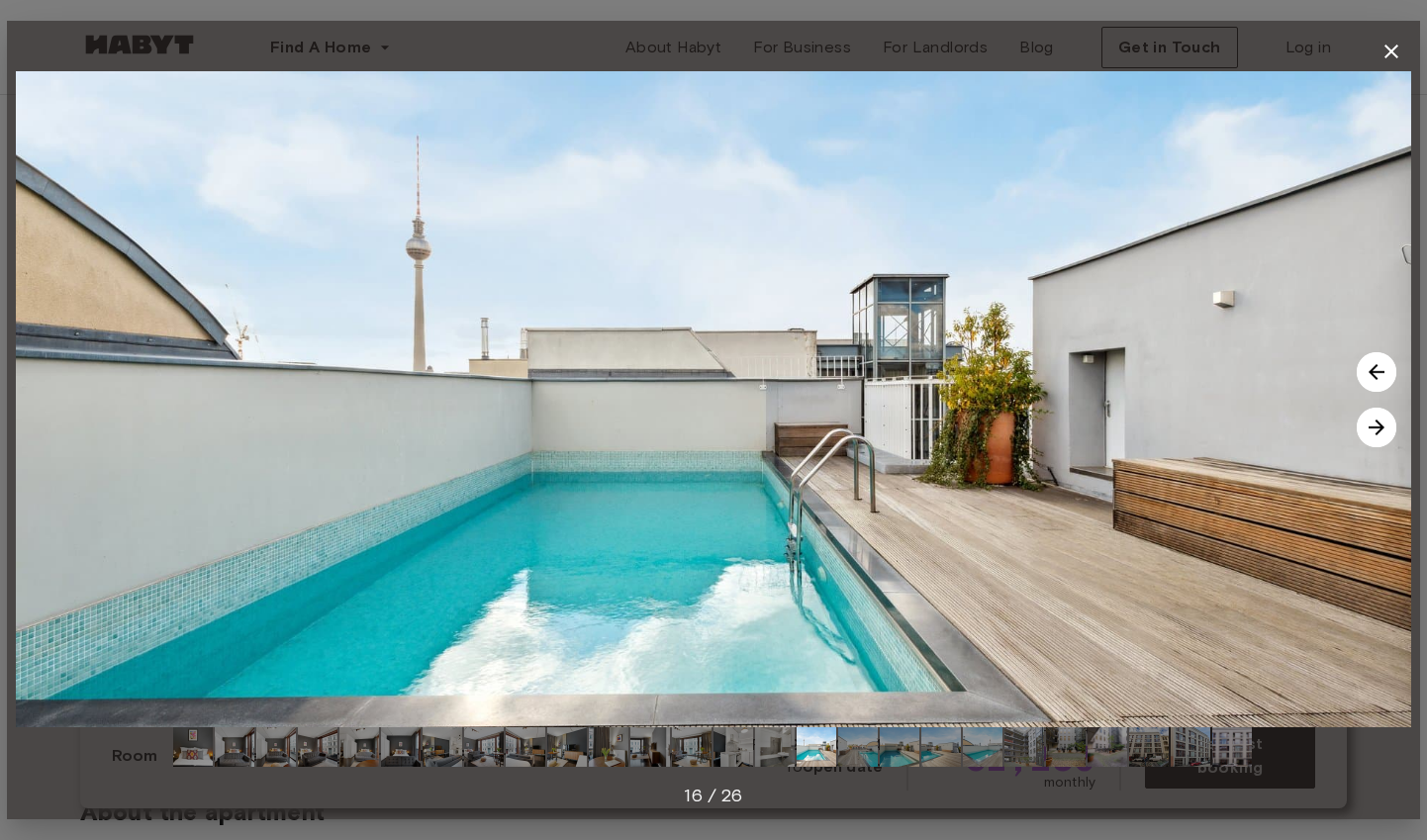 click at bounding box center (1377, 427) 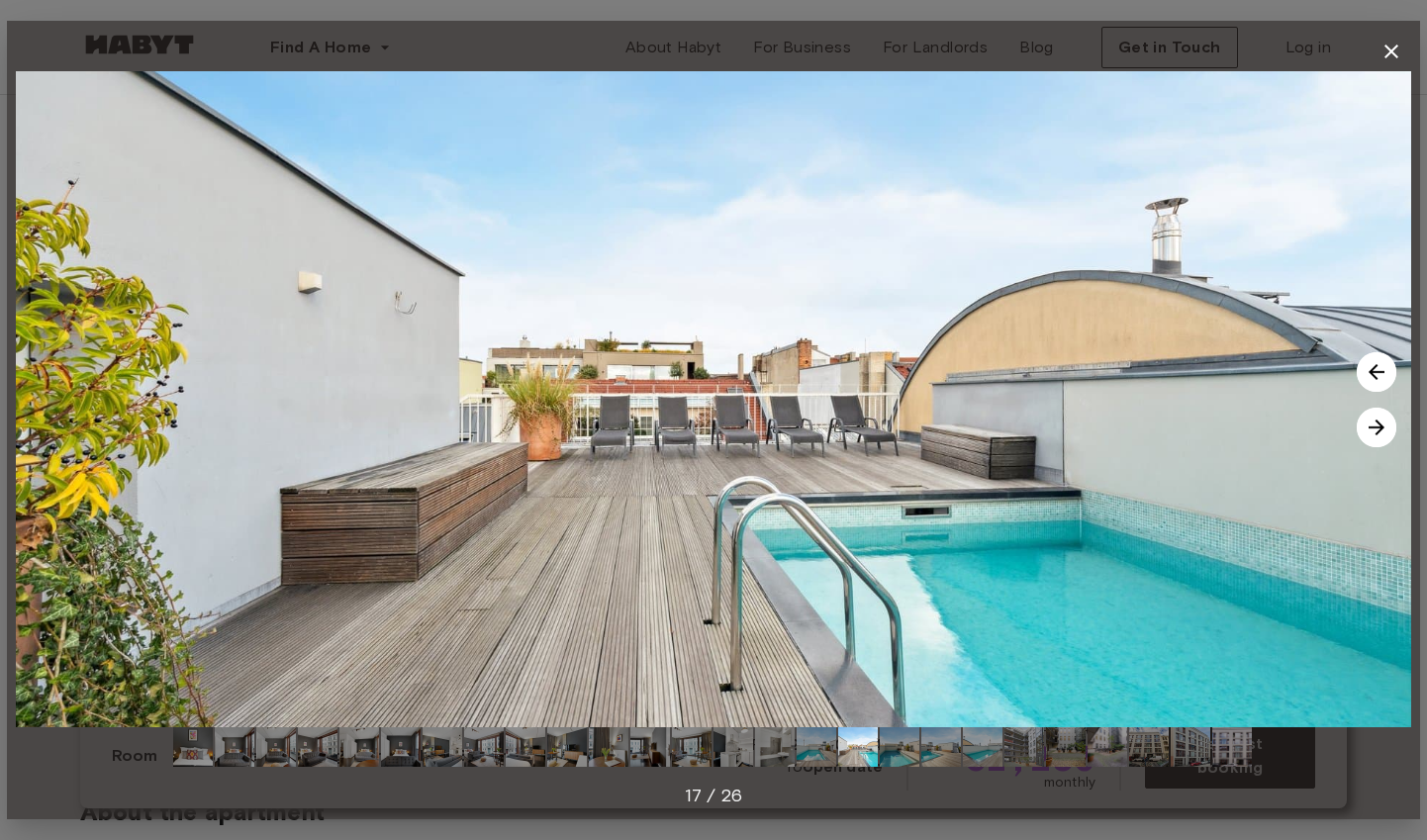 click at bounding box center [1377, 427] 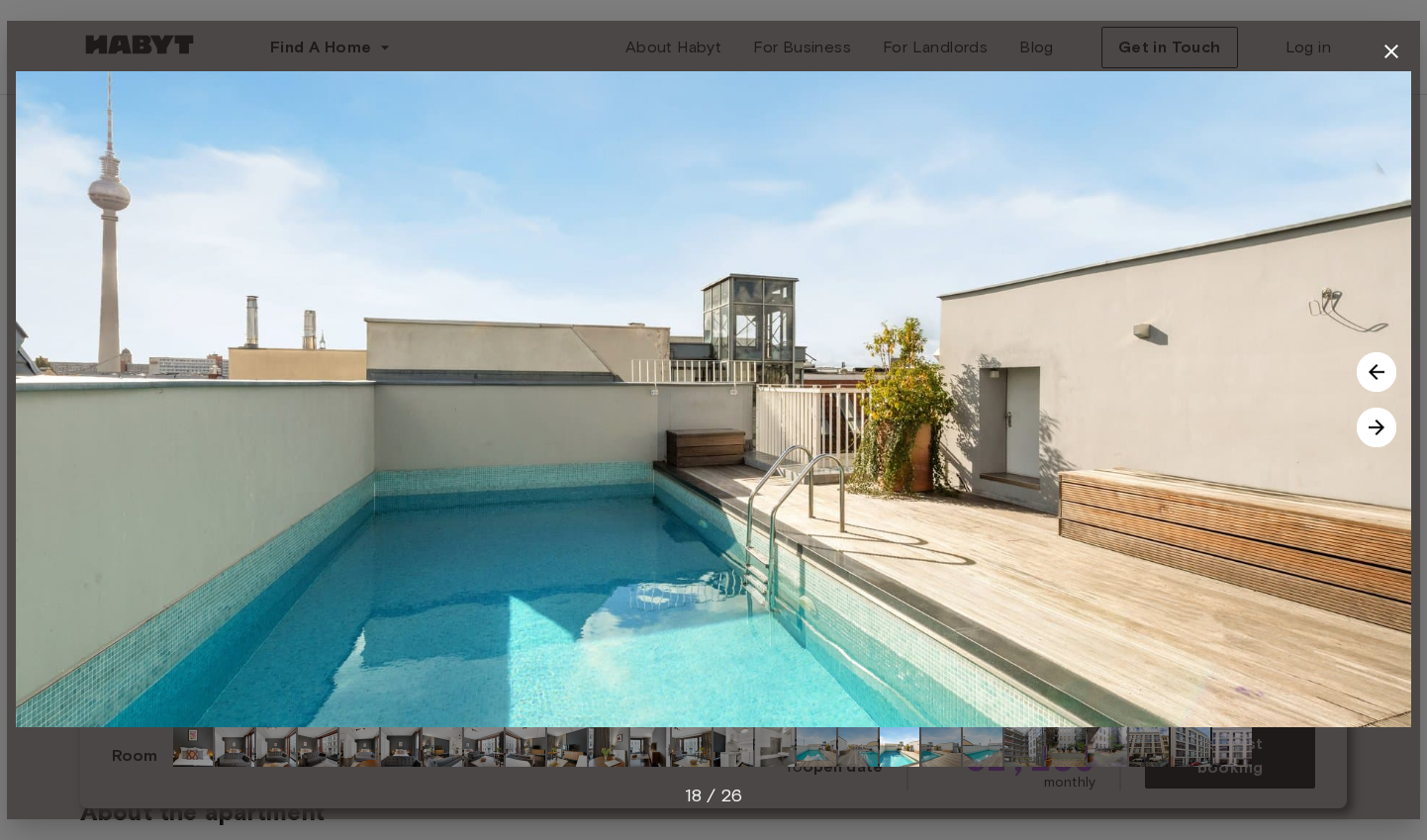 click at bounding box center (1377, 427) 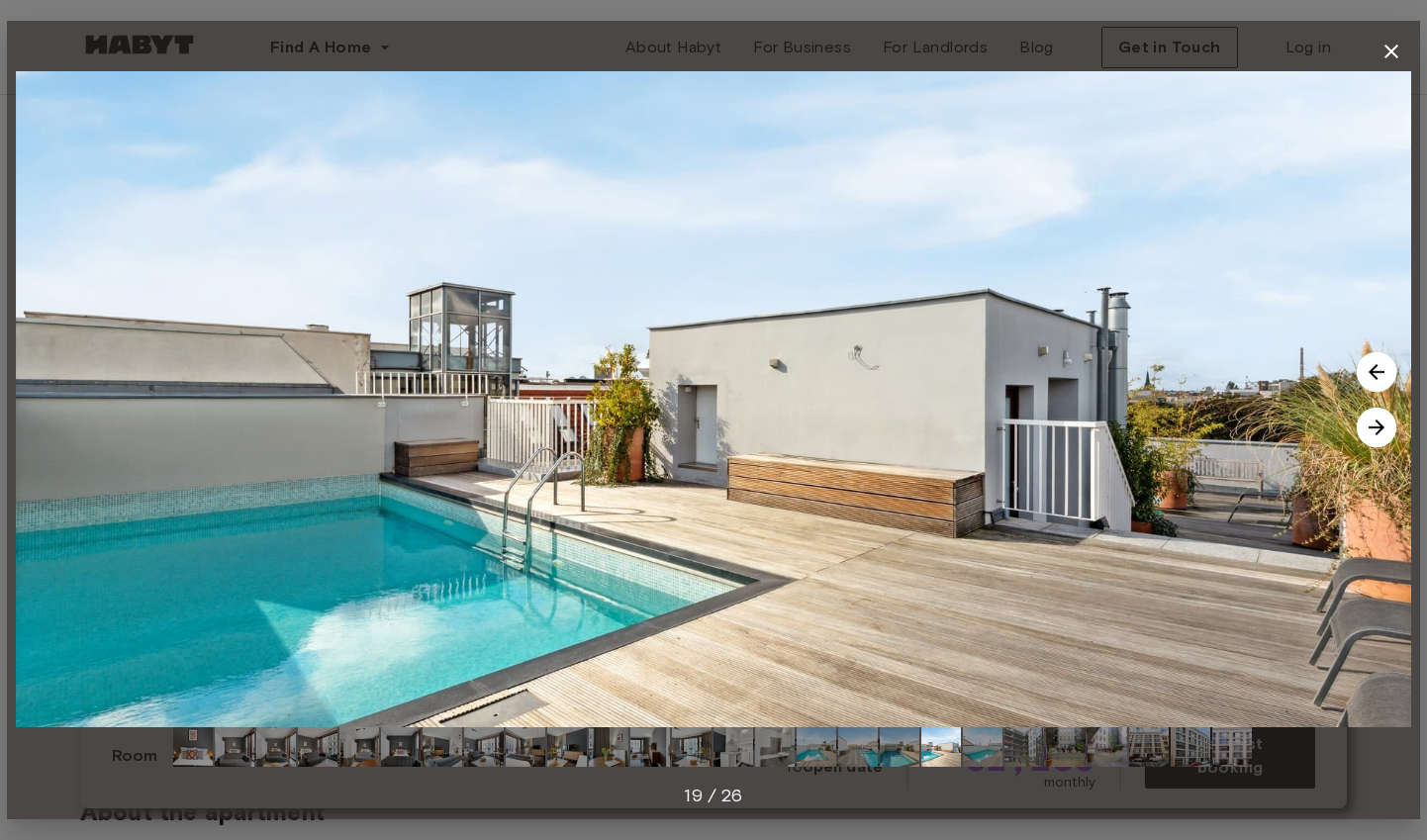 click at bounding box center (1377, 427) 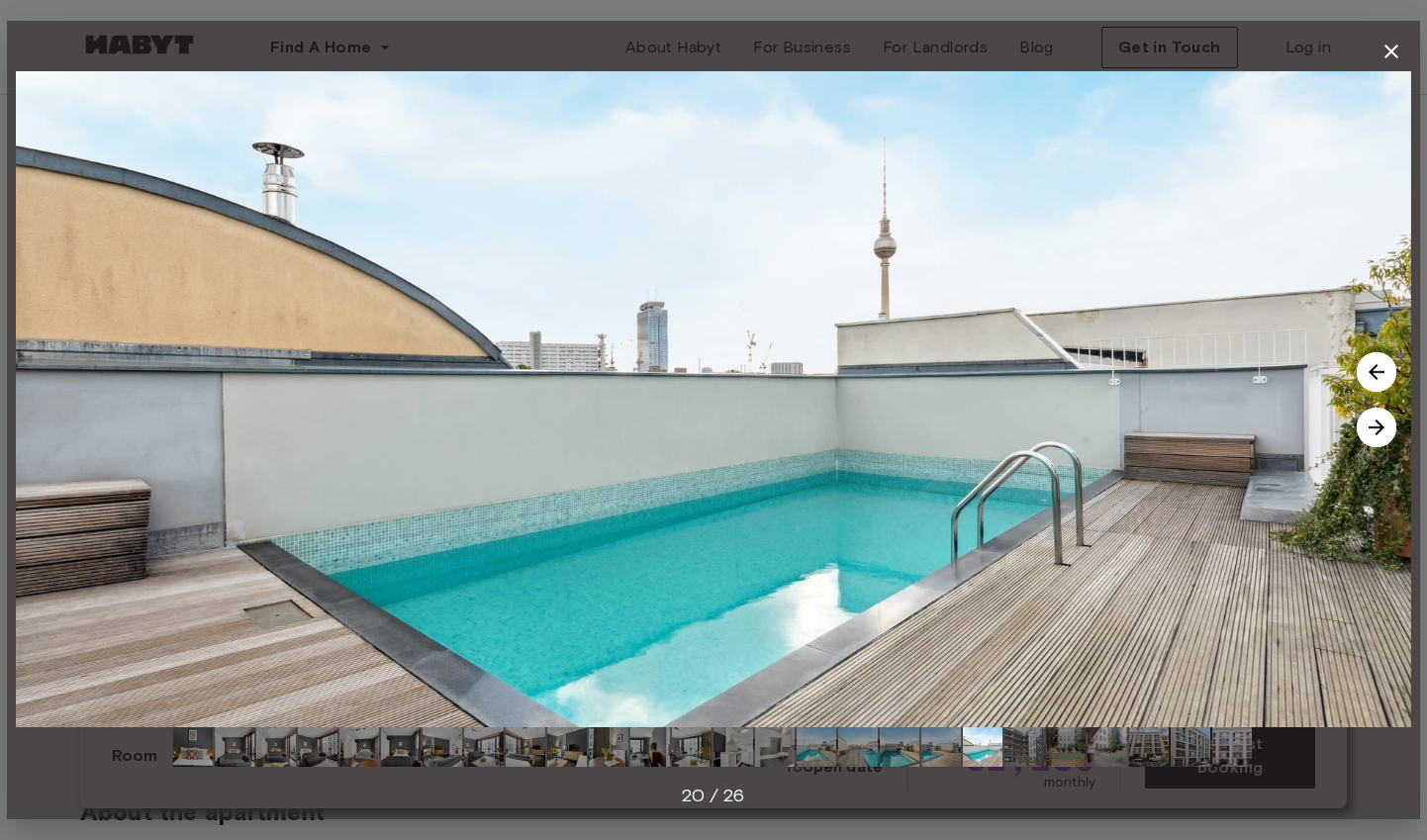 click at bounding box center (1377, 427) 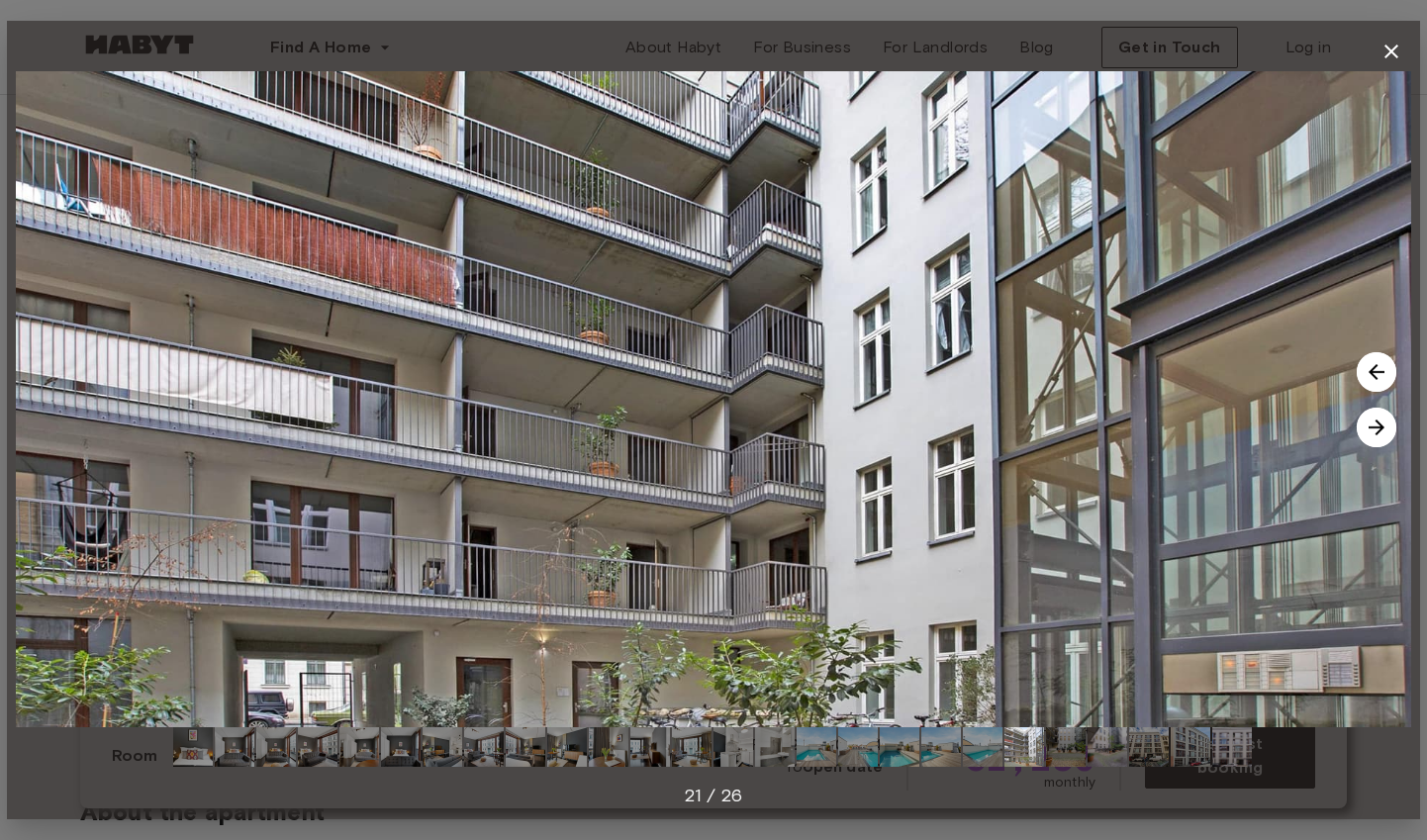 click at bounding box center [1377, 427] 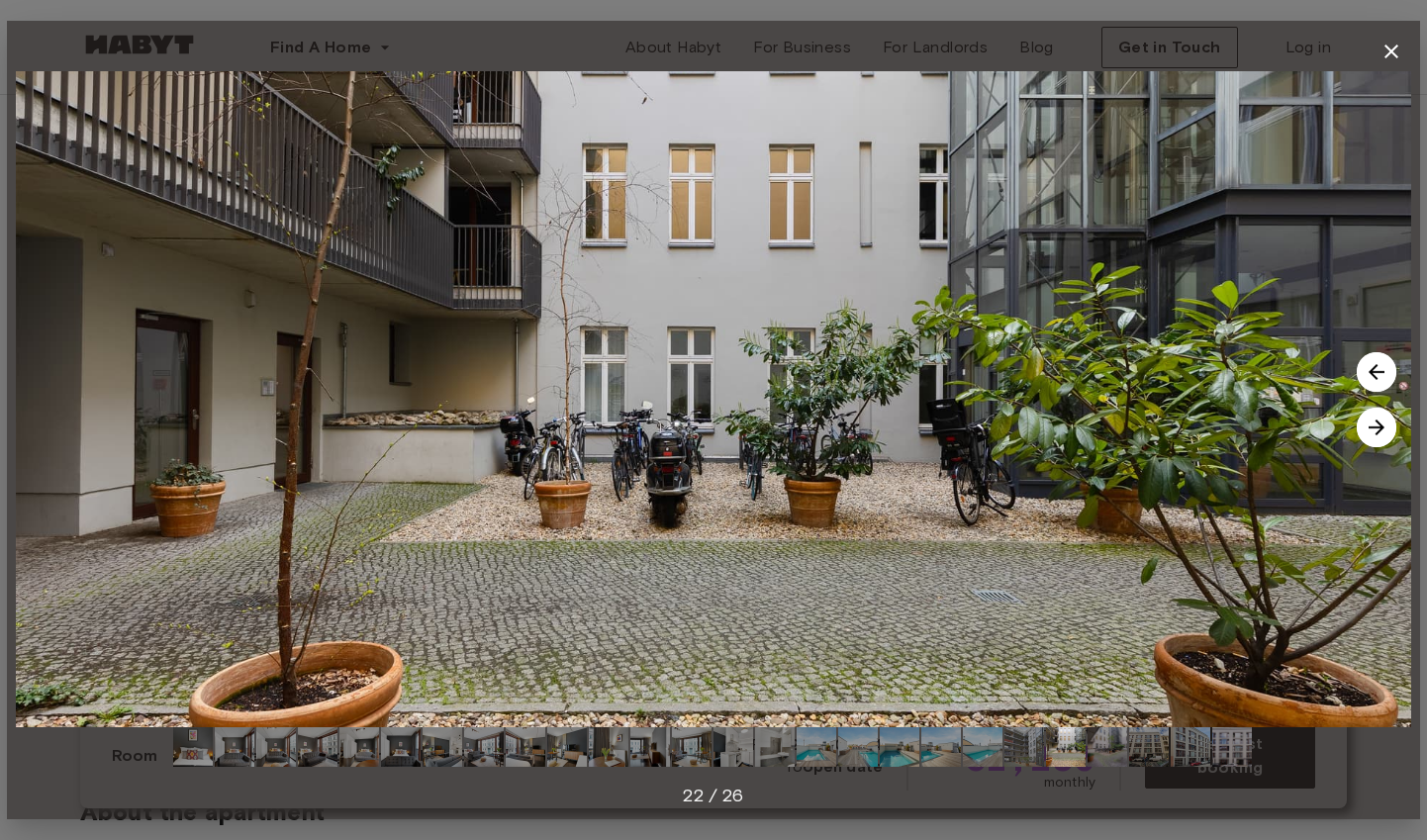 click at bounding box center [1377, 427] 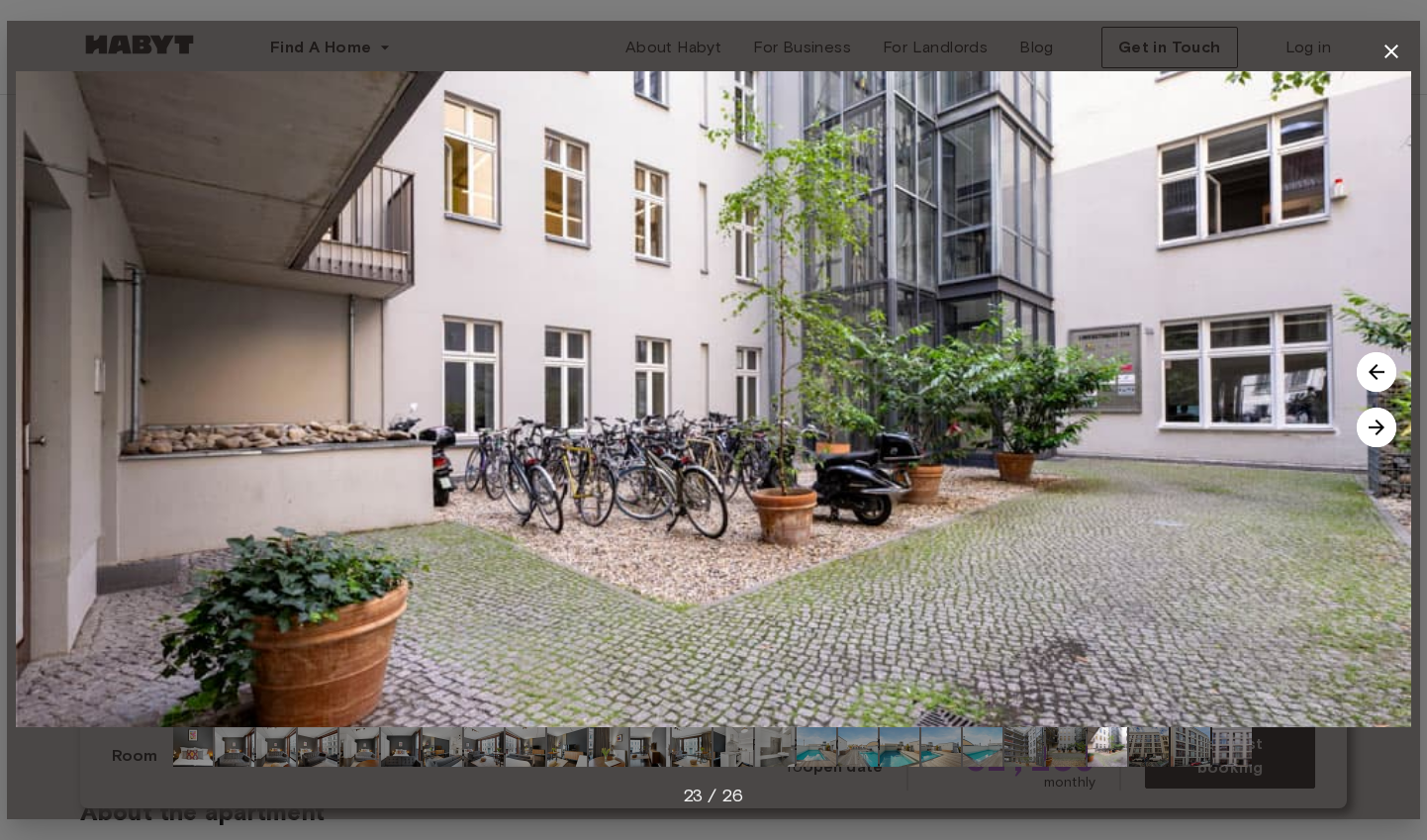 click at bounding box center [1377, 427] 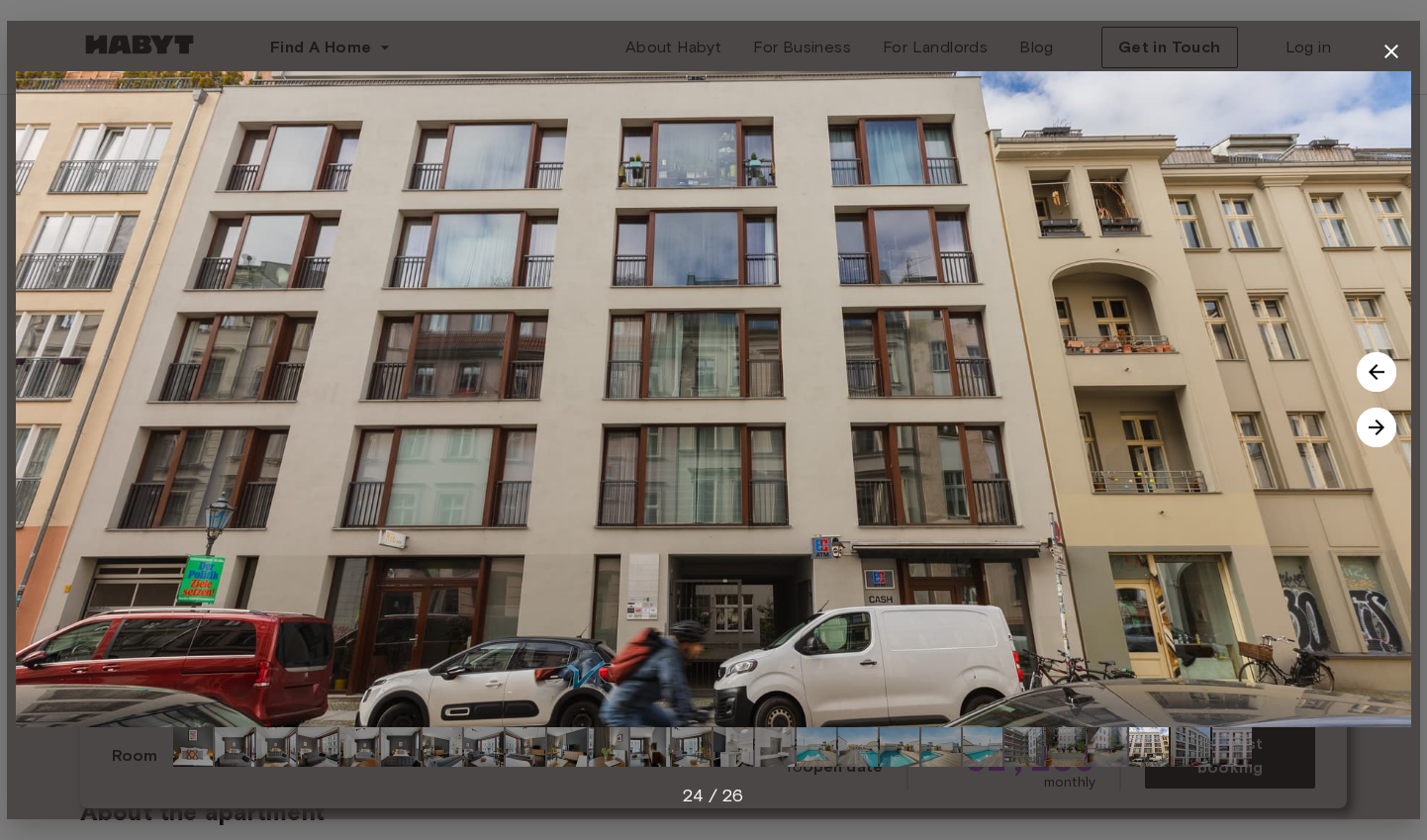 click at bounding box center (1377, 427) 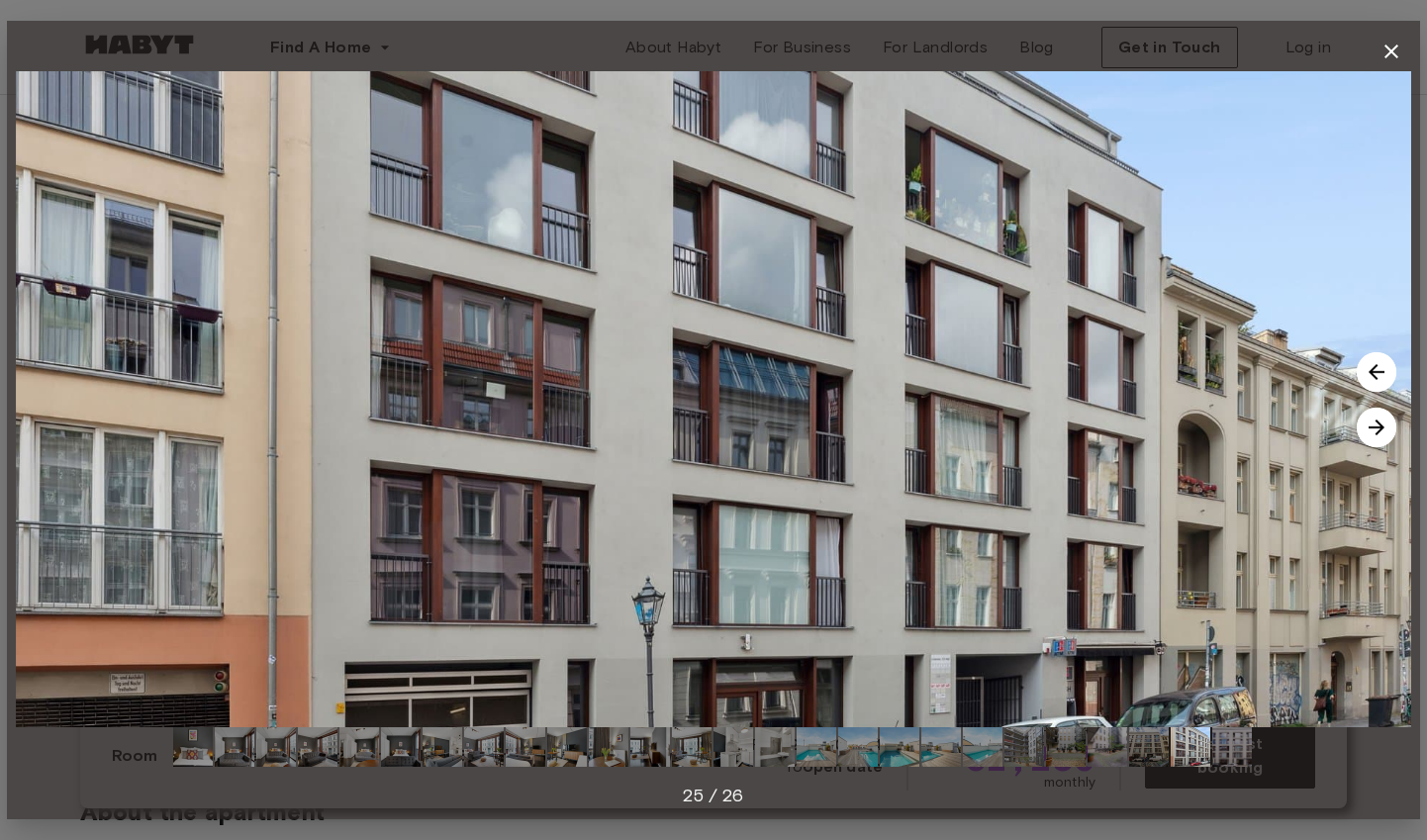 click at bounding box center (1377, 427) 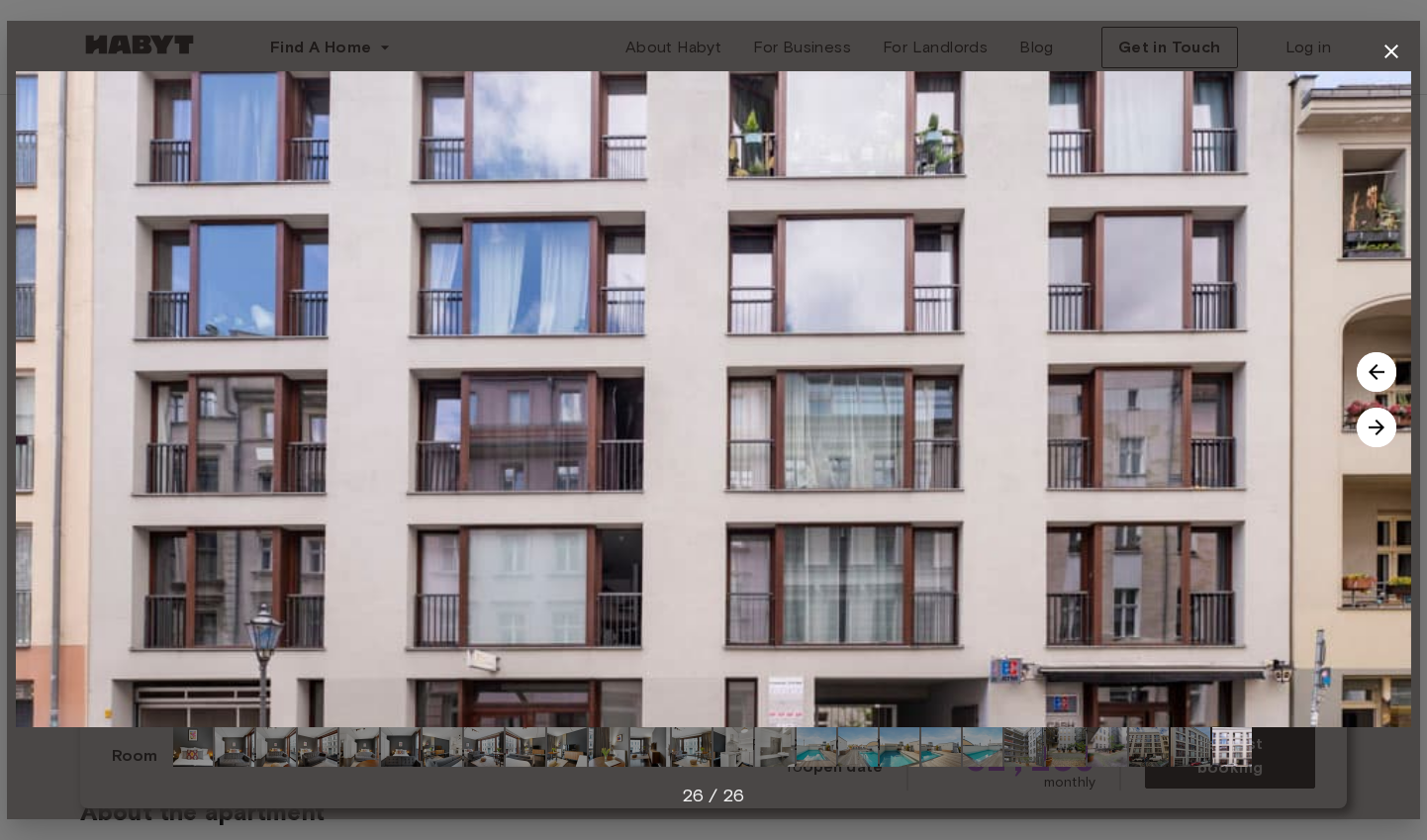 click at bounding box center [1377, 427] 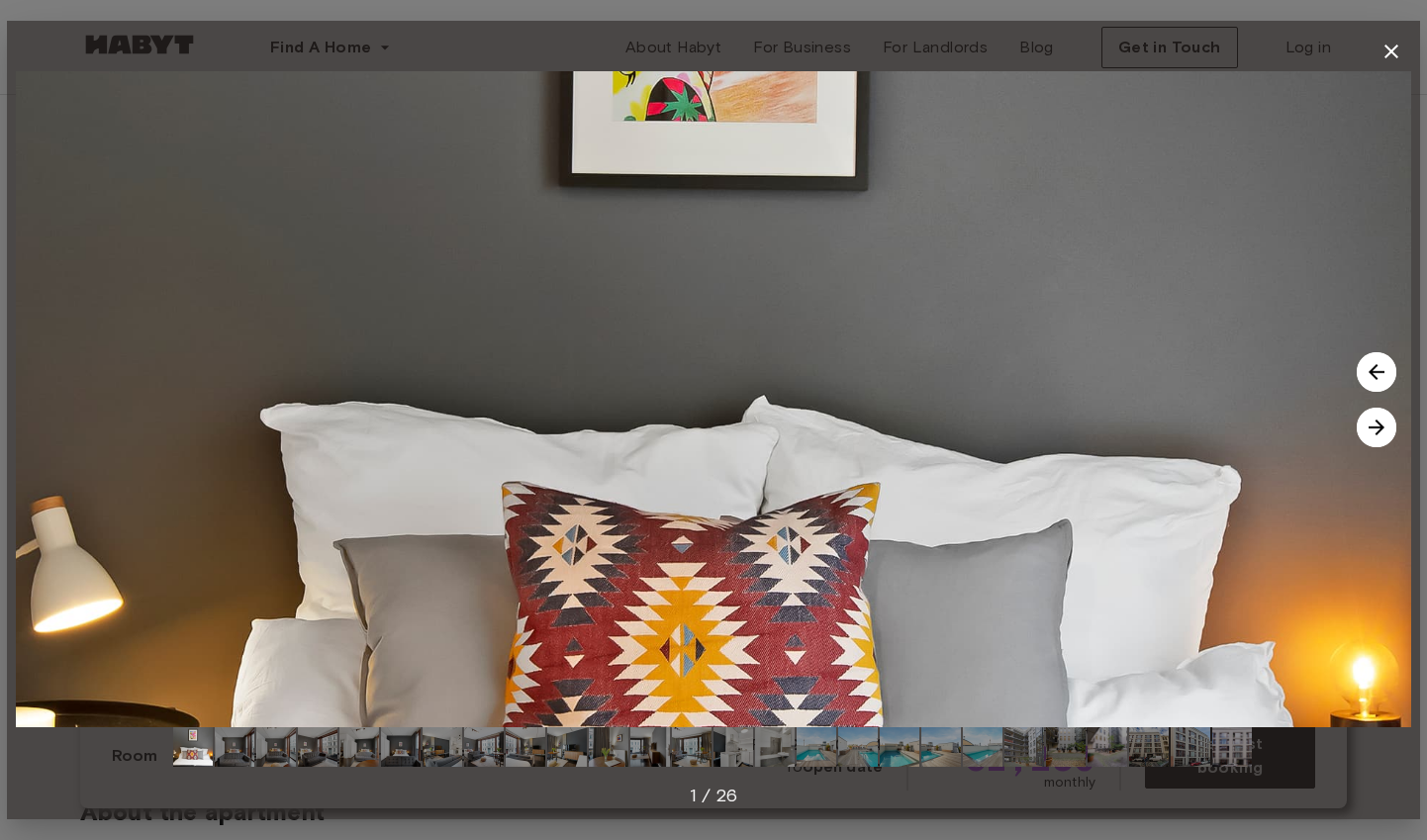 click at bounding box center (1377, 427) 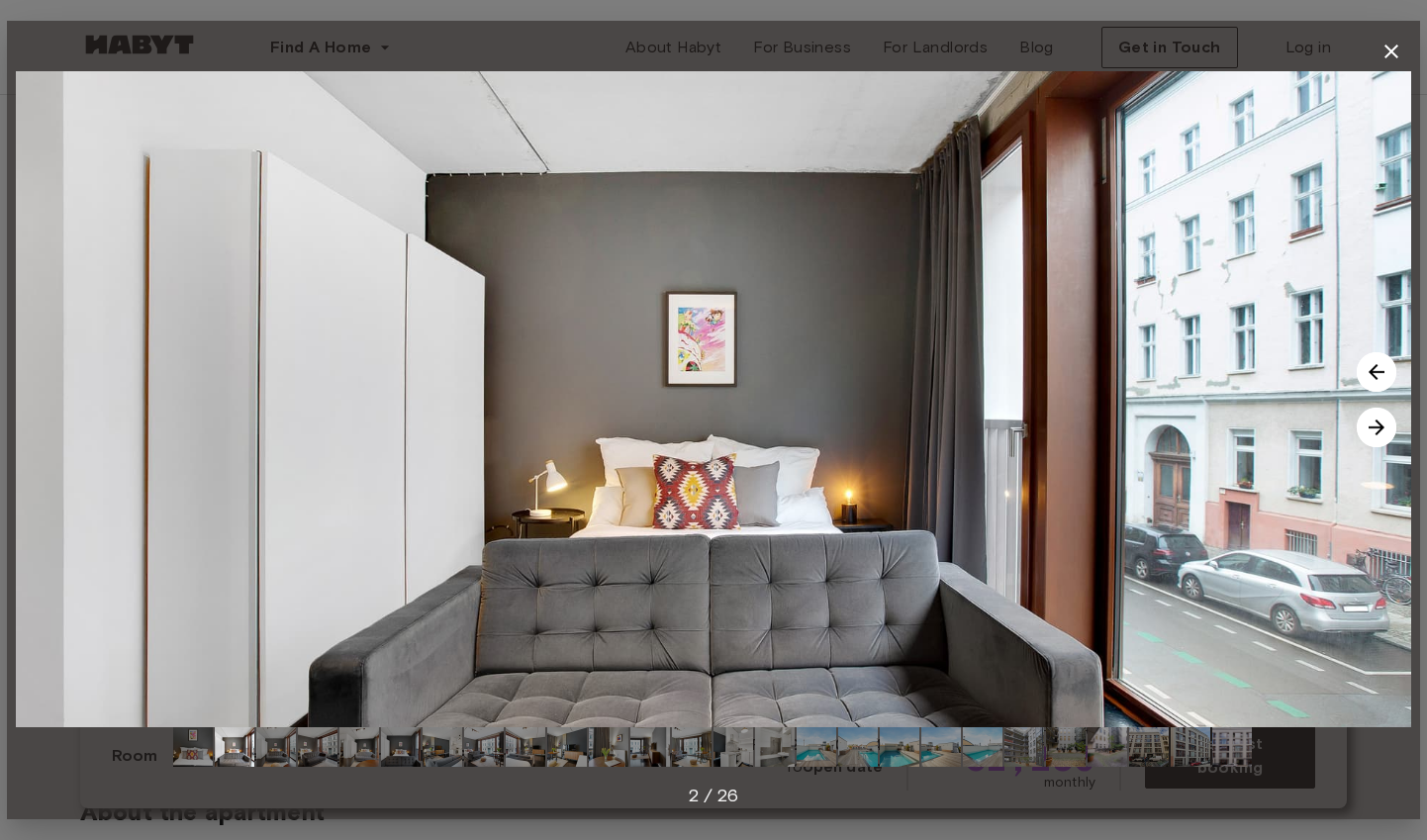 click at bounding box center [1377, 427] 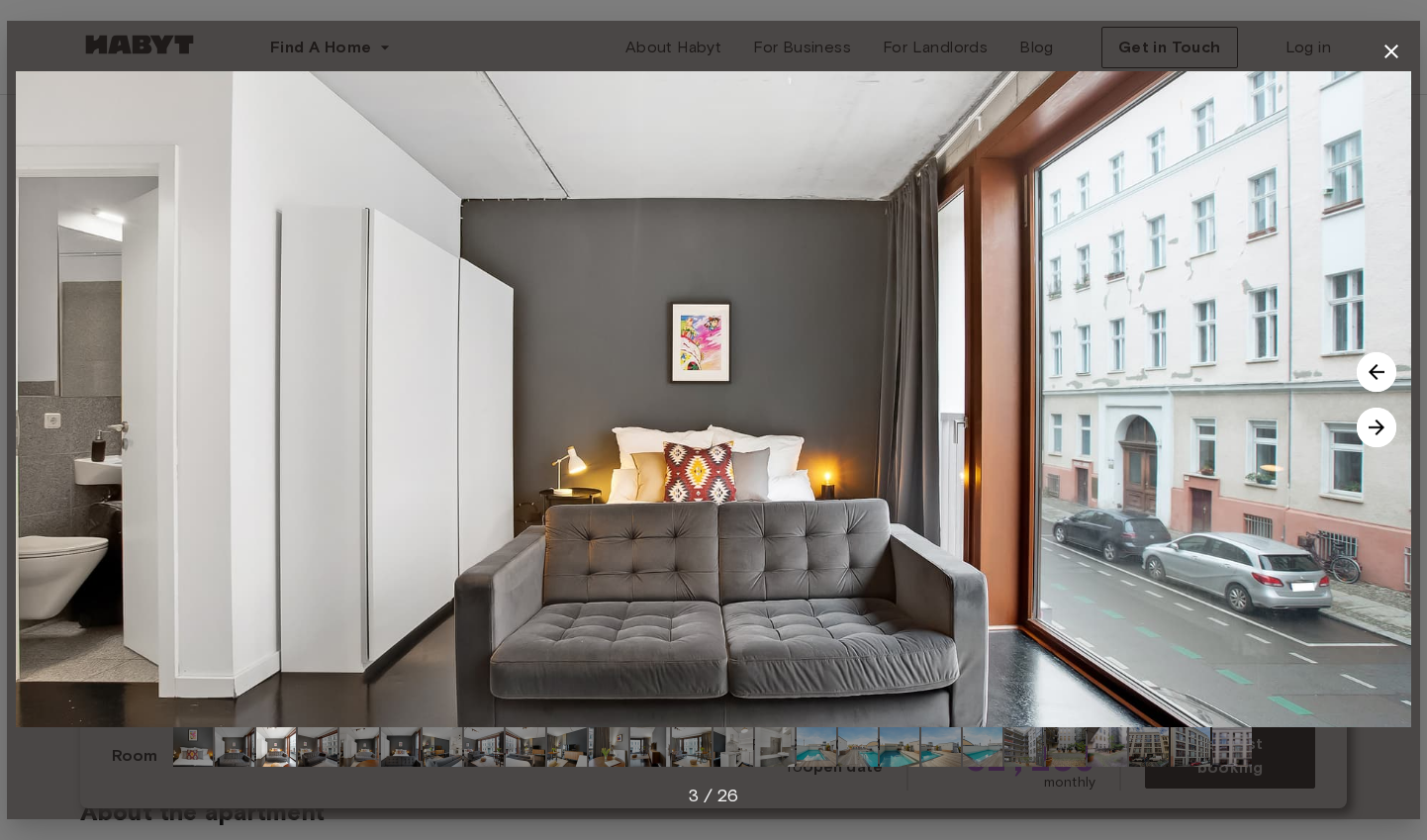 click 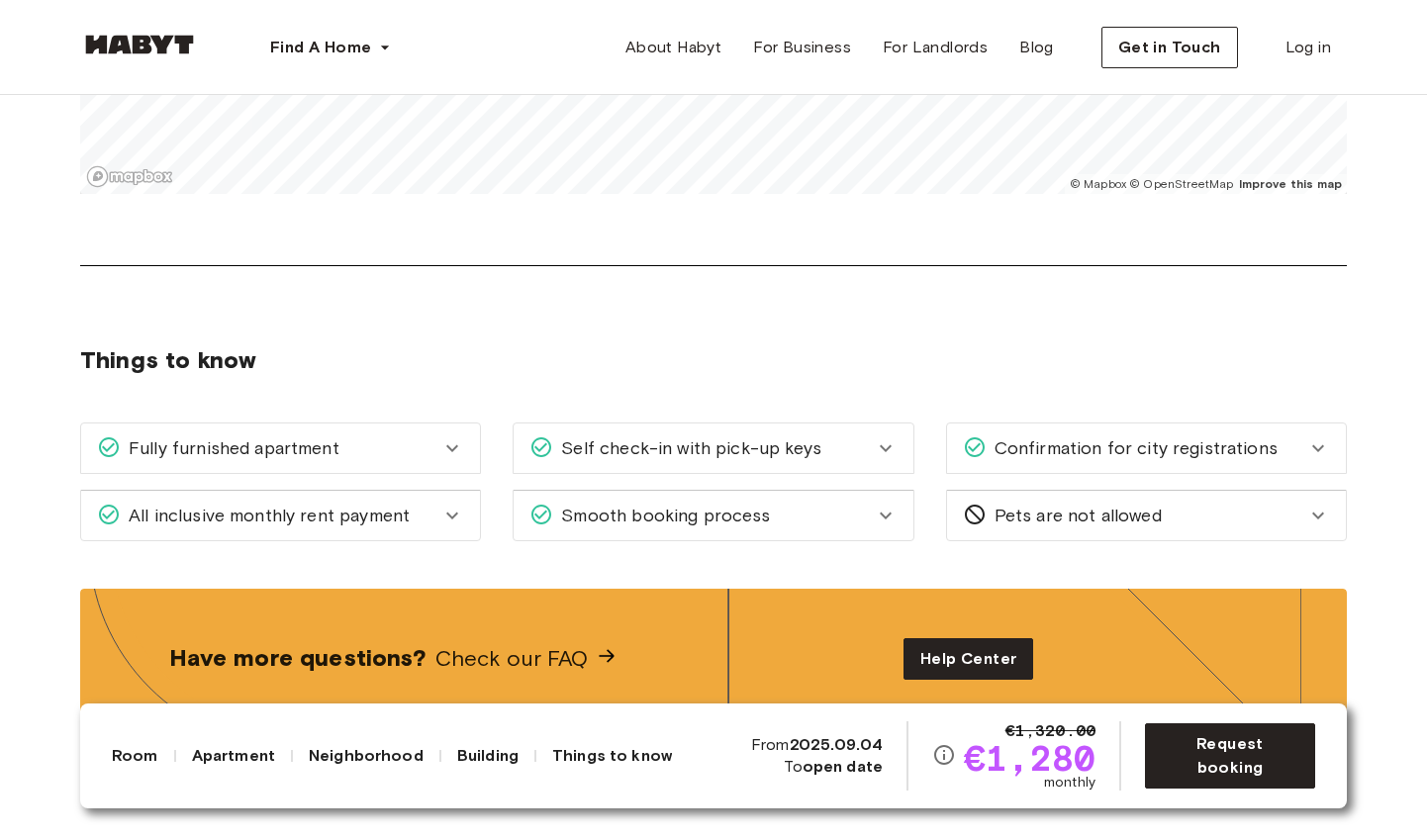 scroll, scrollTop: 2195, scrollLeft: 0, axis: vertical 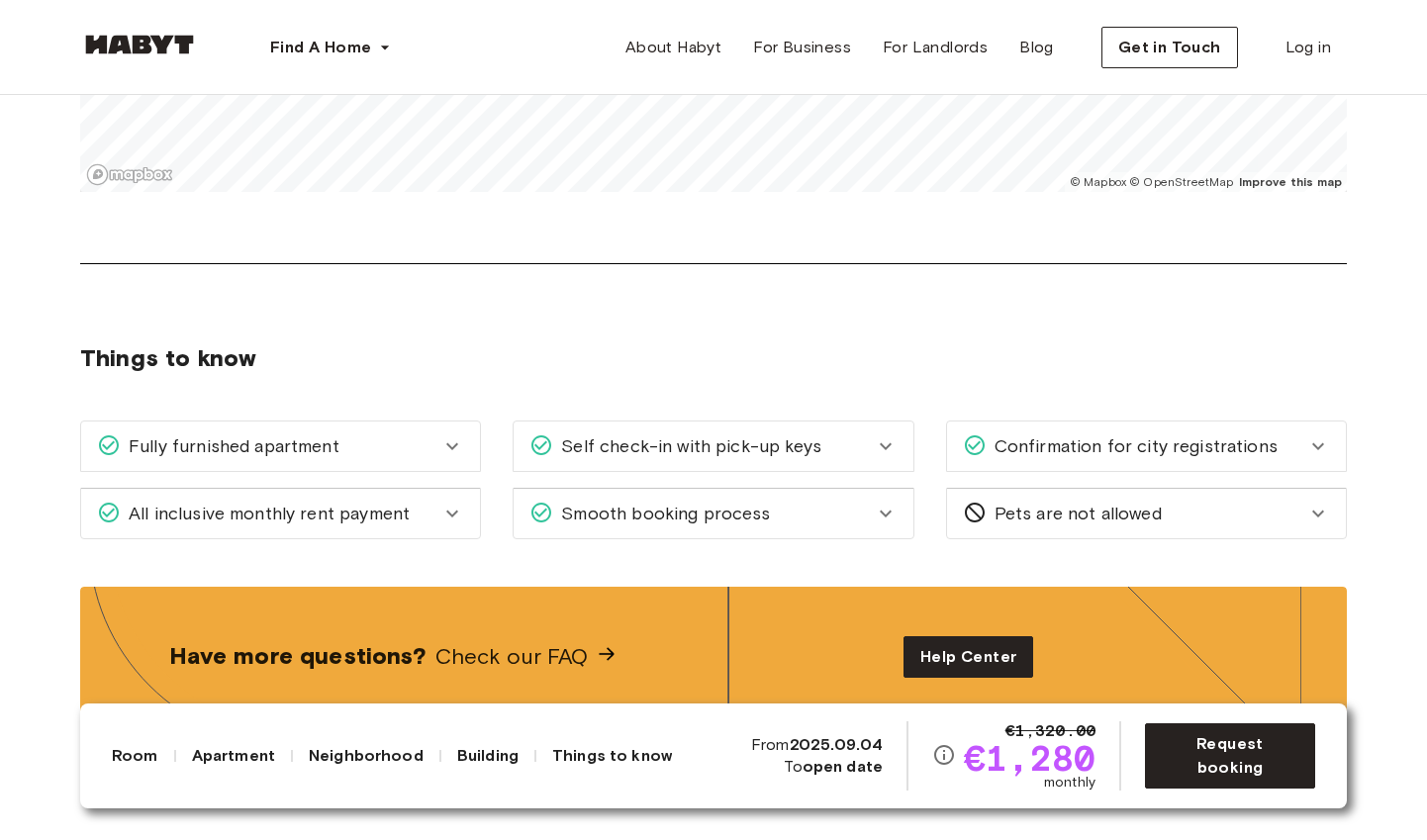 click on "Fully furnished apartment" at bounding box center [280, 446] 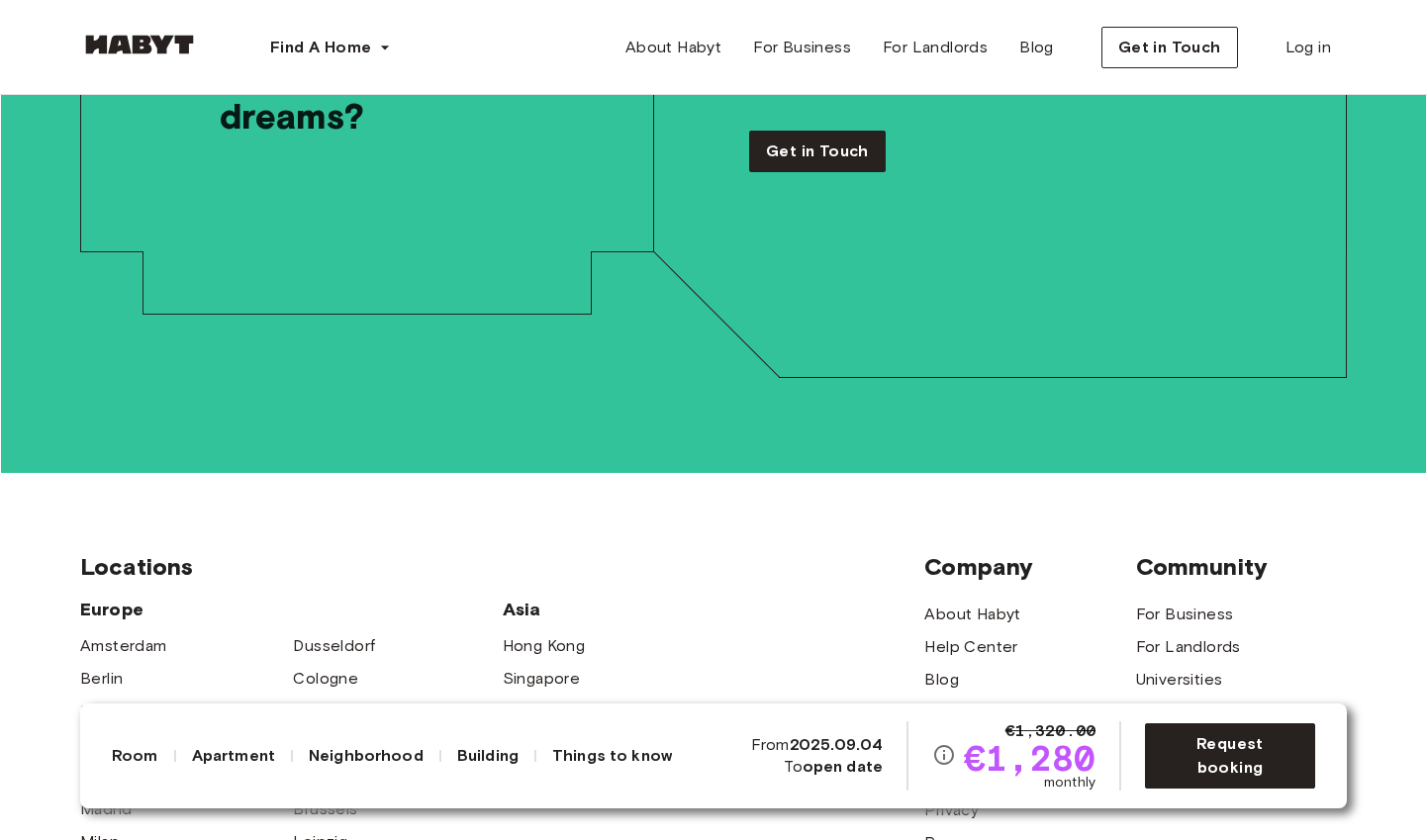 scroll, scrollTop: 5364, scrollLeft: 0, axis: vertical 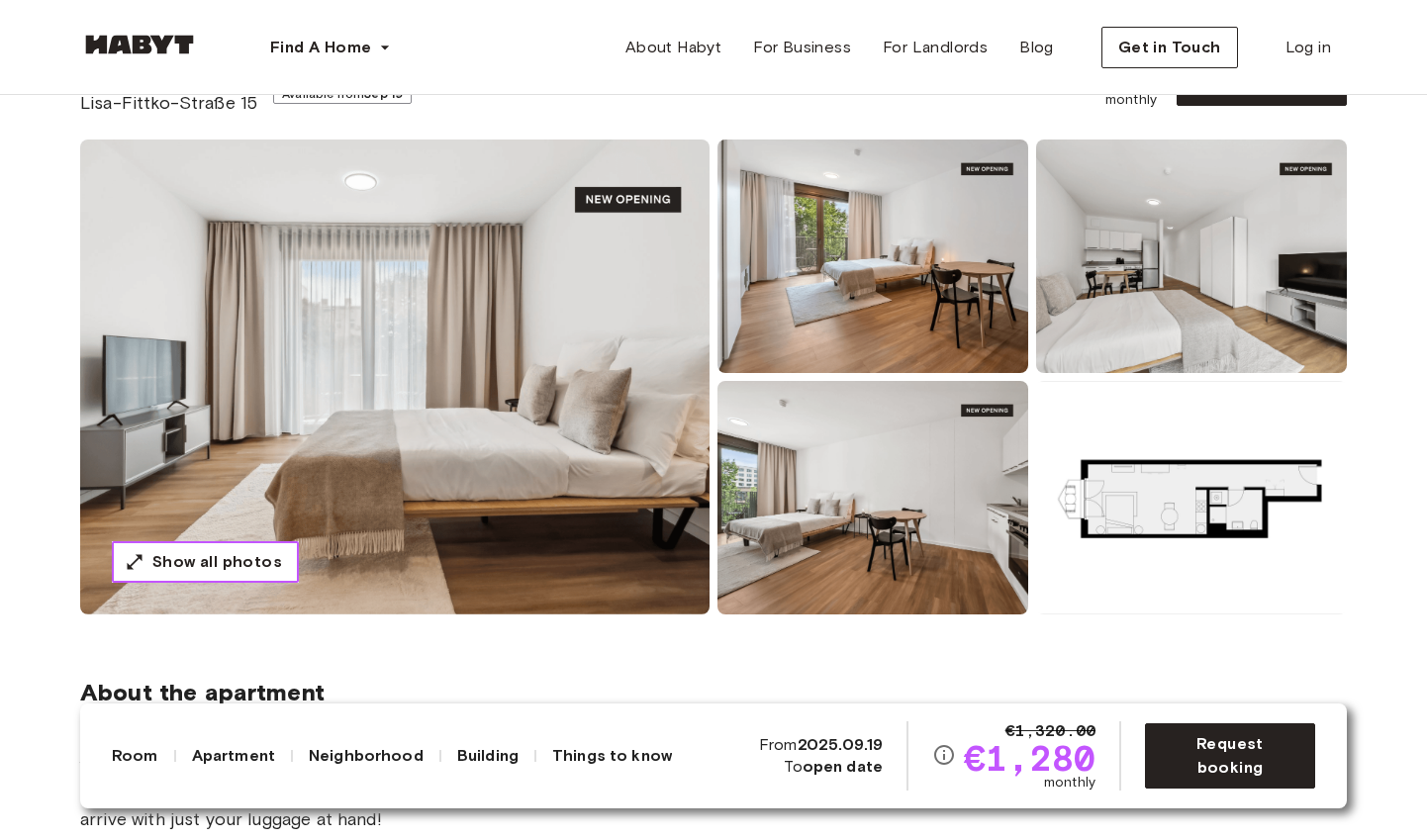 click on "Show all photos" at bounding box center (205, 562) 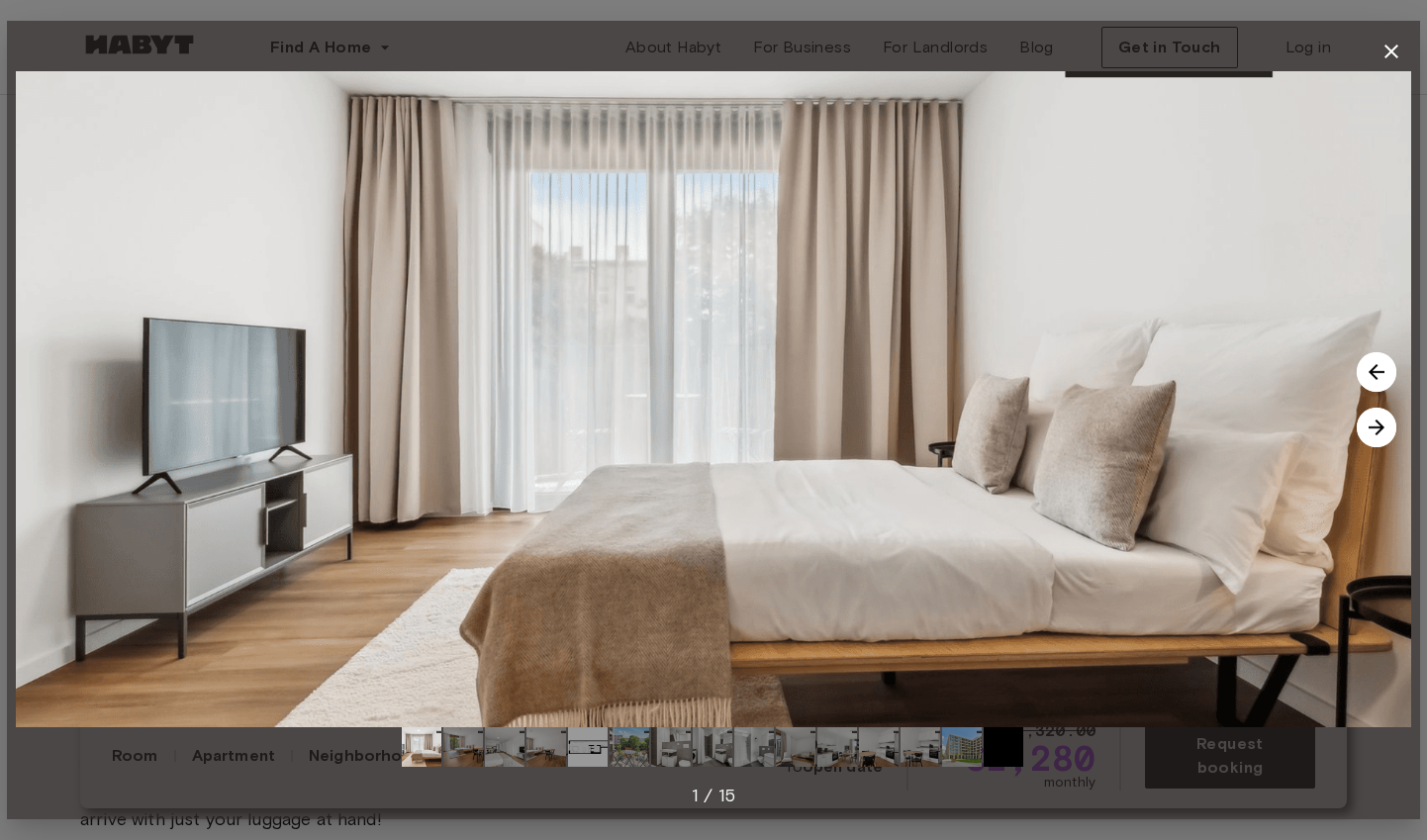 click at bounding box center (1377, 427) 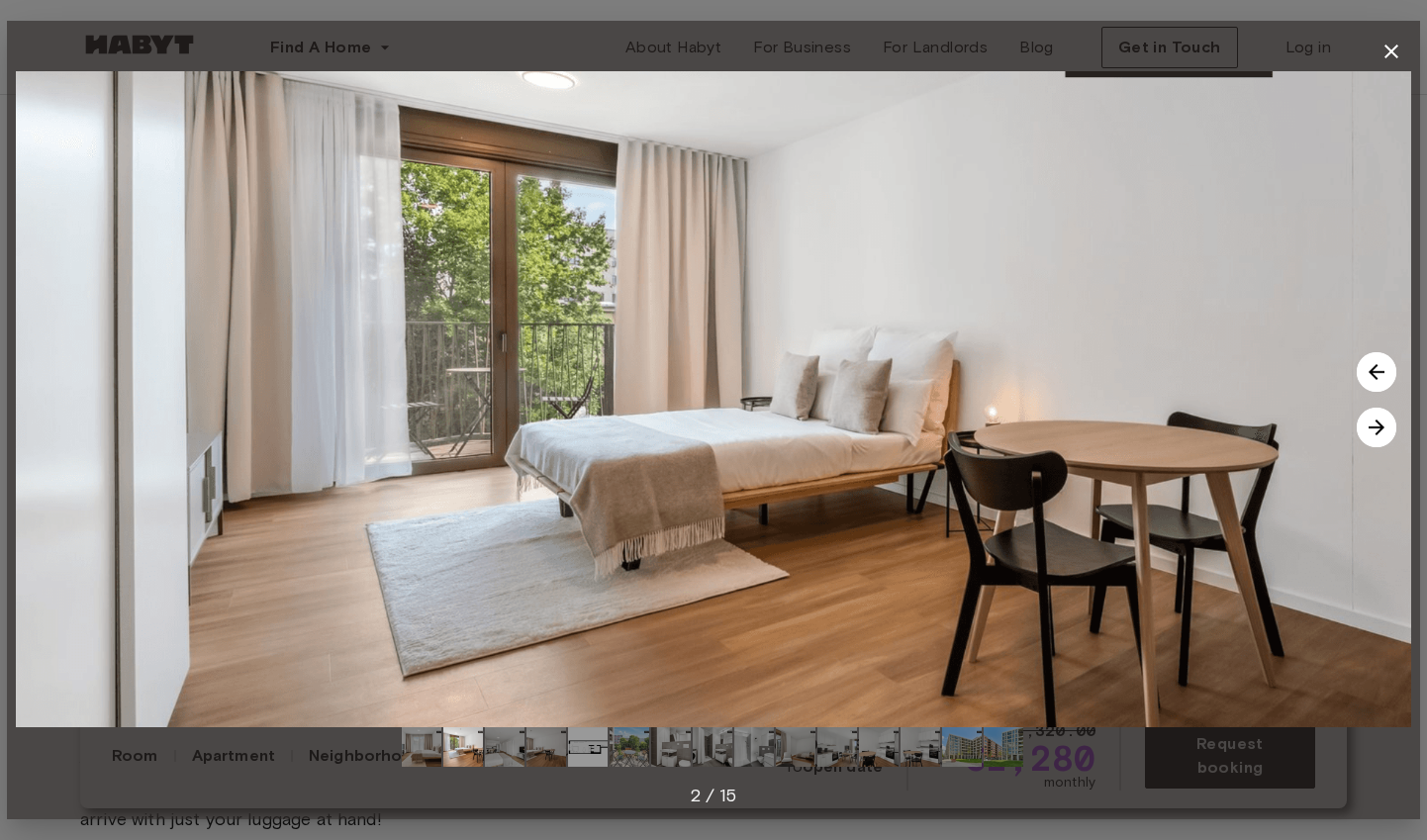 click at bounding box center [1377, 427] 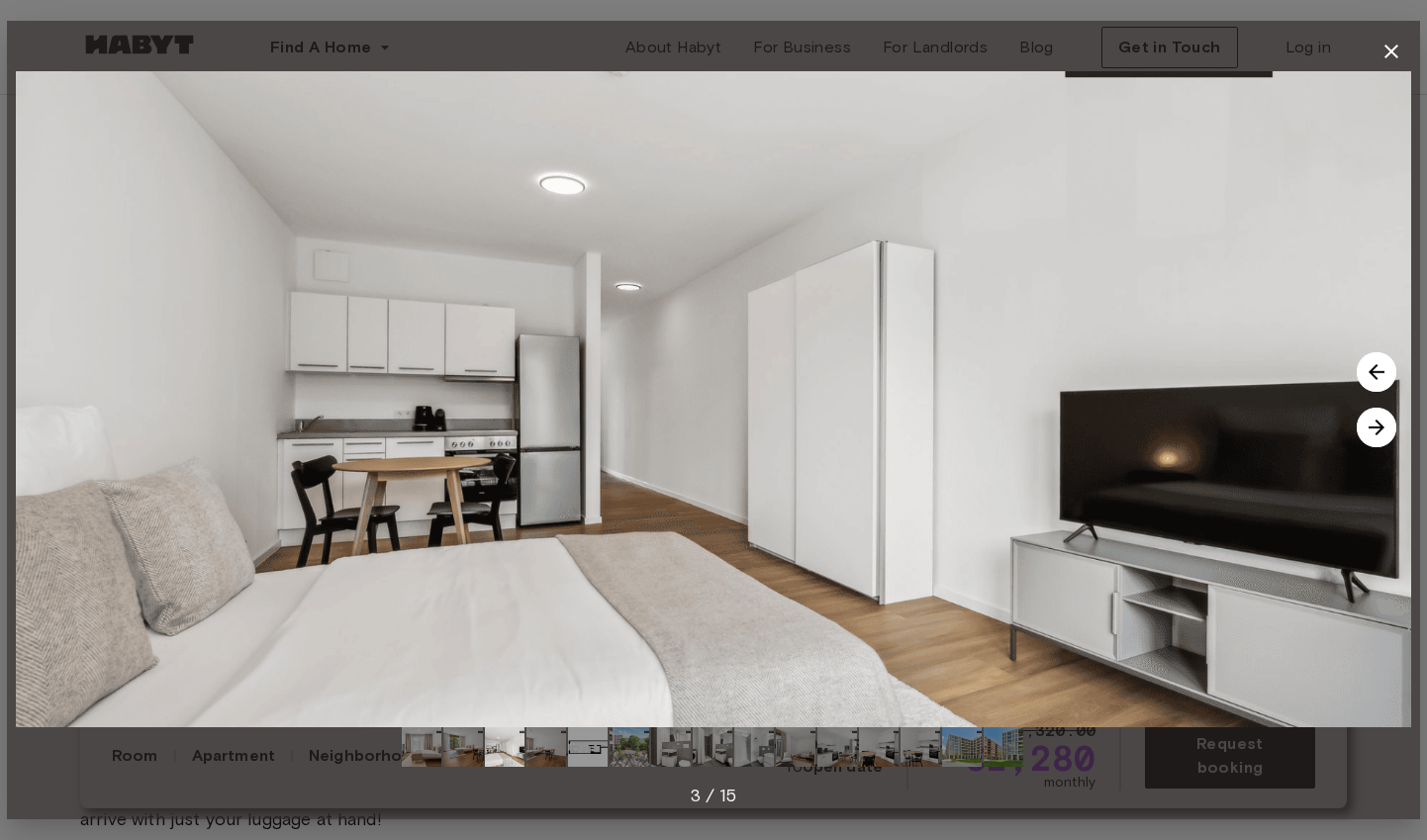 click at bounding box center (1377, 427) 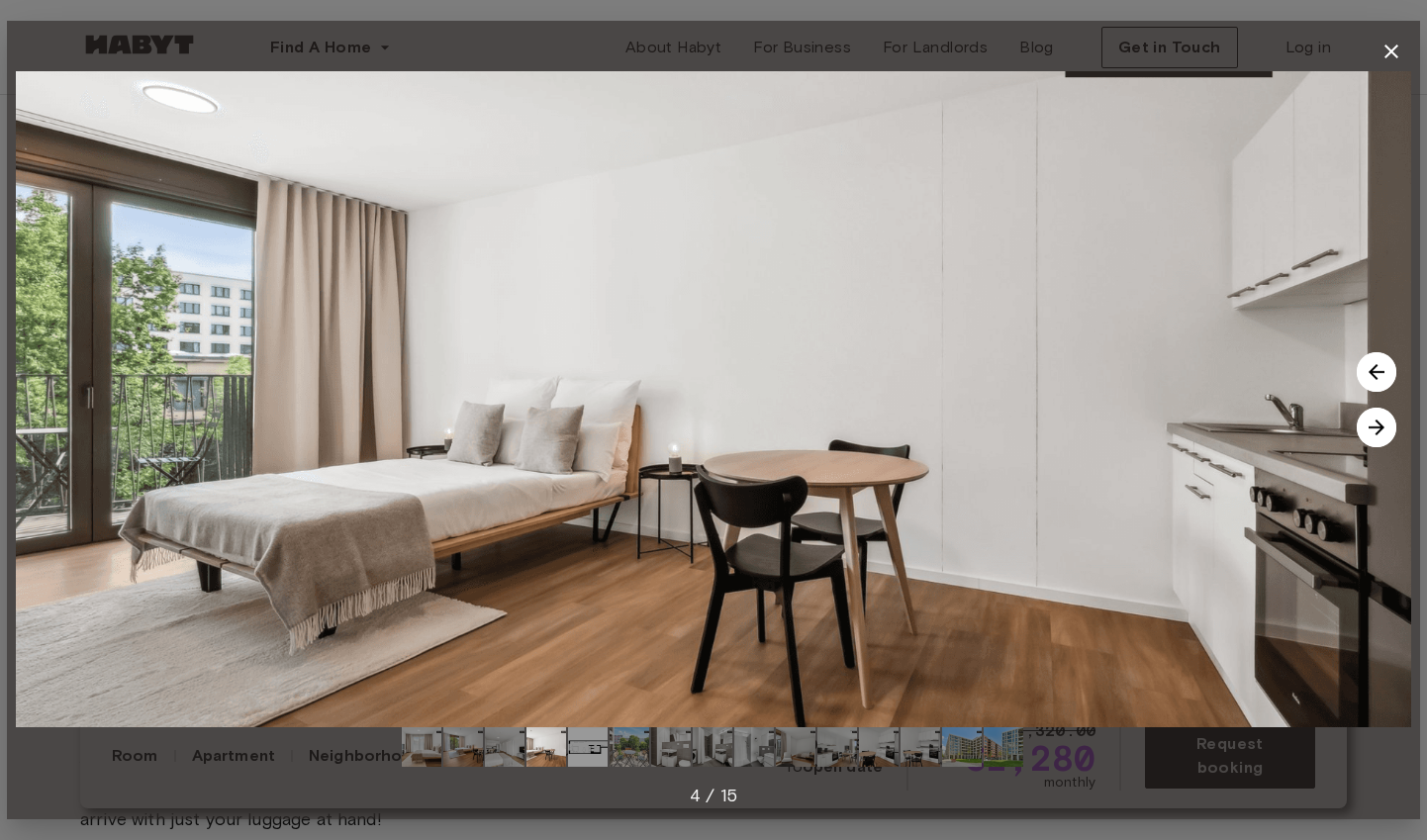 click at bounding box center (1377, 427) 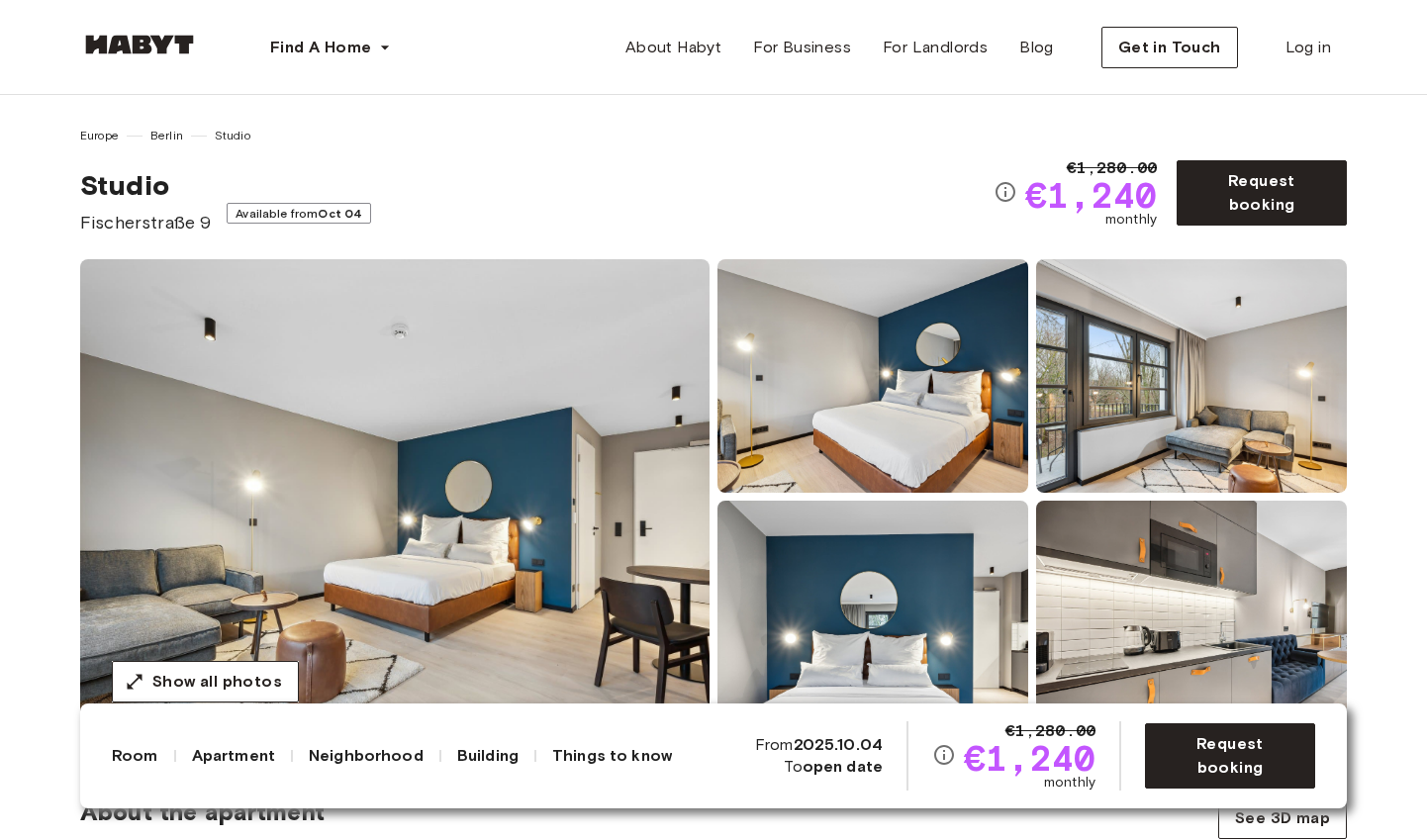 scroll, scrollTop: 0, scrollLeft: 0, axis: both 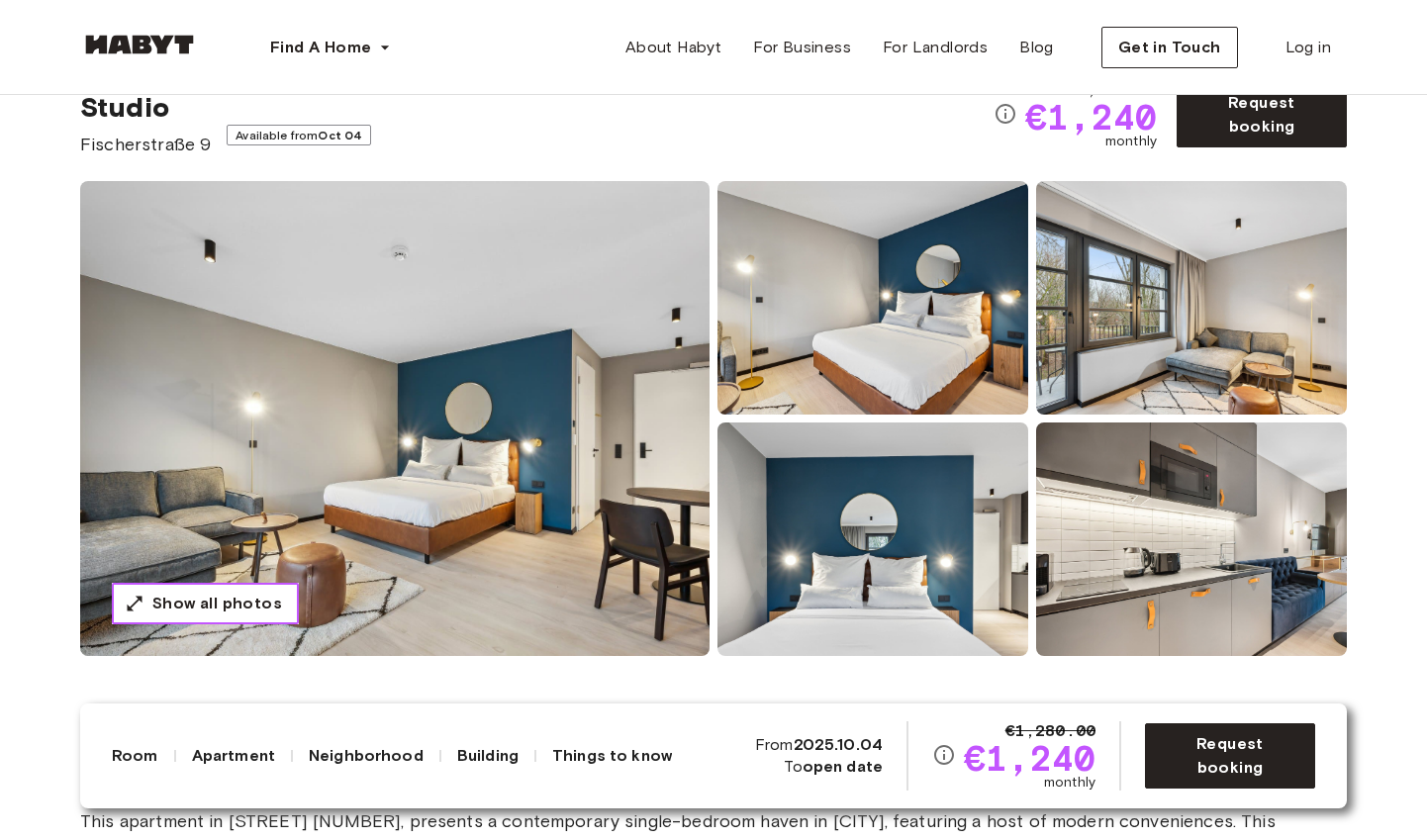 click on "Show all photos" at bounding box center (217, 604) 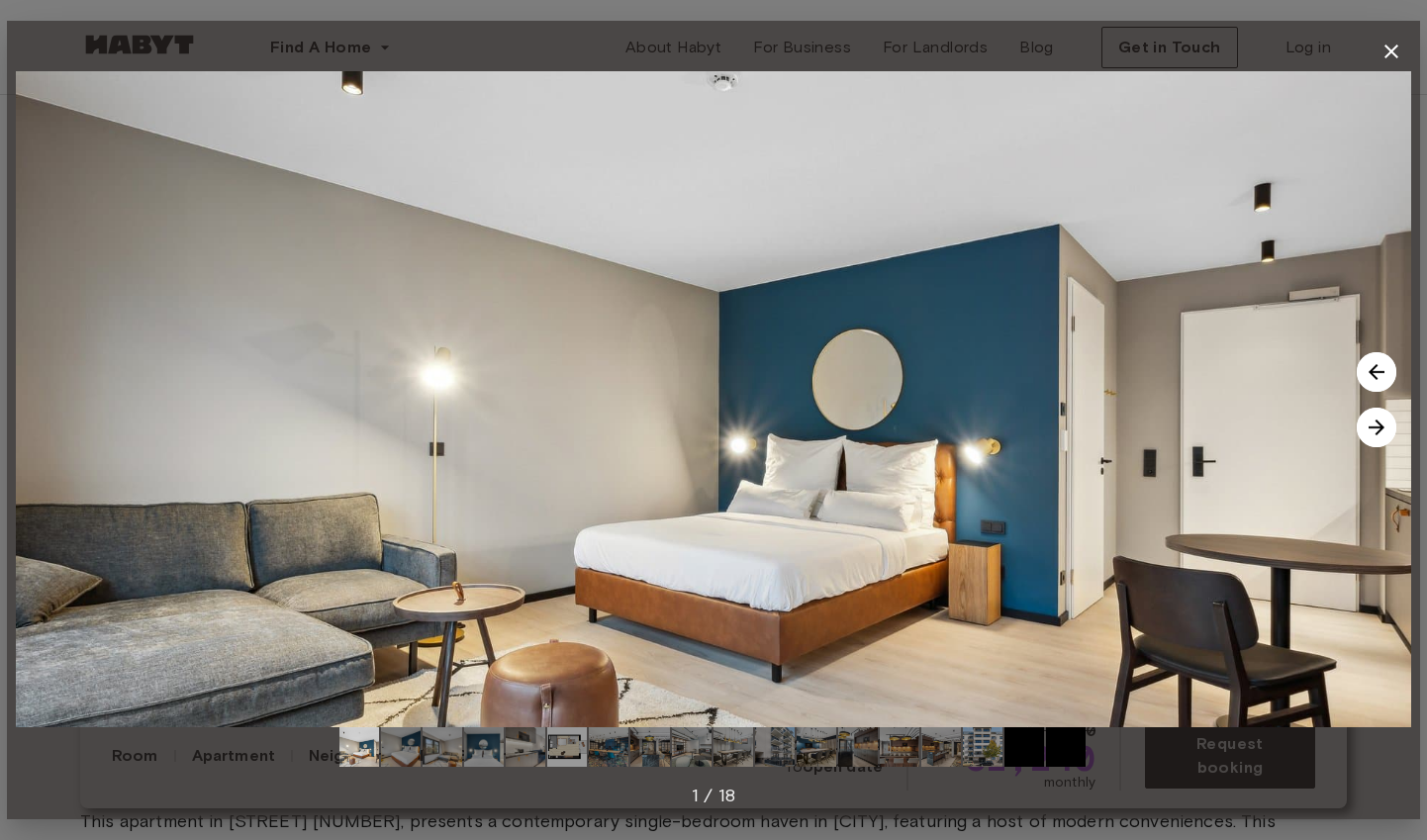 click at bounding box center [1377, 427] 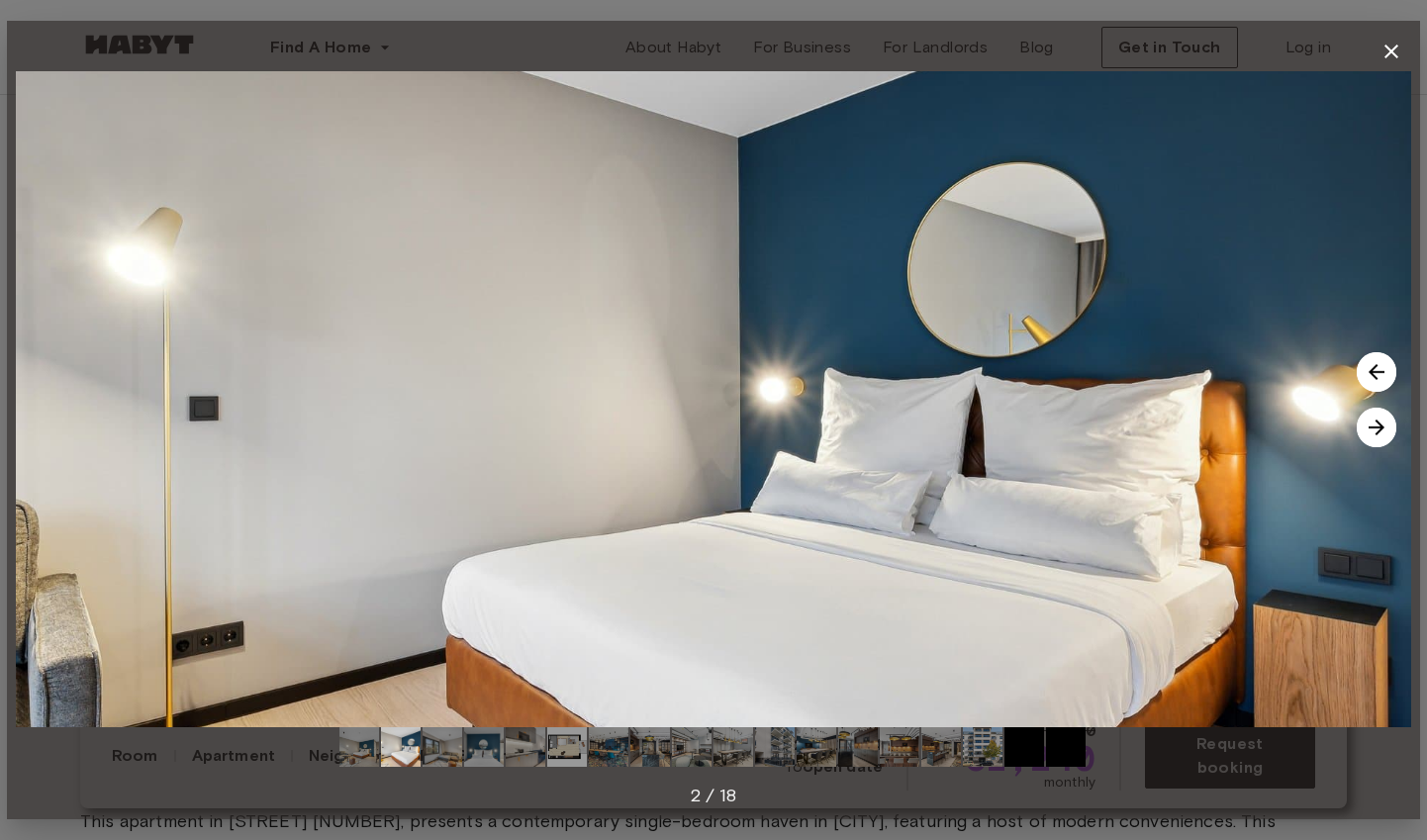 click at bounding box center [1377, 427] 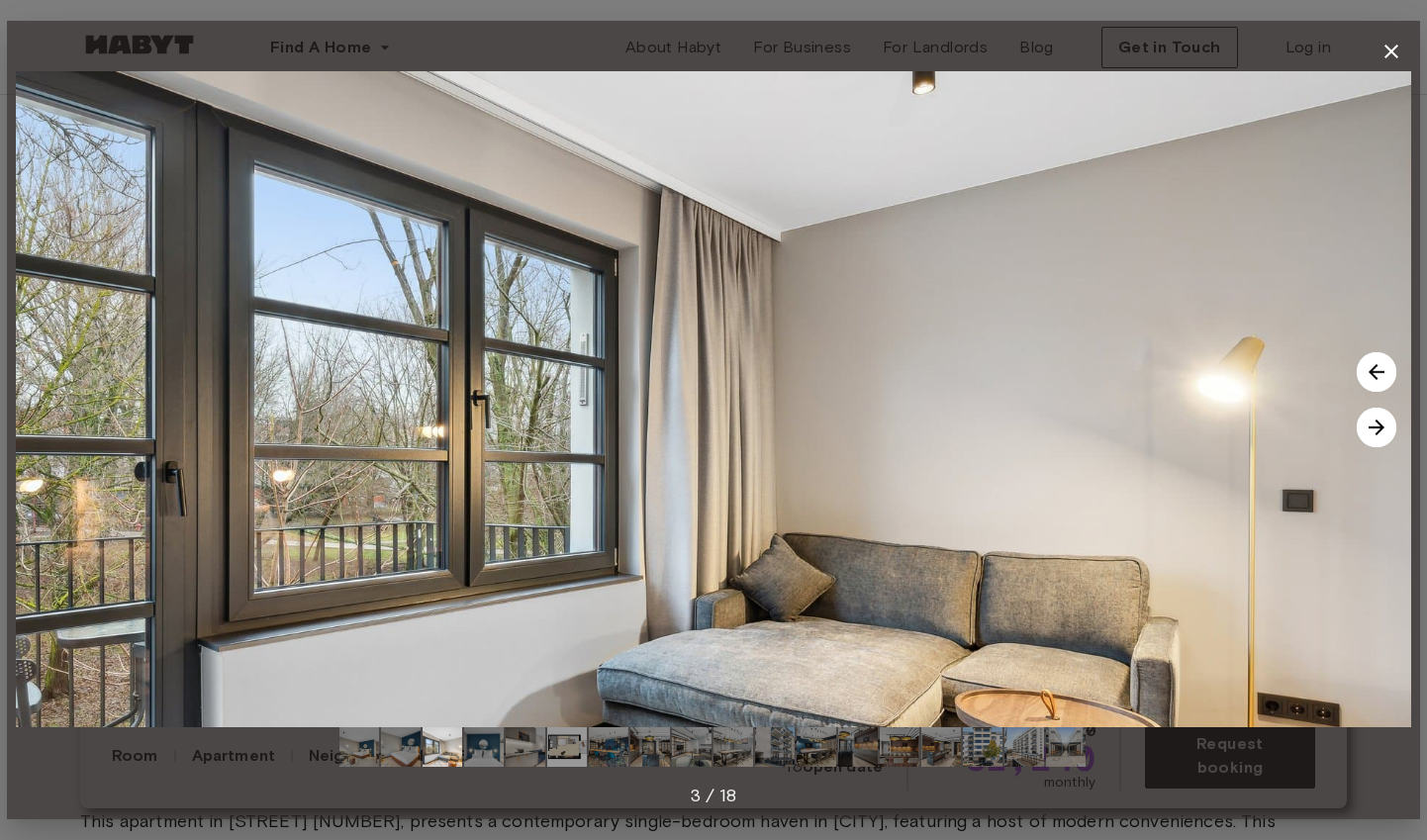 click at bounding box center [1377, 427] 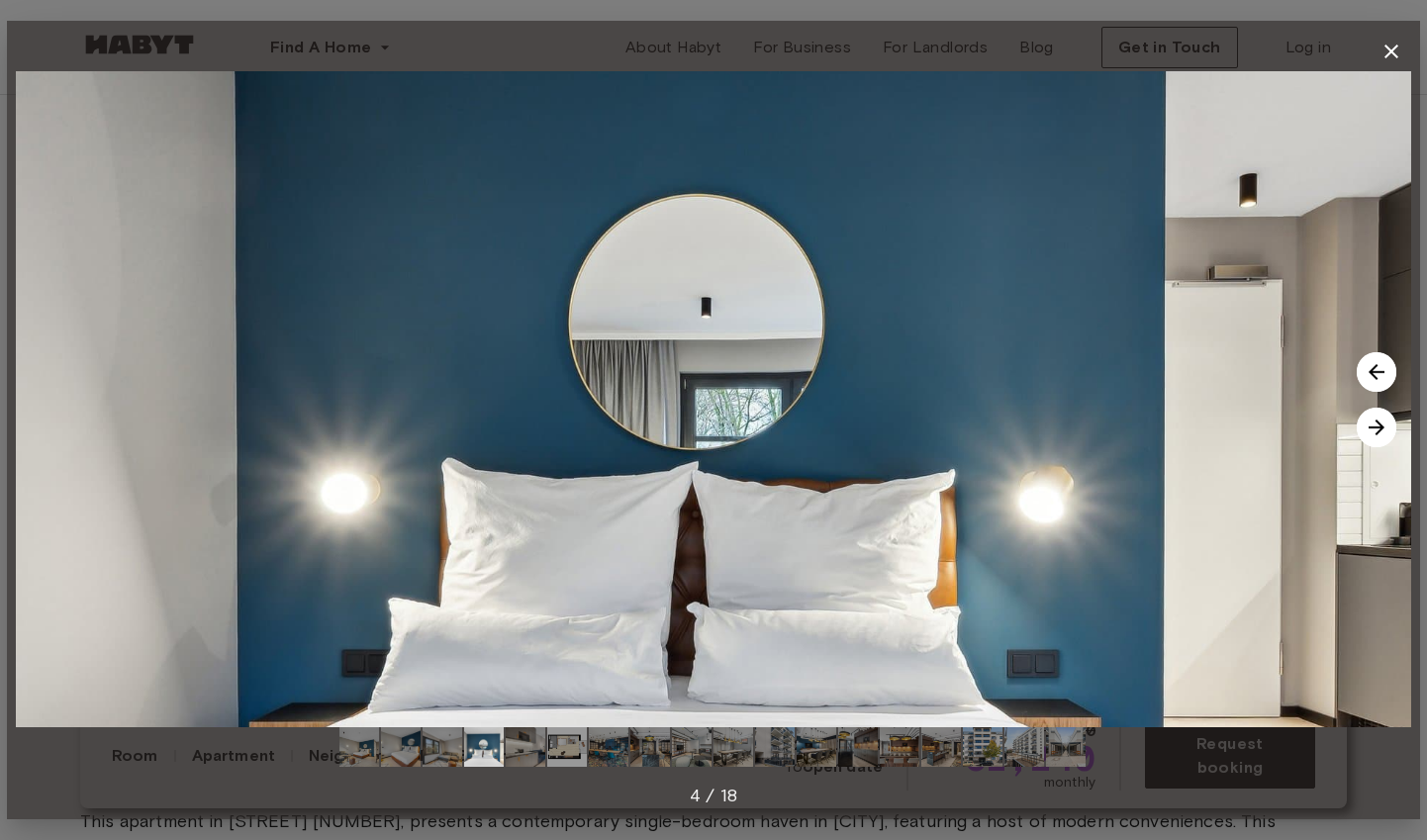 click at bounding box center (1377, 427) 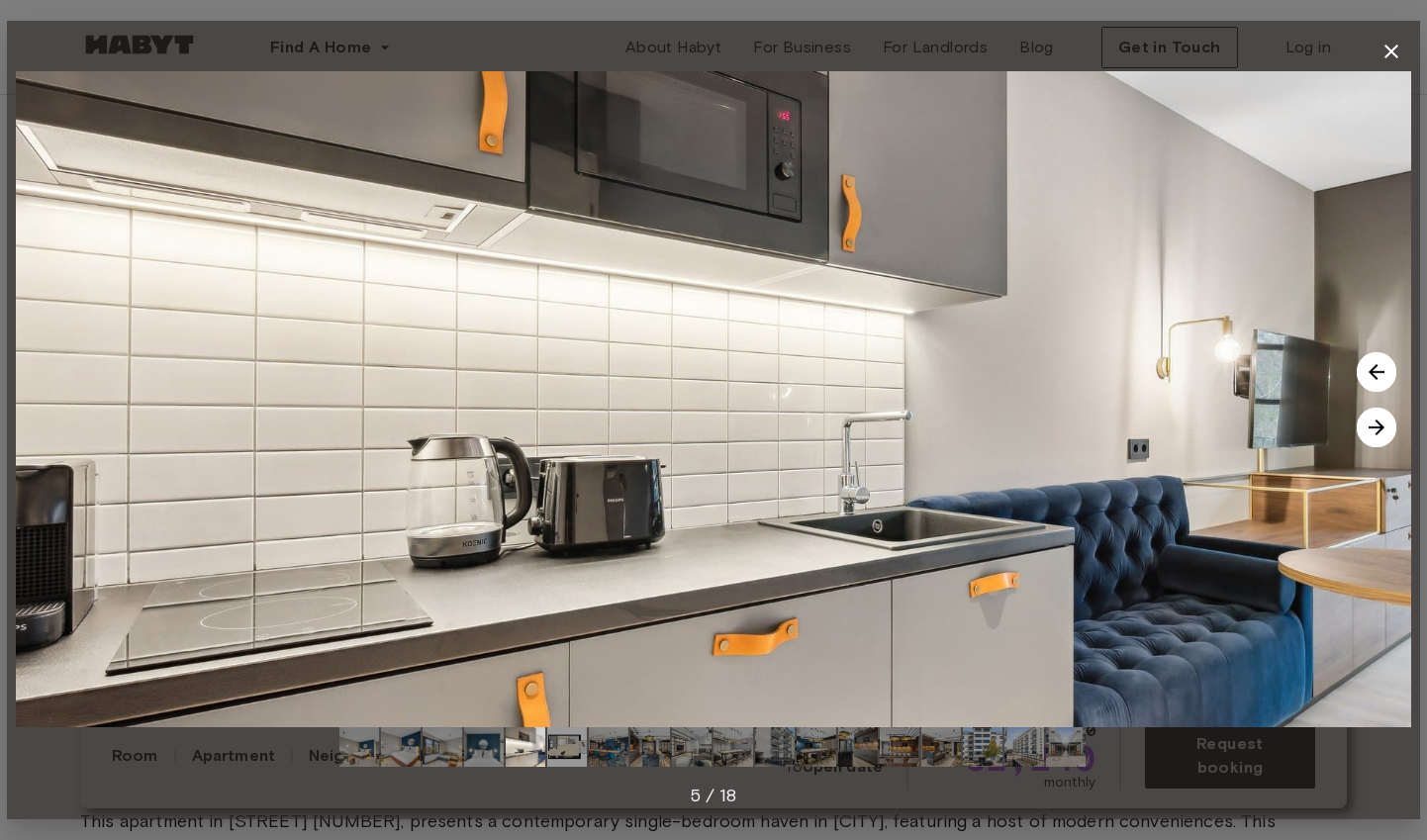 click at bounding box center (1377, 427) 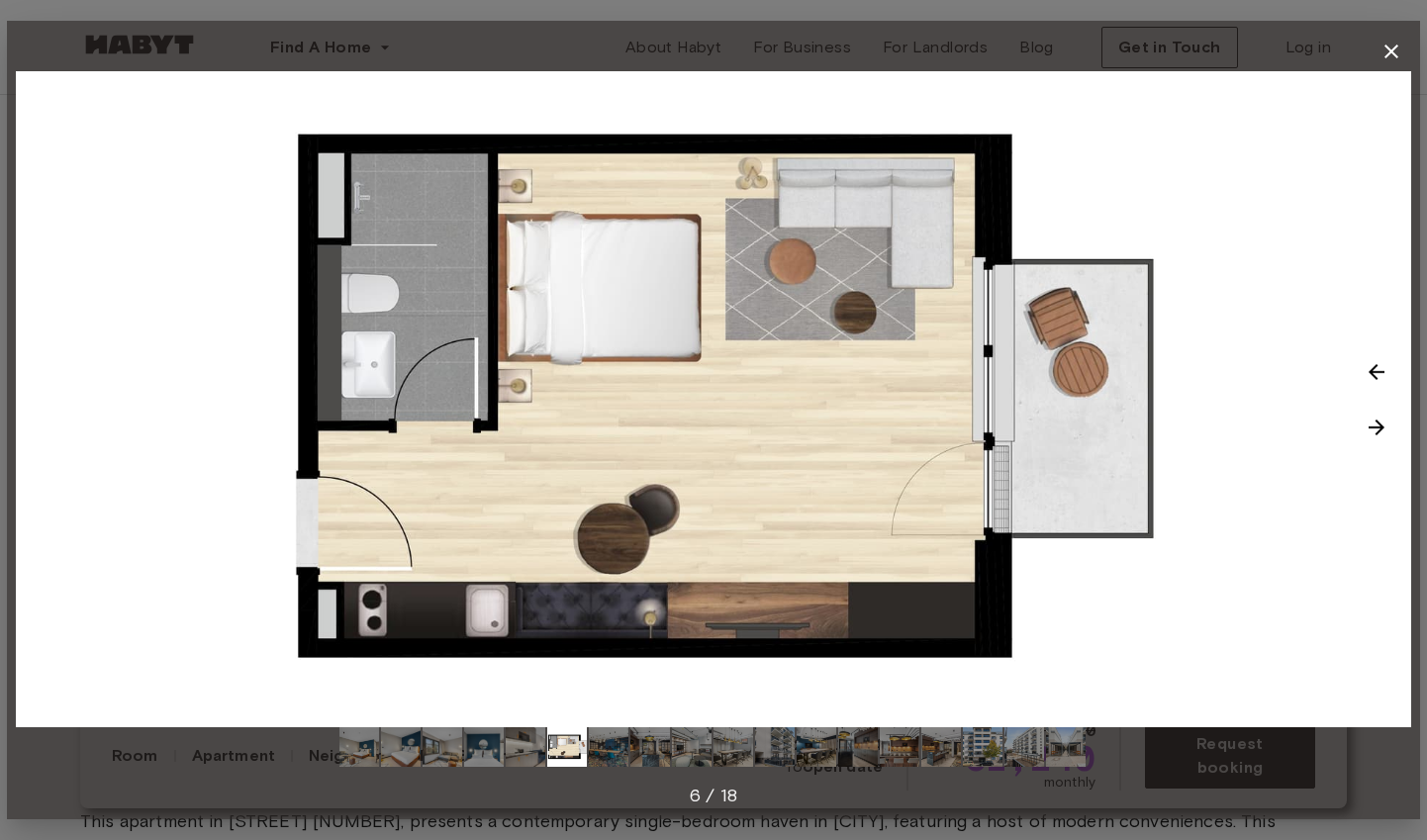 click at bounding box center [1377, 427] 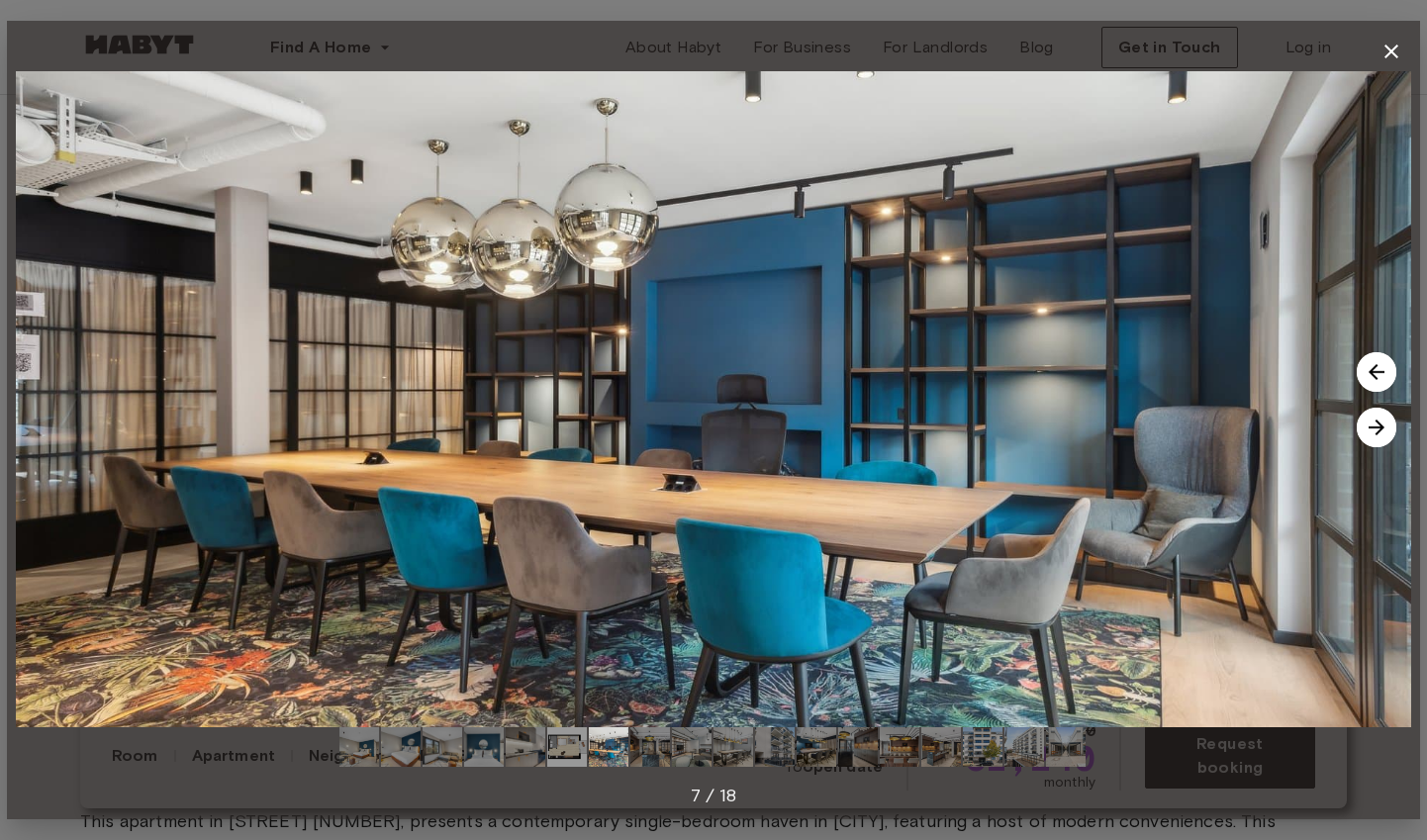 click at bounding box center (1377, 427) 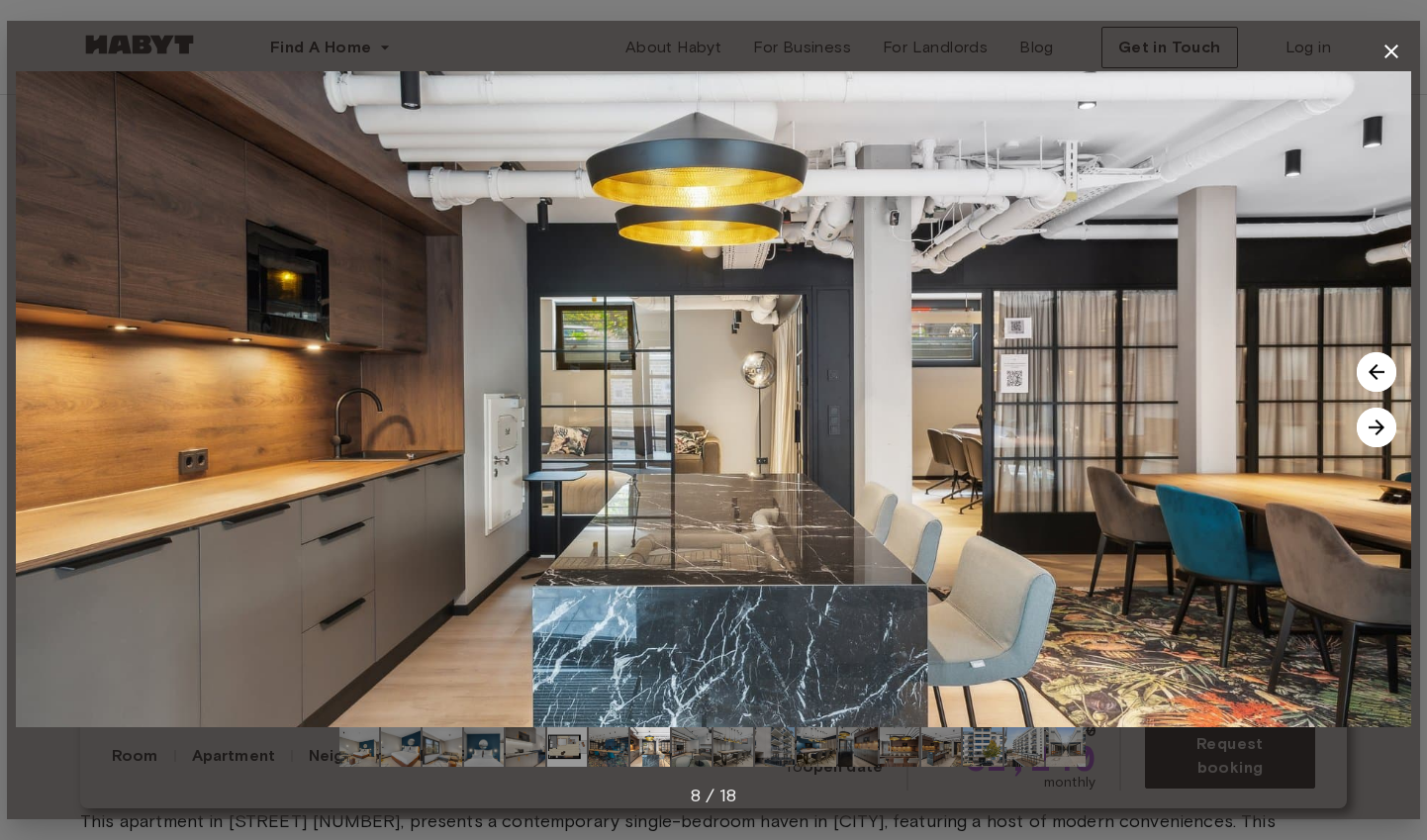 click at bounding box center (1377, 427) 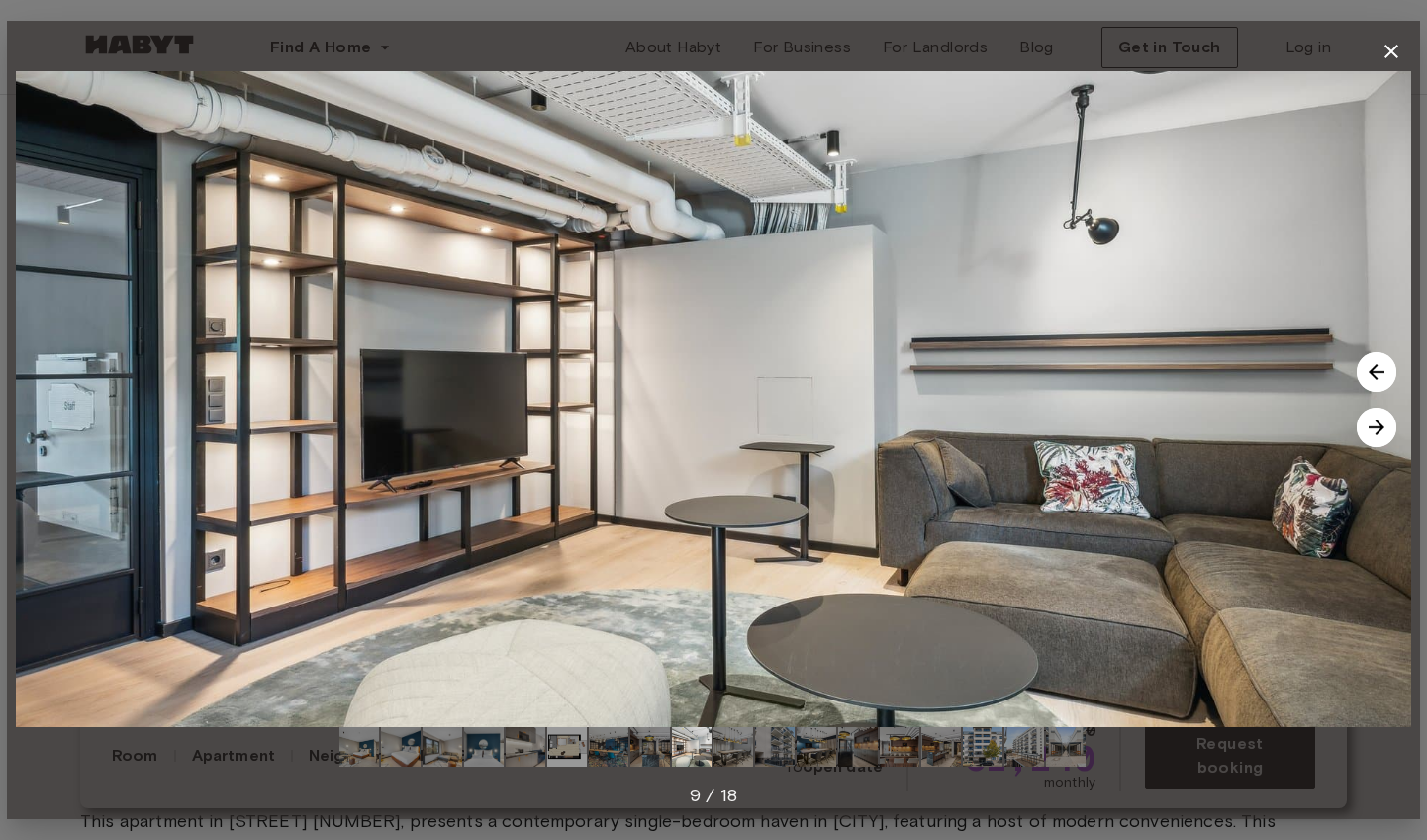 click at bounding box center [1377, 427] 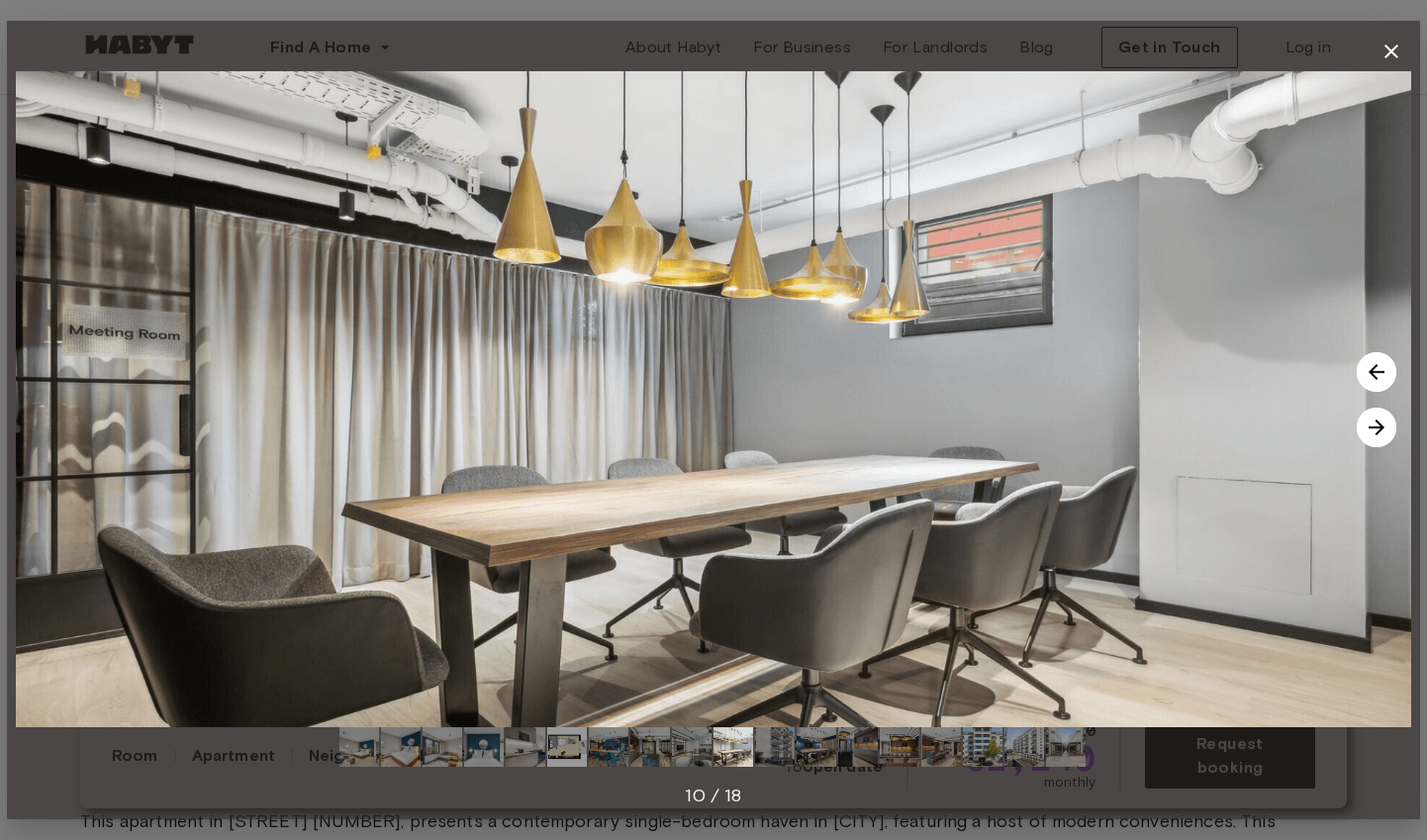 click at bounding box center (1377, 427) 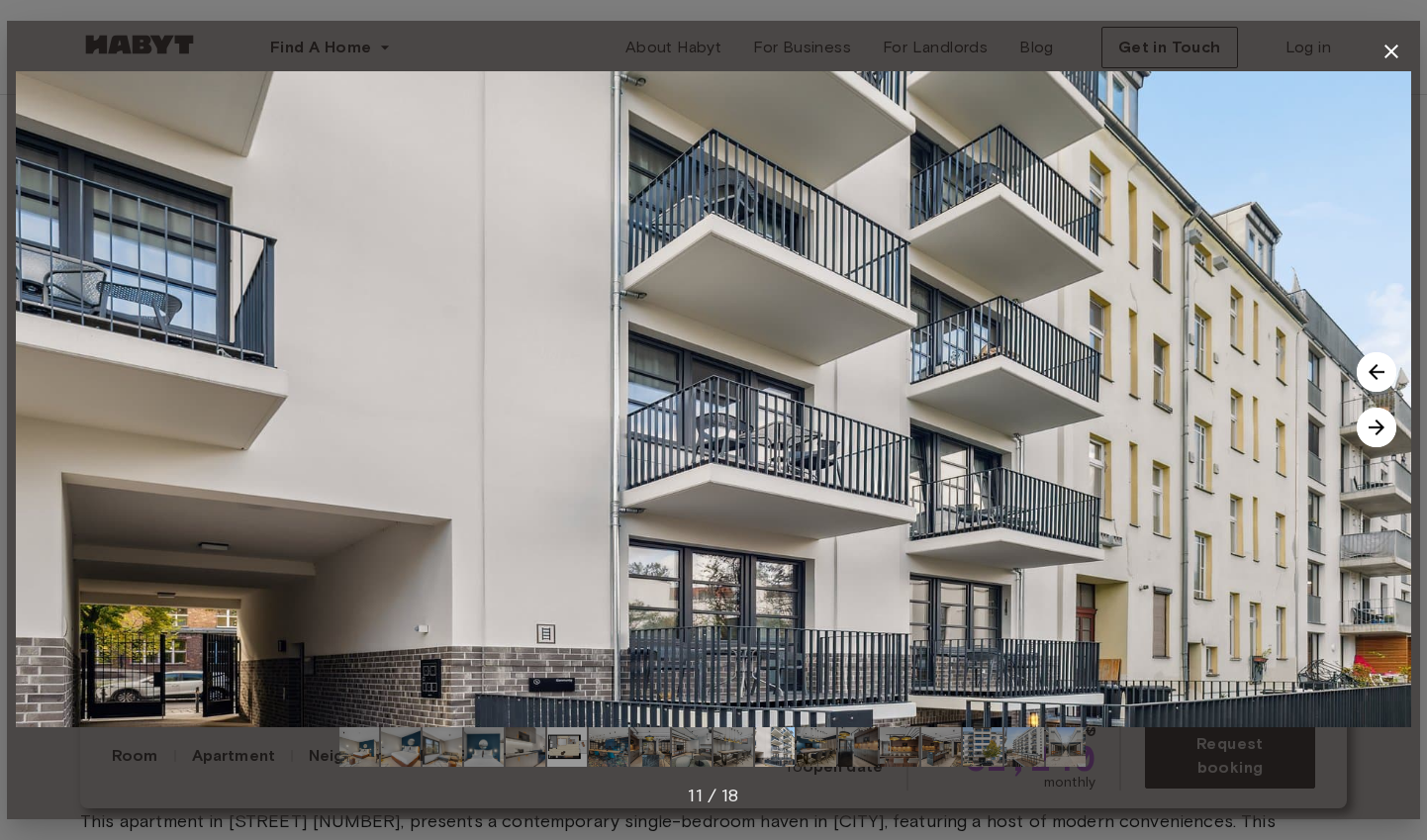 click at bounding box center [1377, 427] 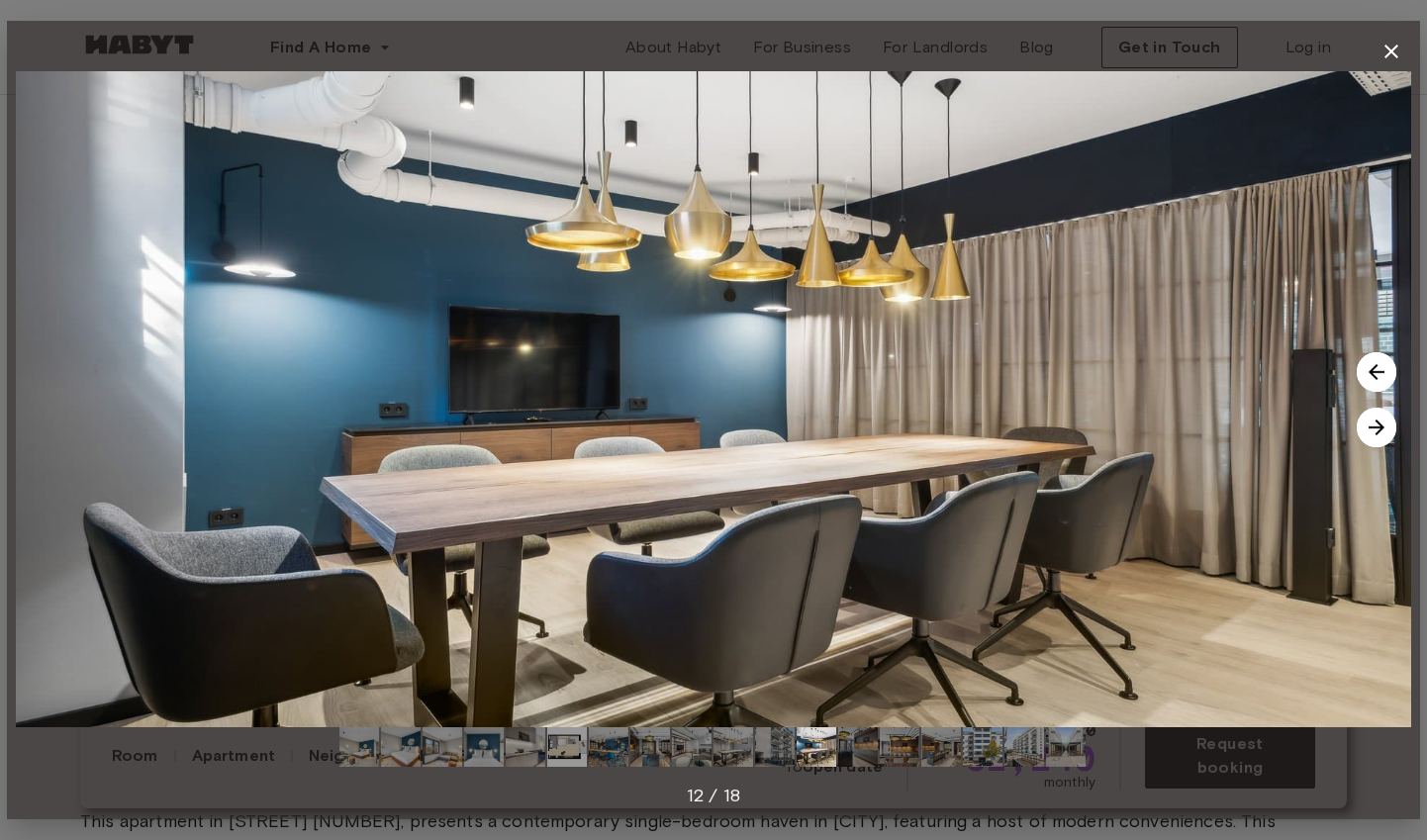 click at bounding box center (1377, 427) 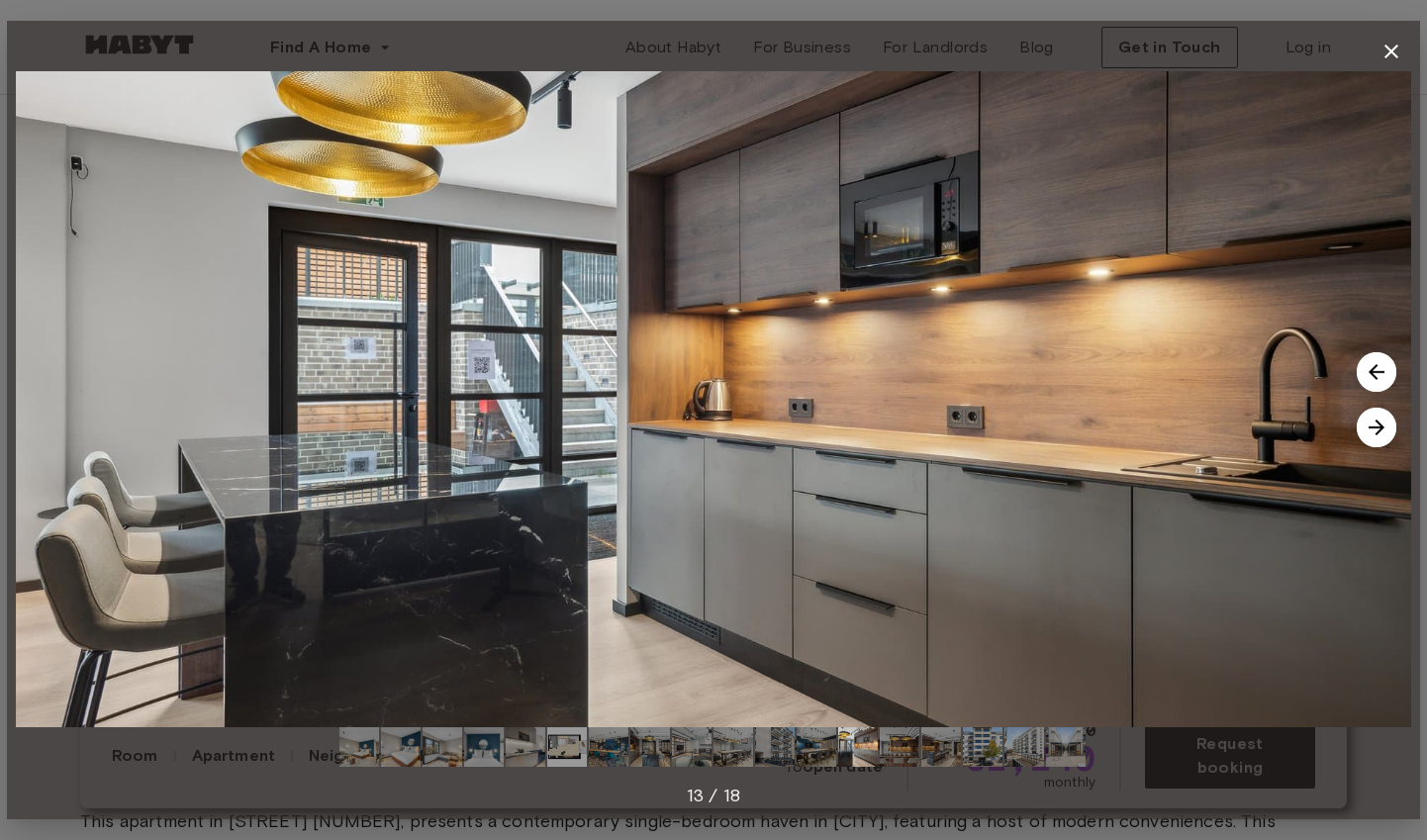 click at bounding box center [1377, 427] 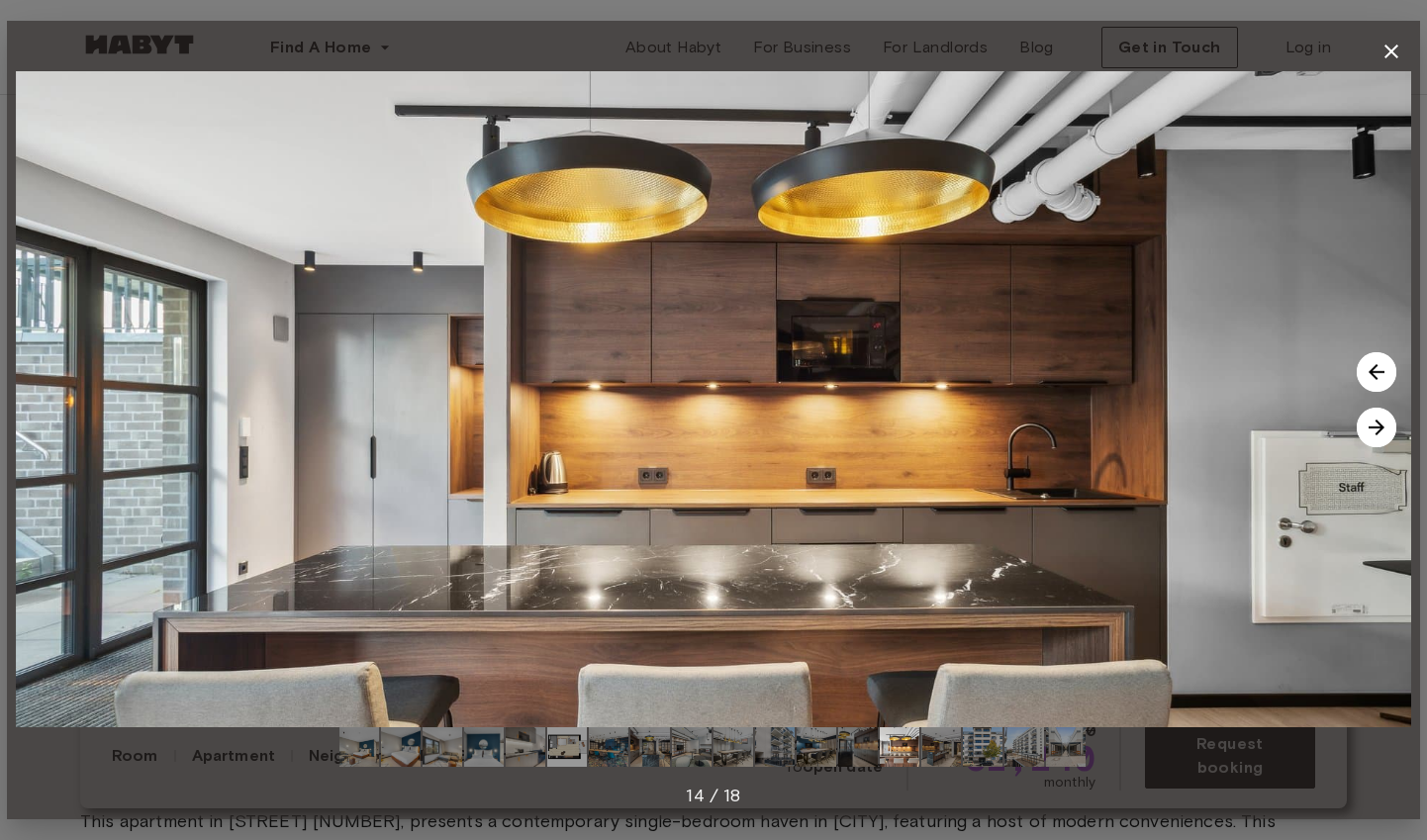 click at bounding box center [1377, 427] 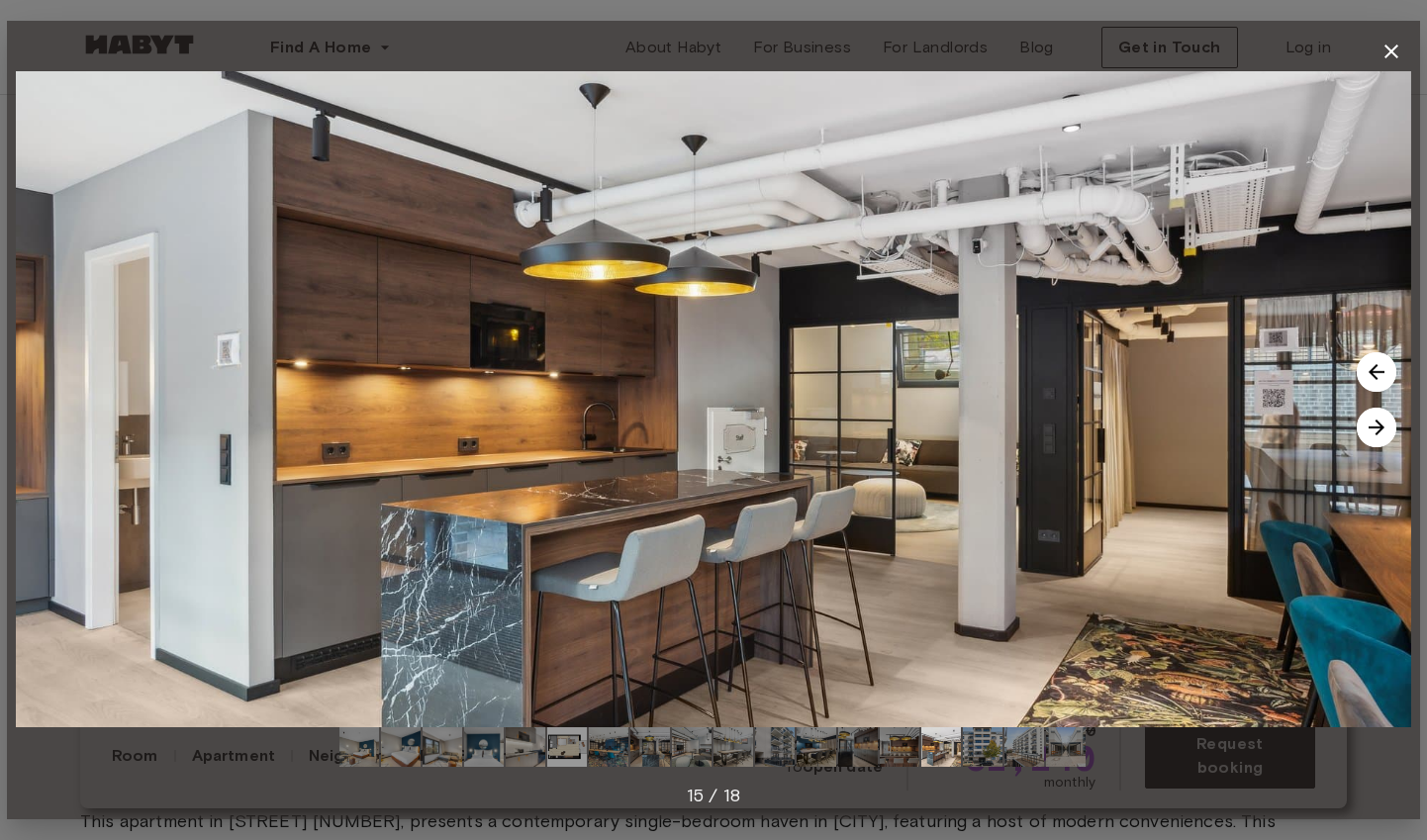 click at bounding box center [1377, 427] 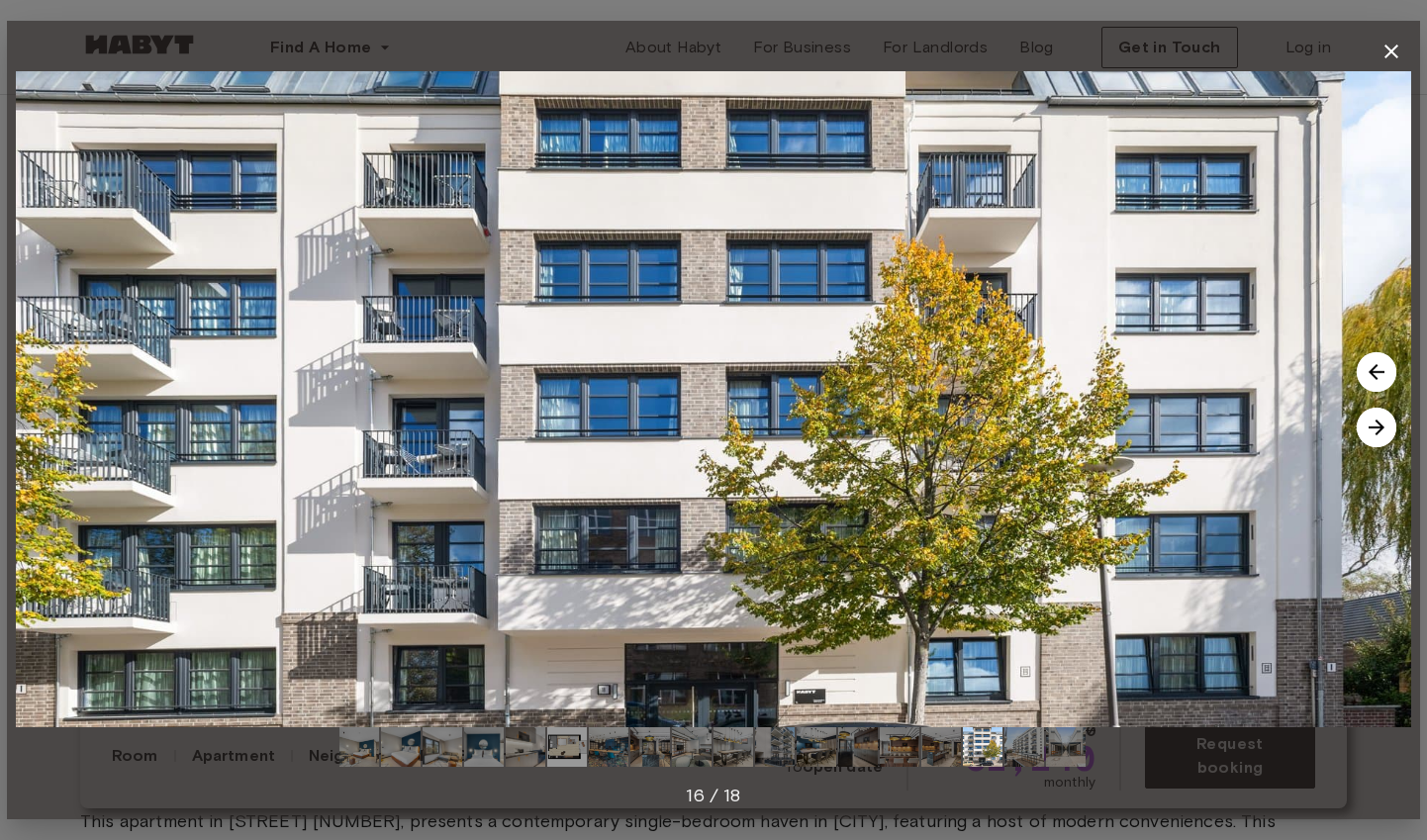 click at bounding box center (1377, 427) 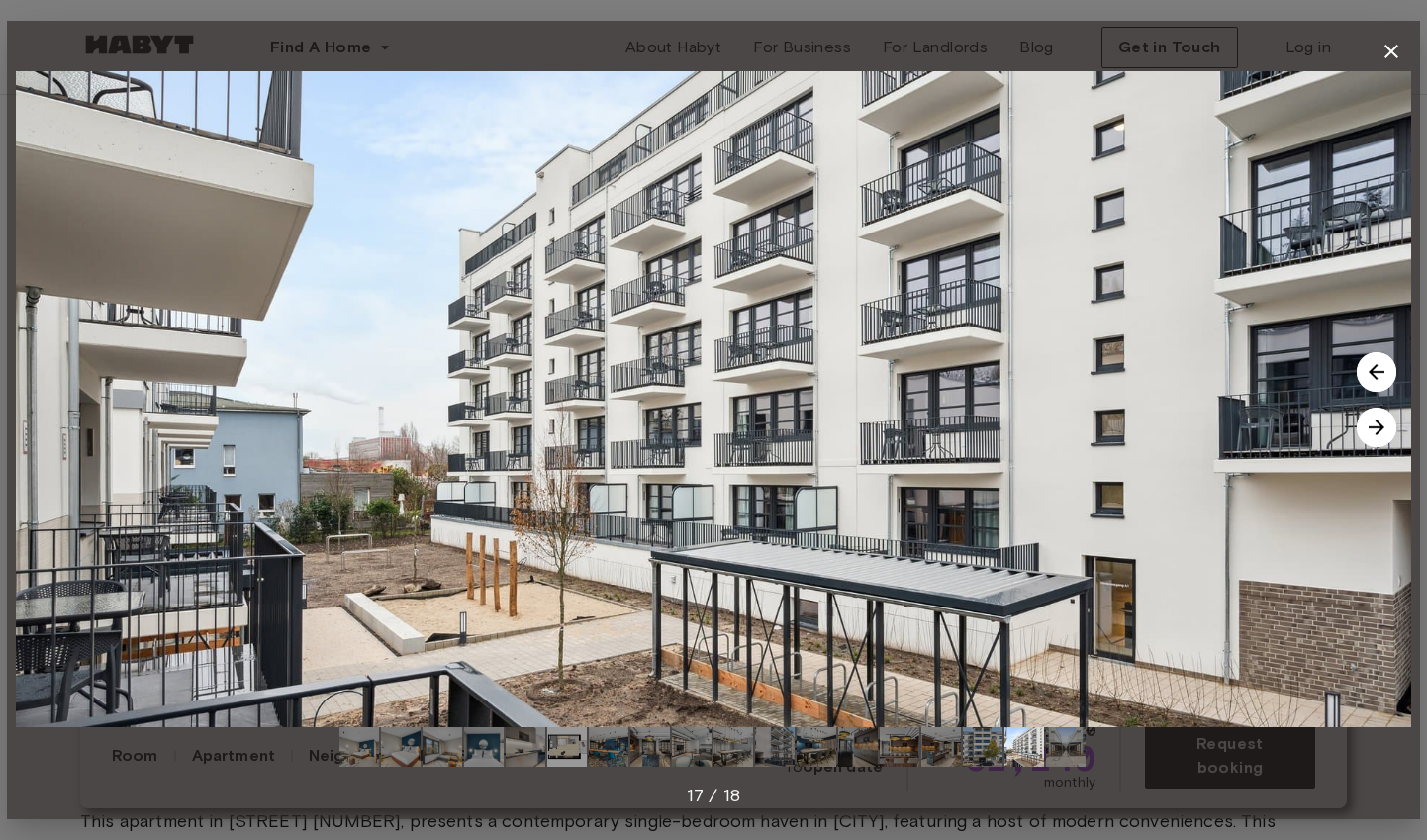 click at bounding box center [1377, 427] 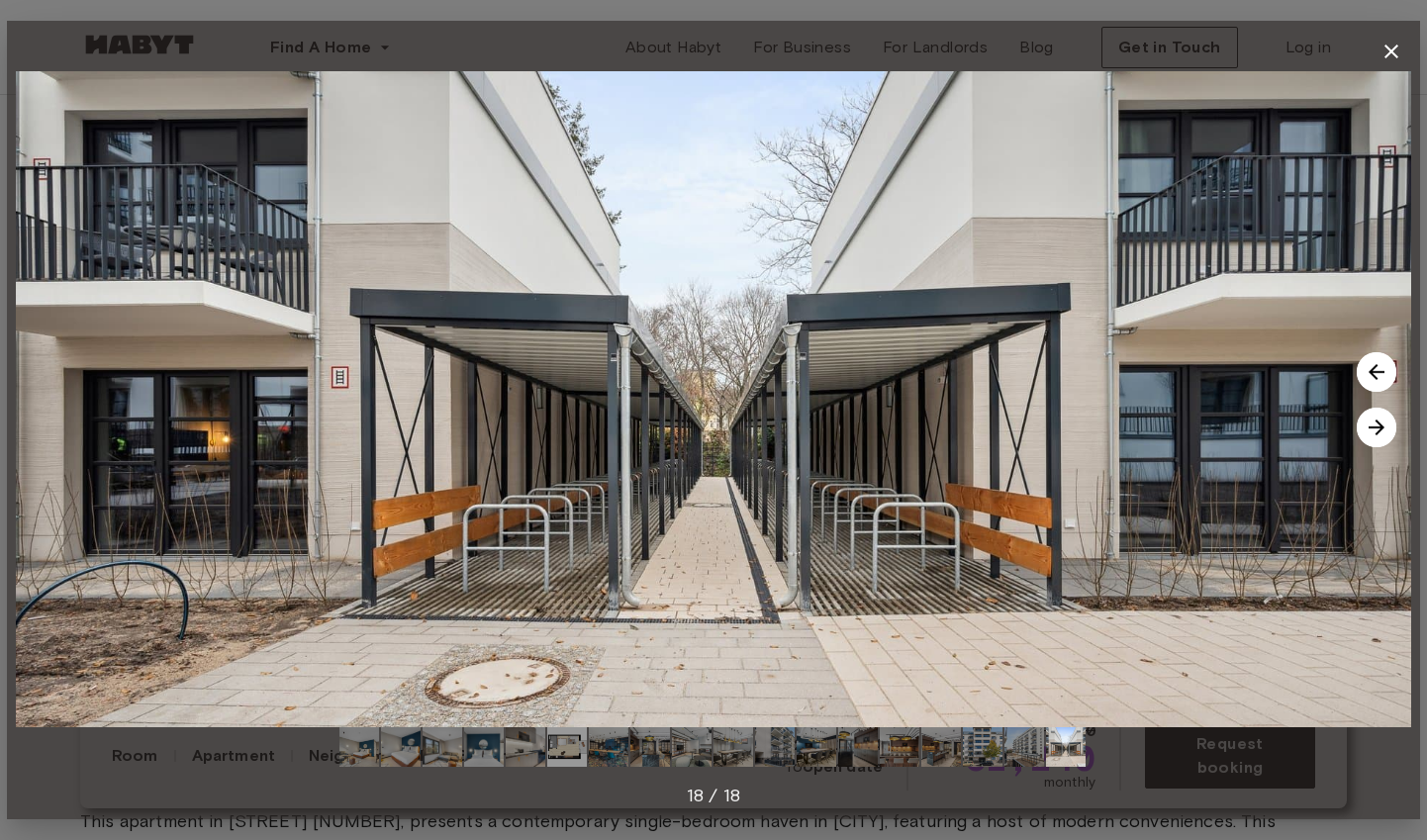 click at bounding box center (1377, 427) 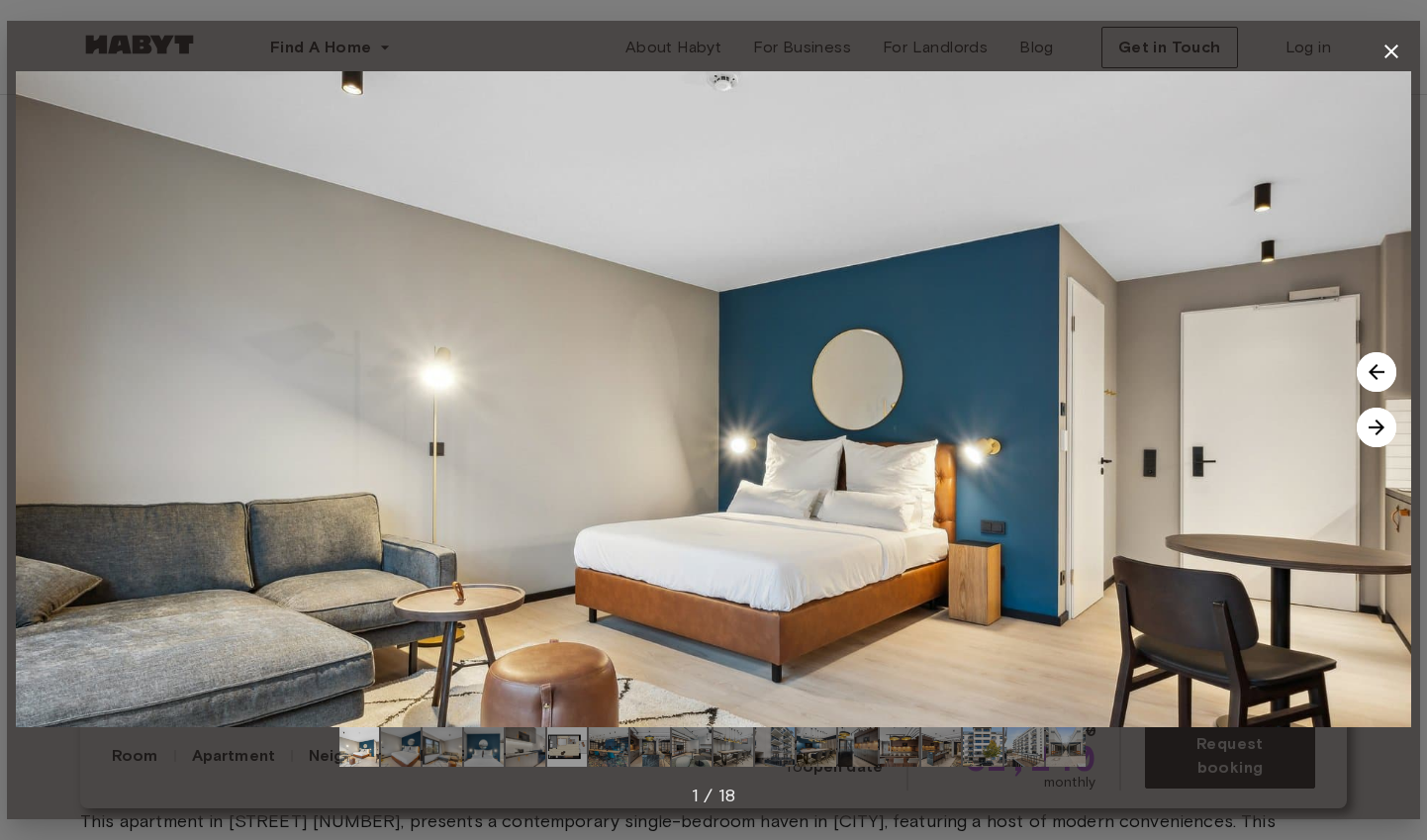 click at bounding box center [1377, 427] 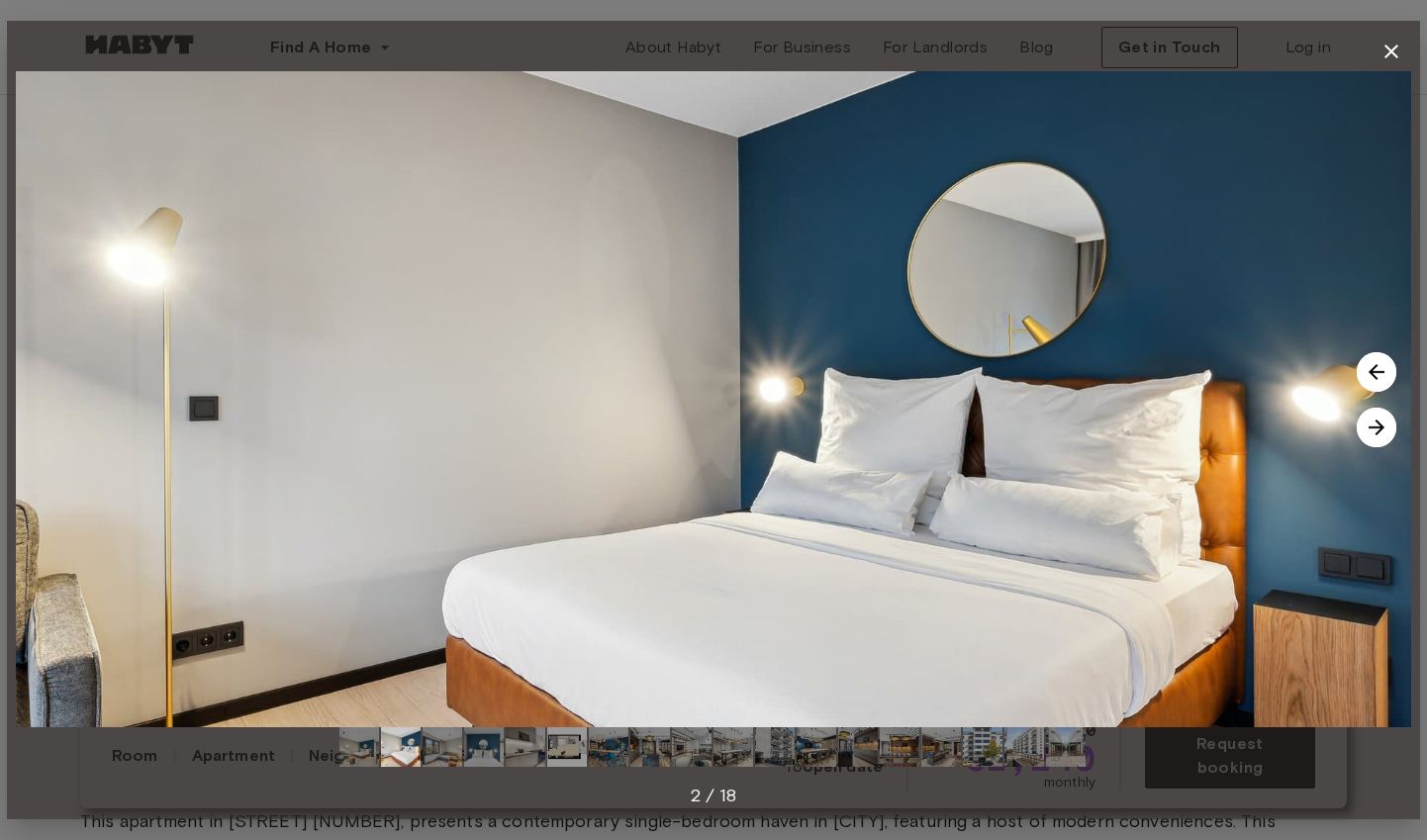 click at bounding box center [1377, 427] 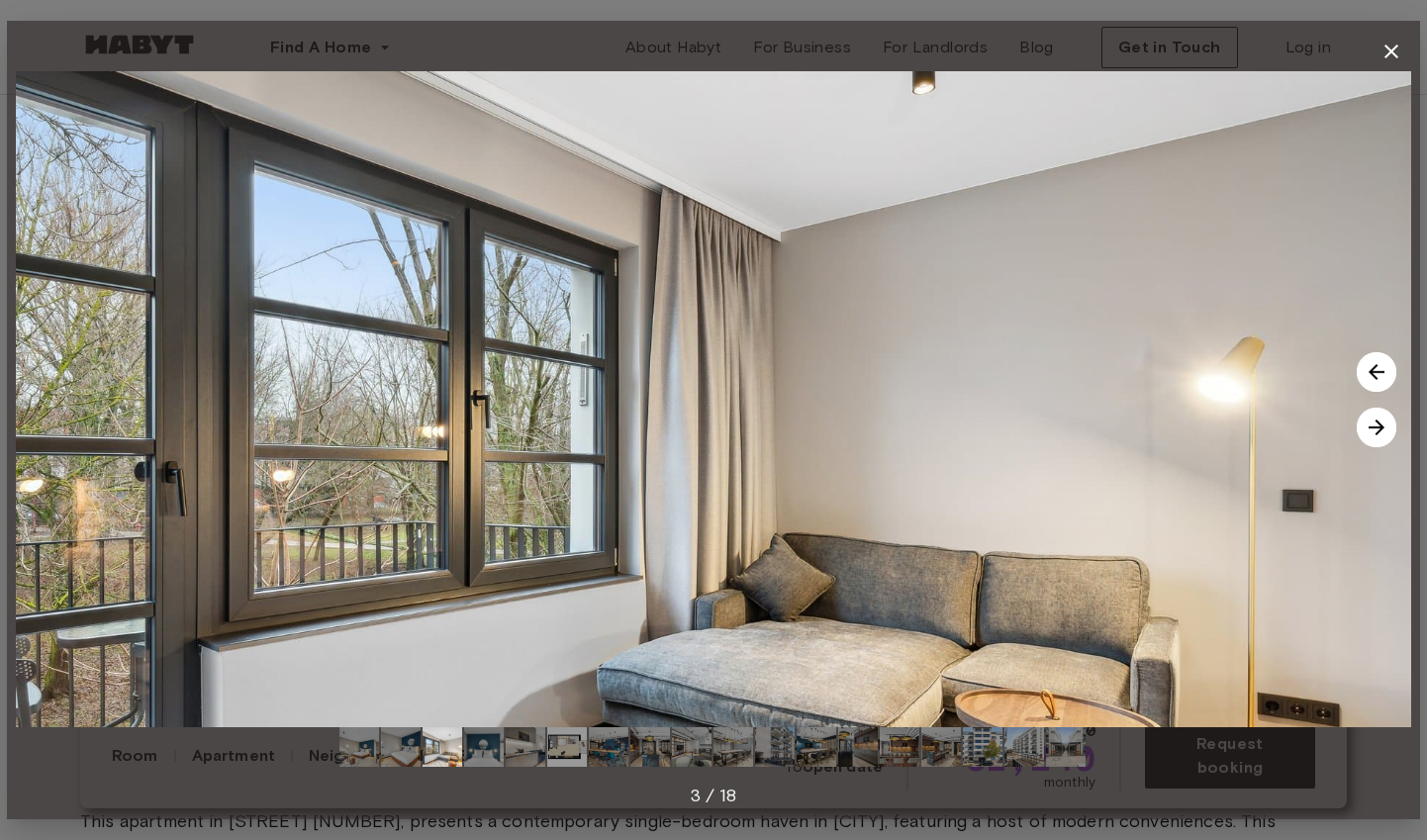 click at bounding box center [1377, 427] 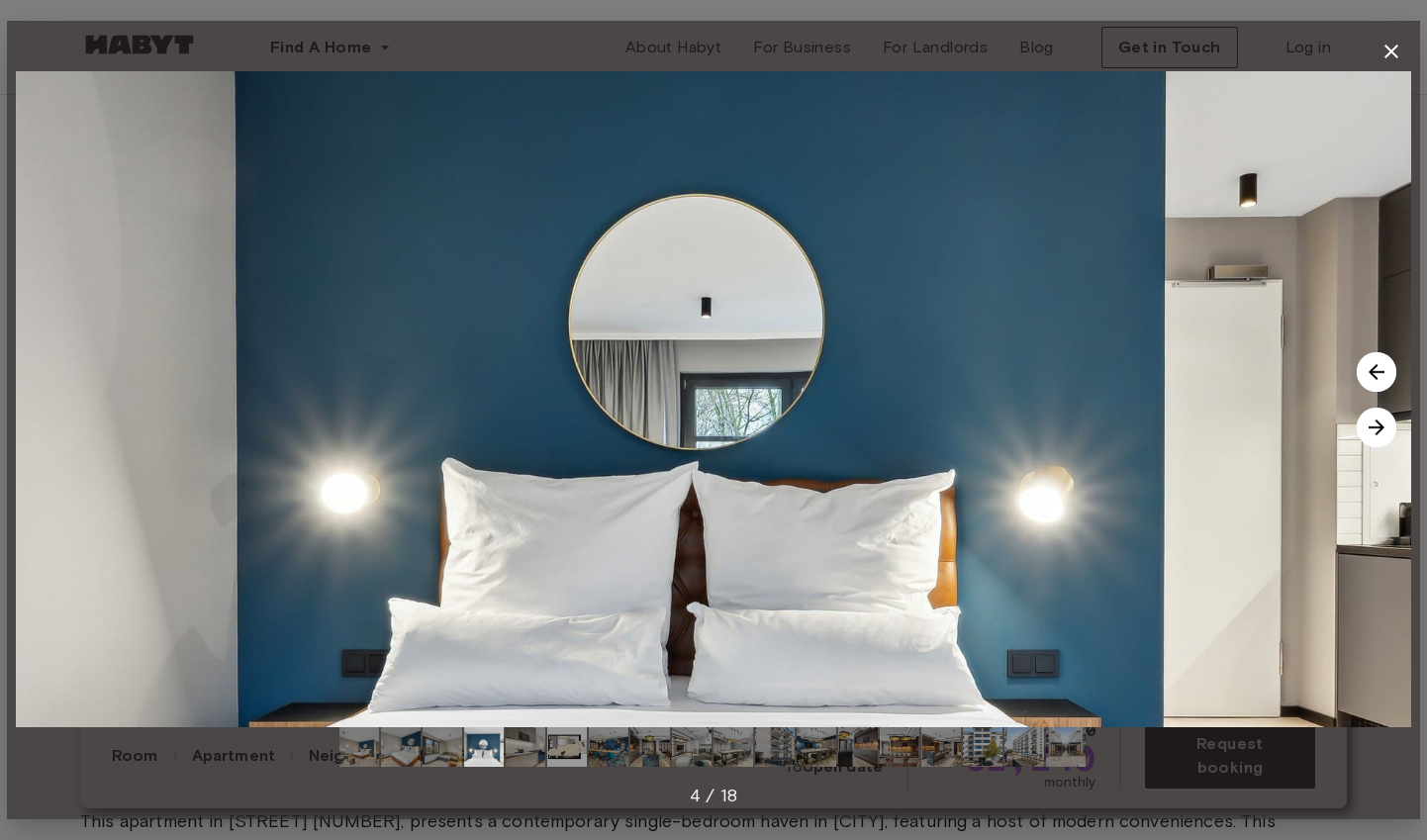 click at bounding box center (1377, 427) 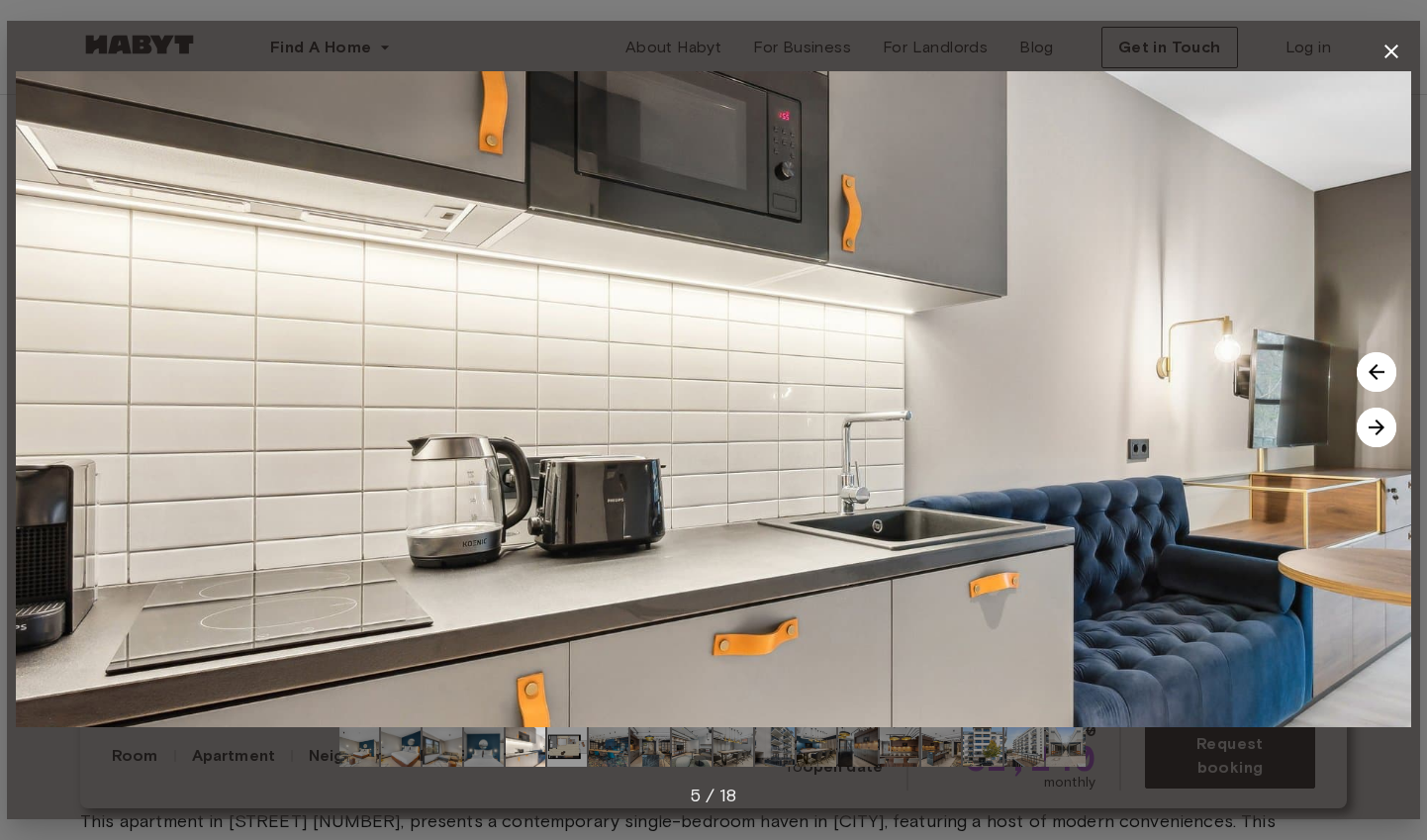 click at bounding box center (1377, 427) 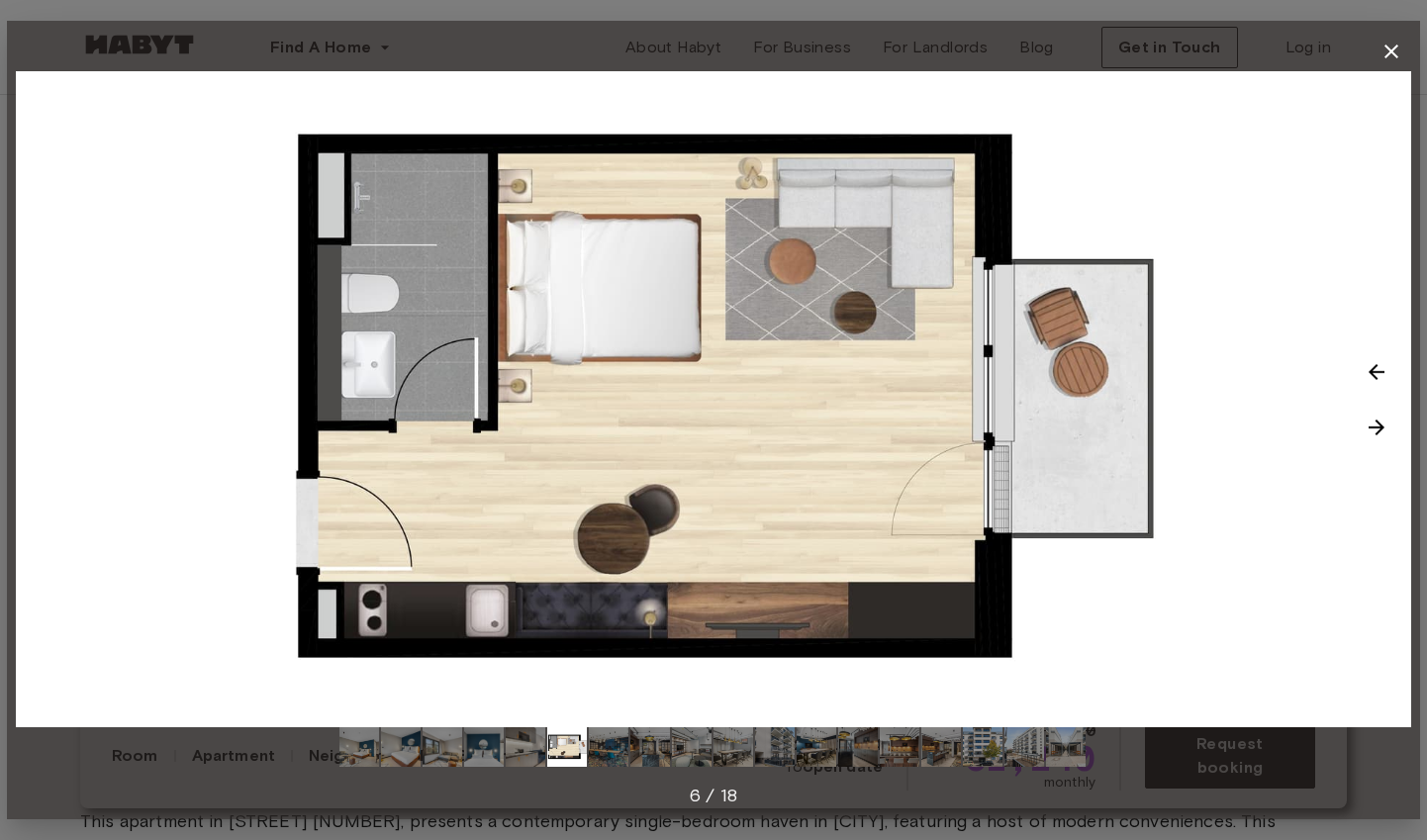 click at bounding box center (1377, 427) 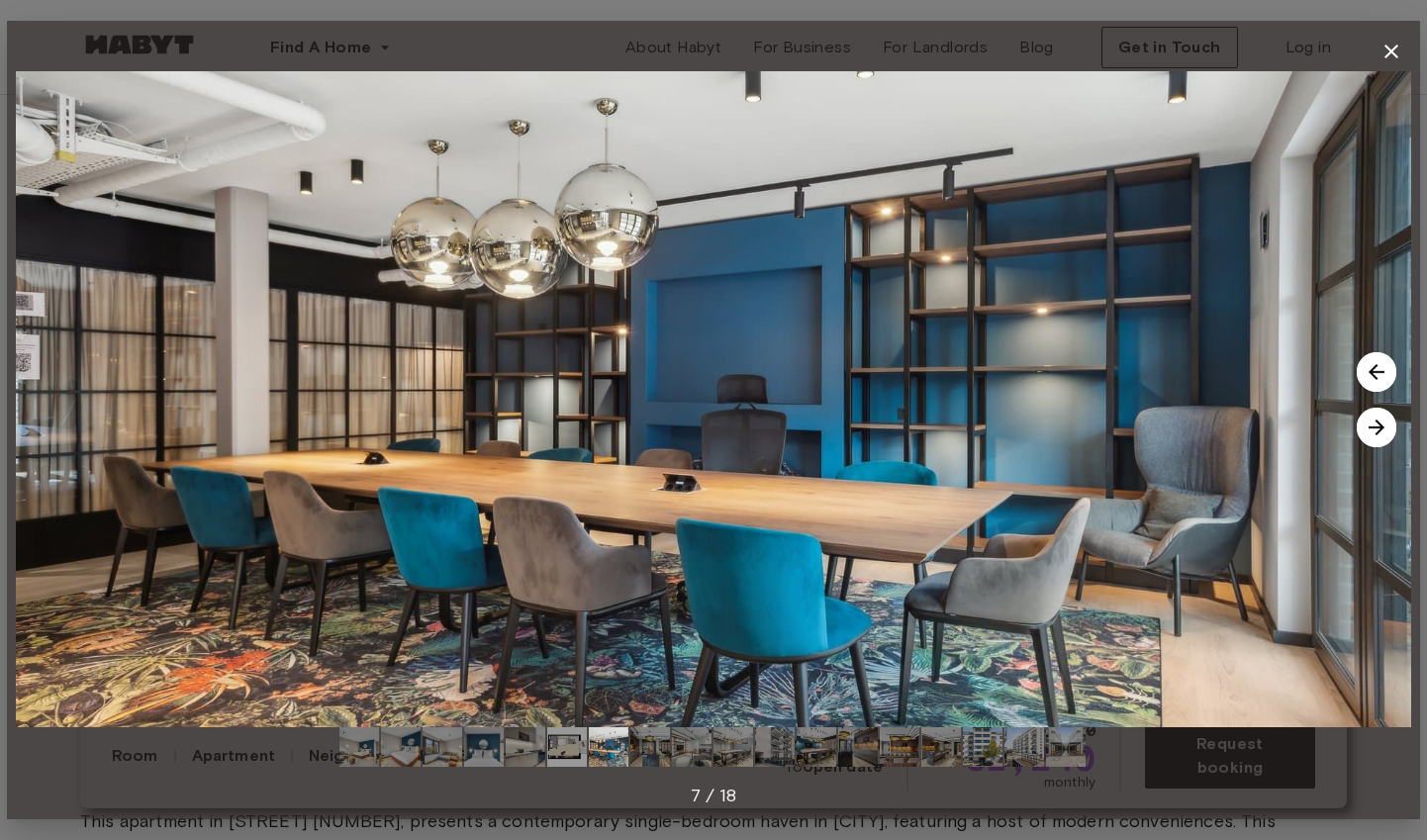 click at bounding box center (1377, 427) 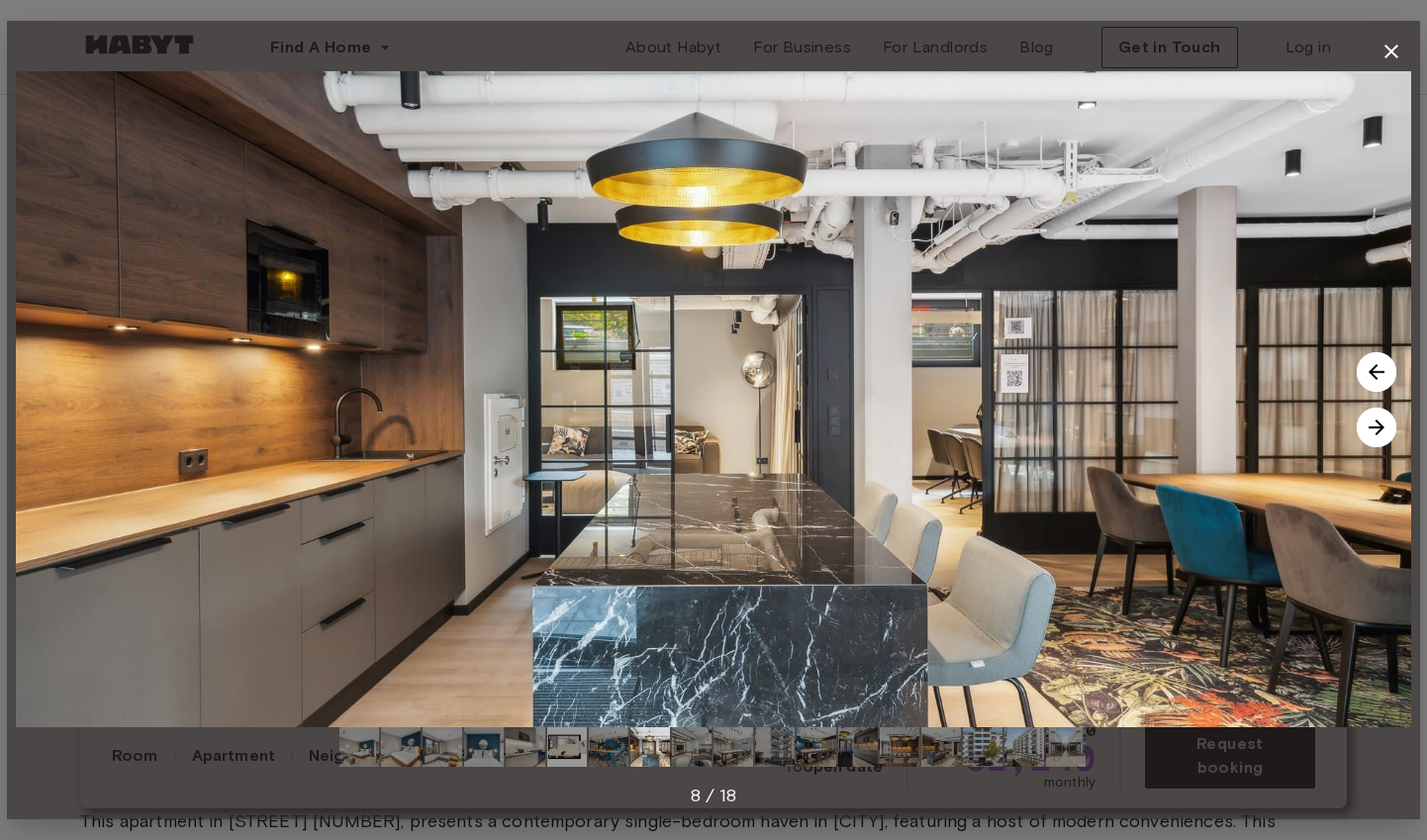 click at bounding box center [1377, 427] 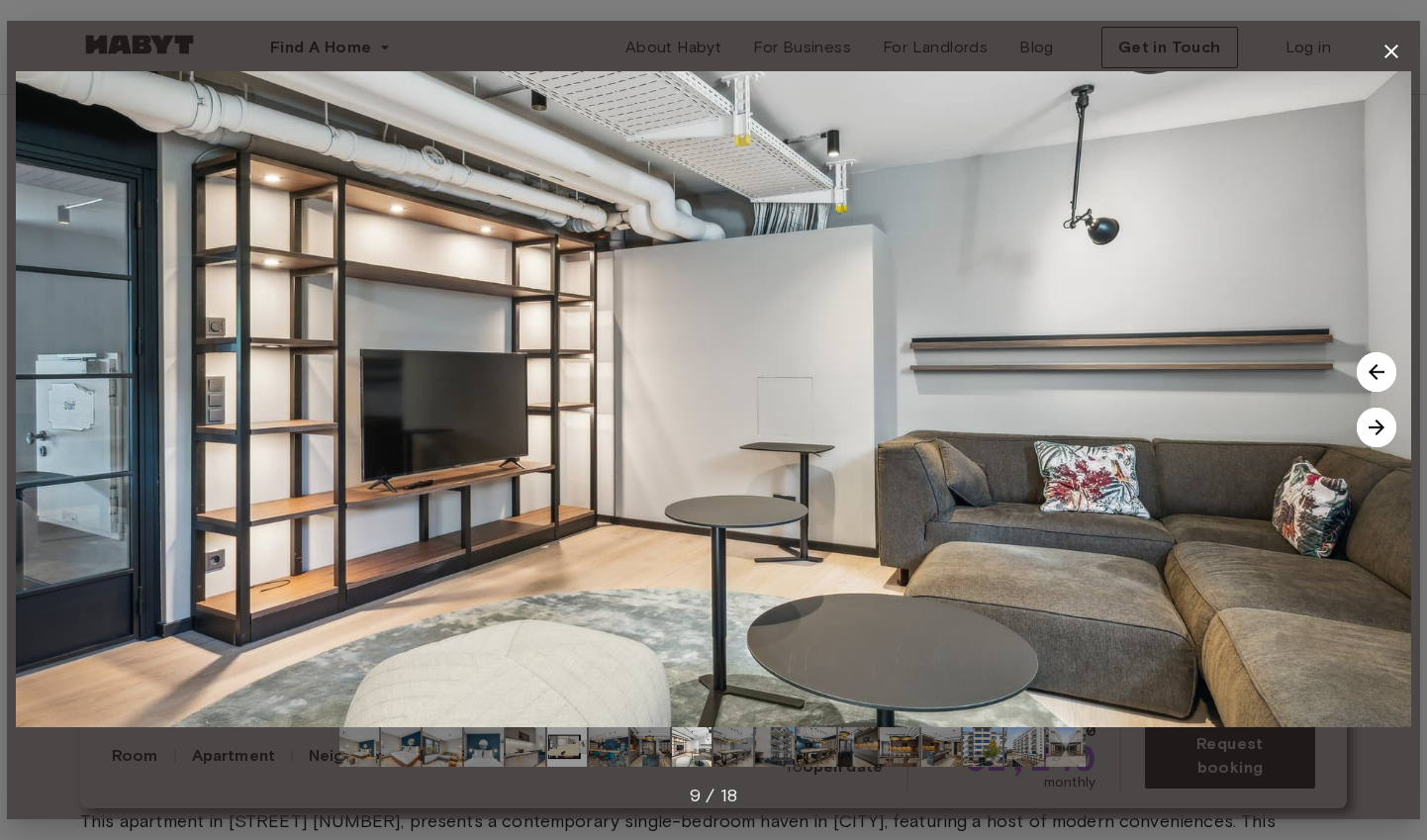 click at bounding box center (1377, 427) 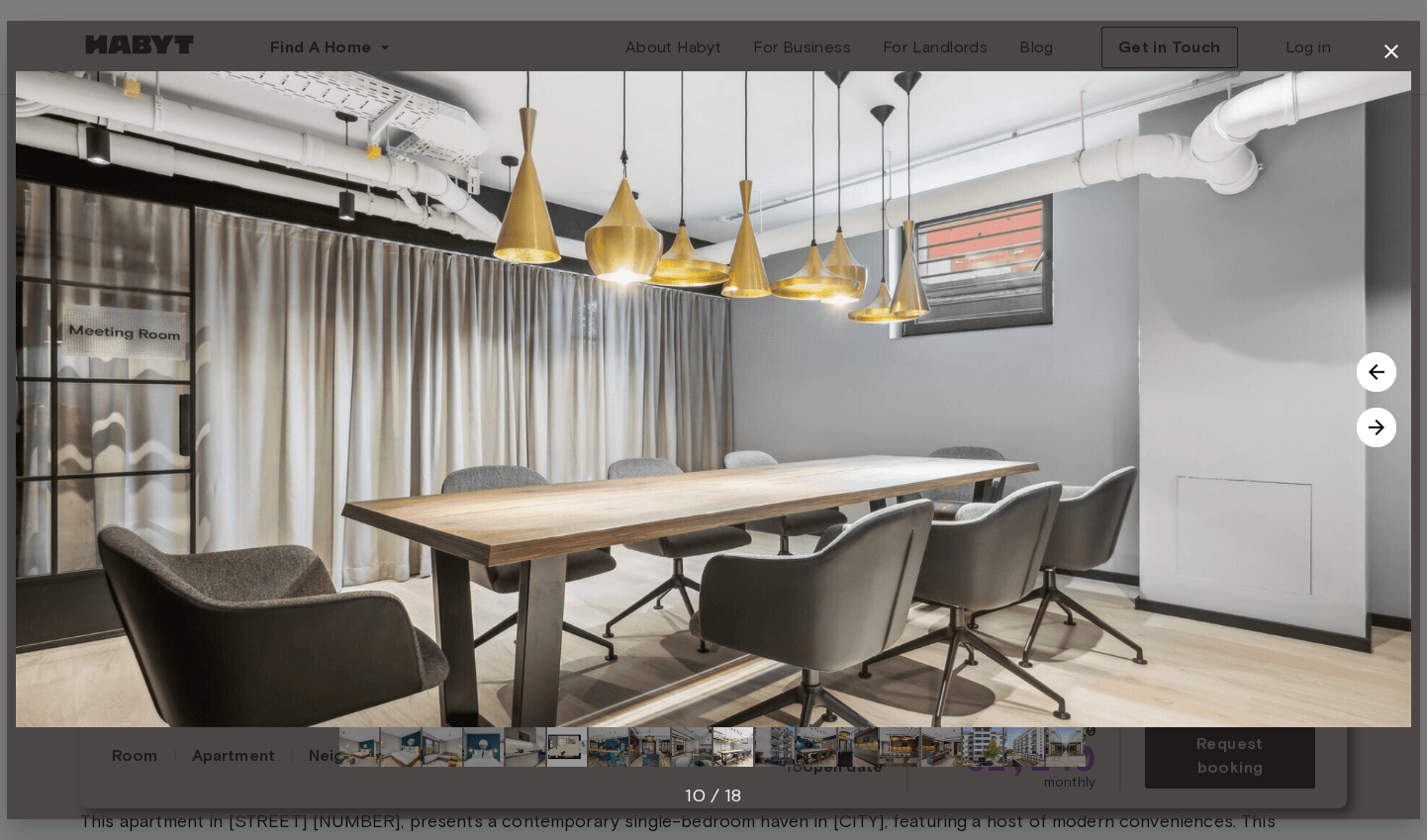 click at bounding box center [1377, 427] 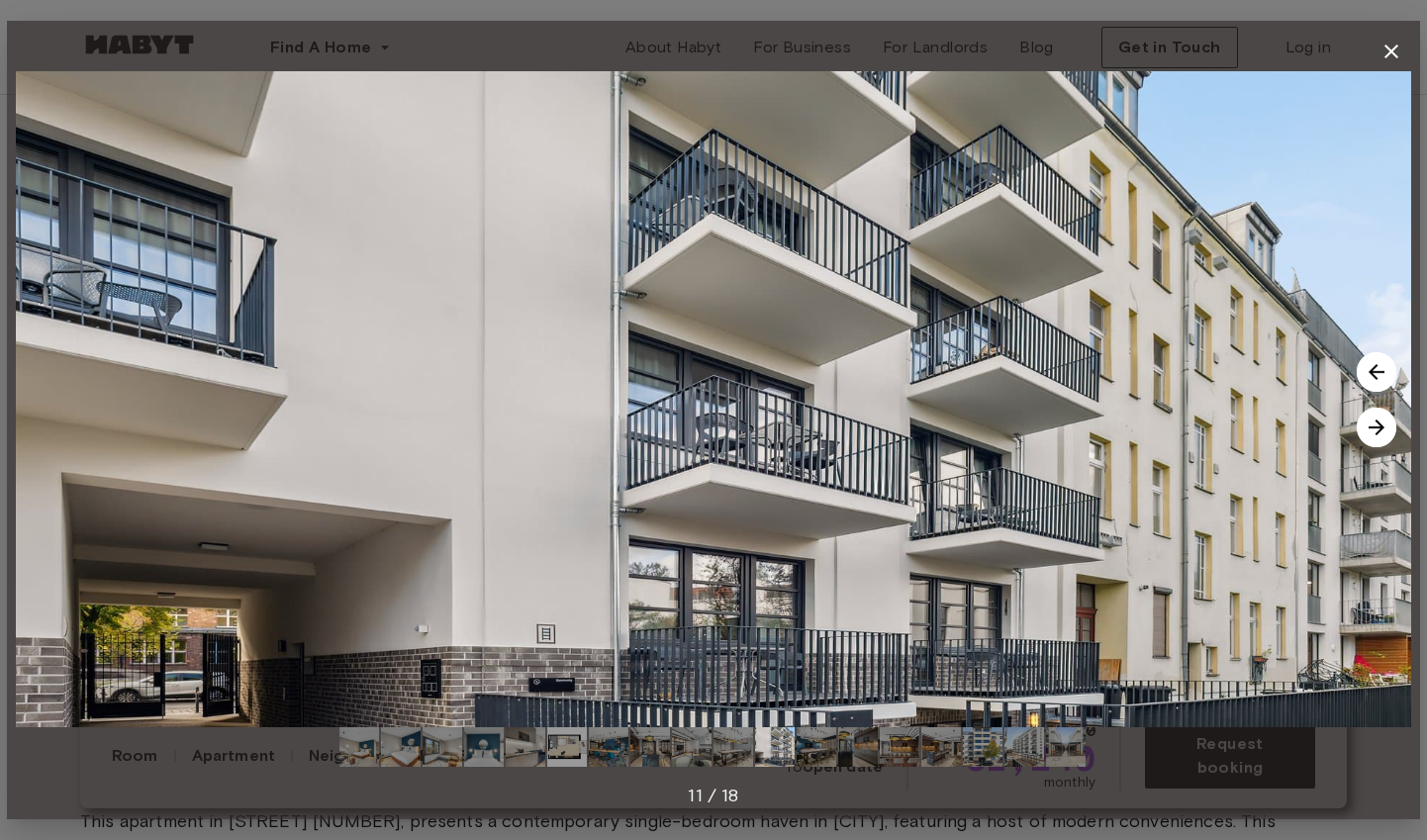 click at bounding box center [1377, 427] 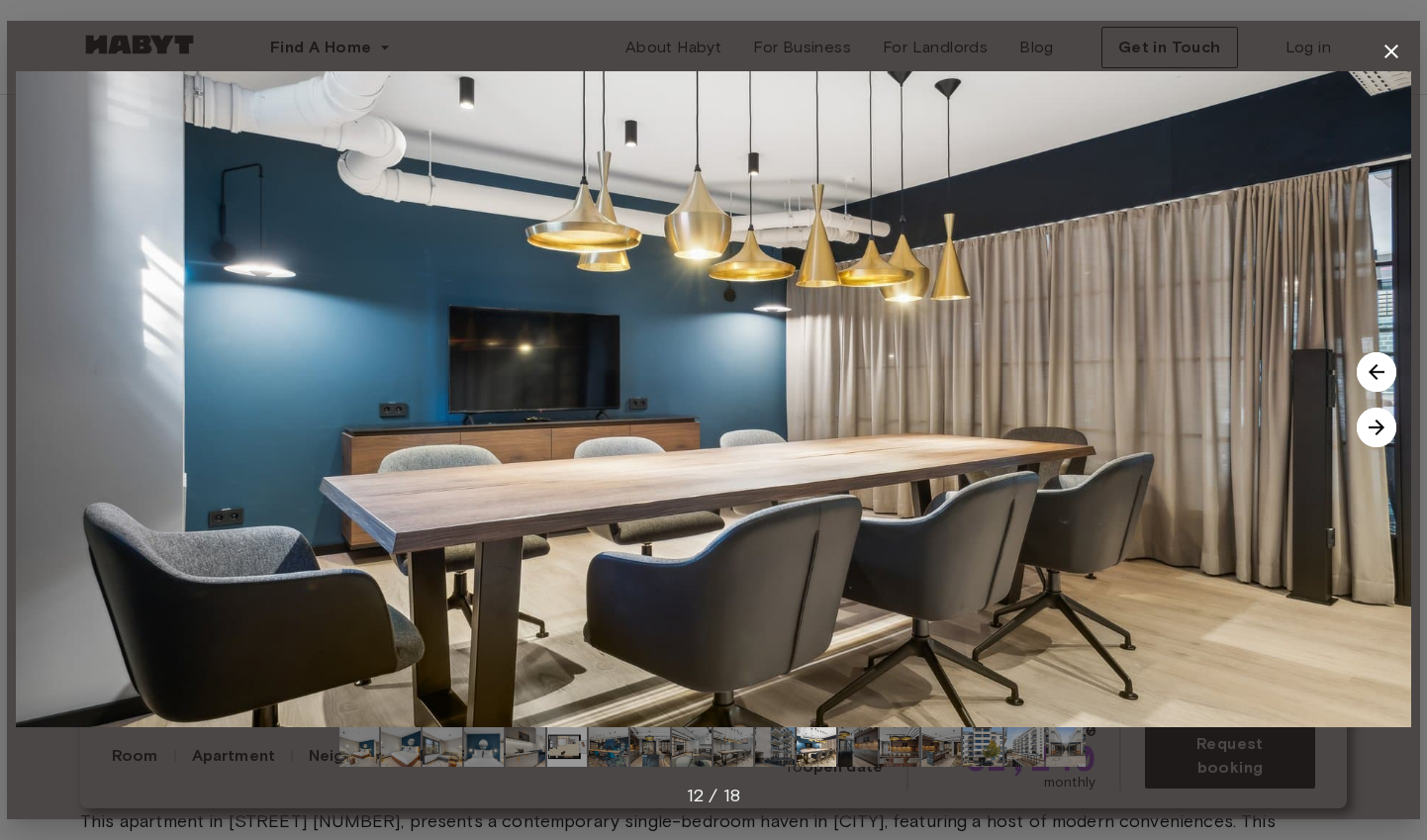 click at bounding box center (1377, 427) 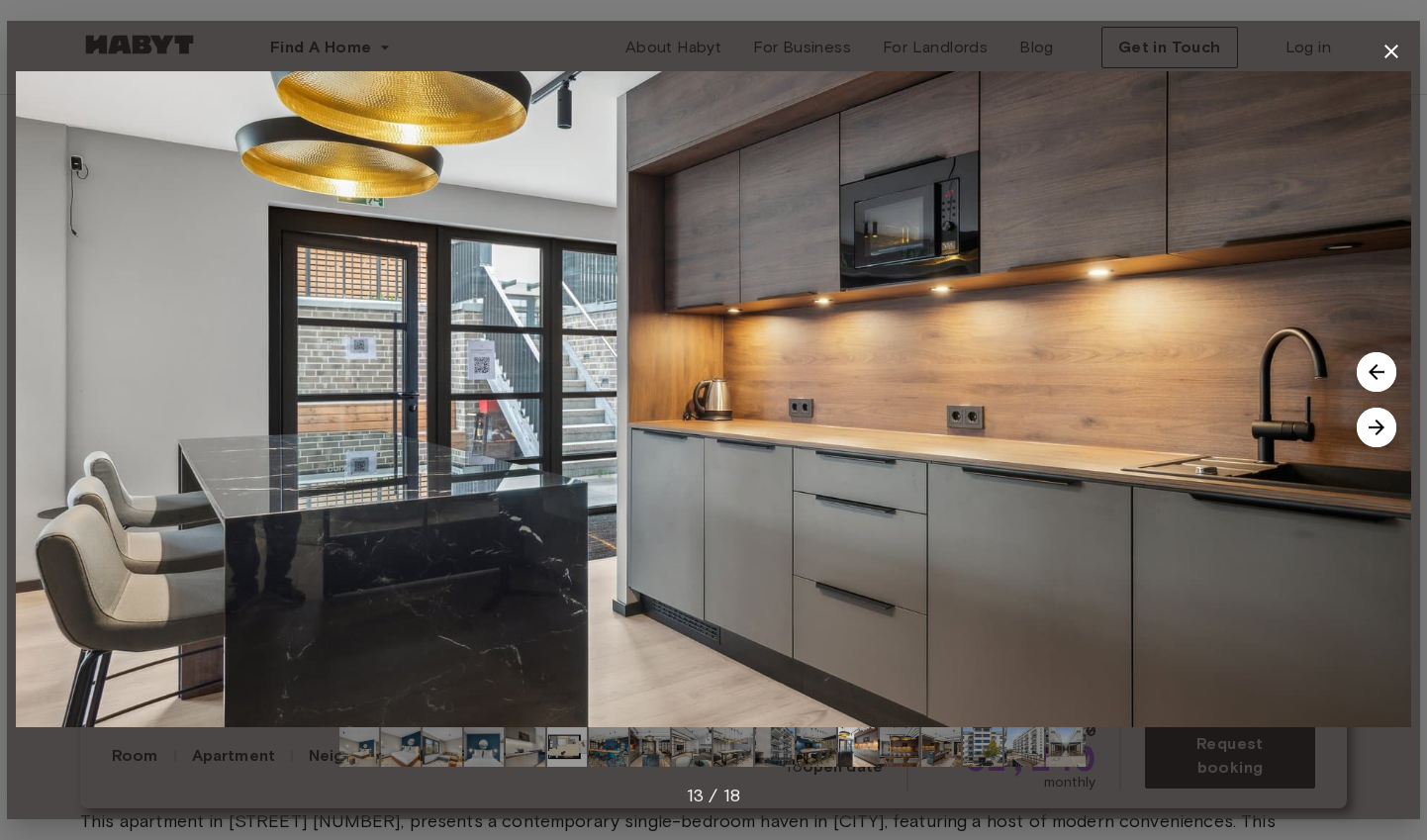 click at bounding box center [1377, 427] 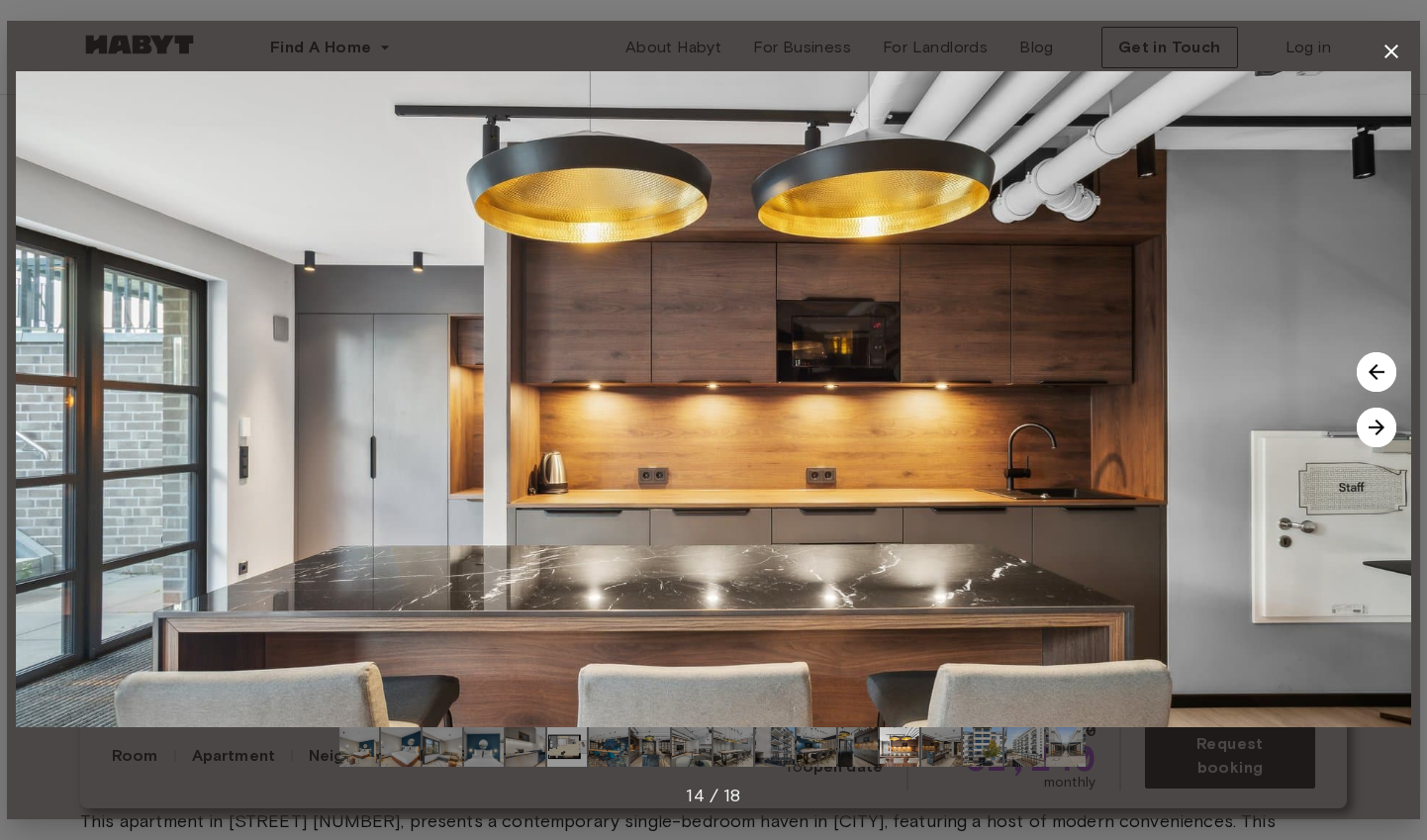 click at bounding box center (1377, 427) 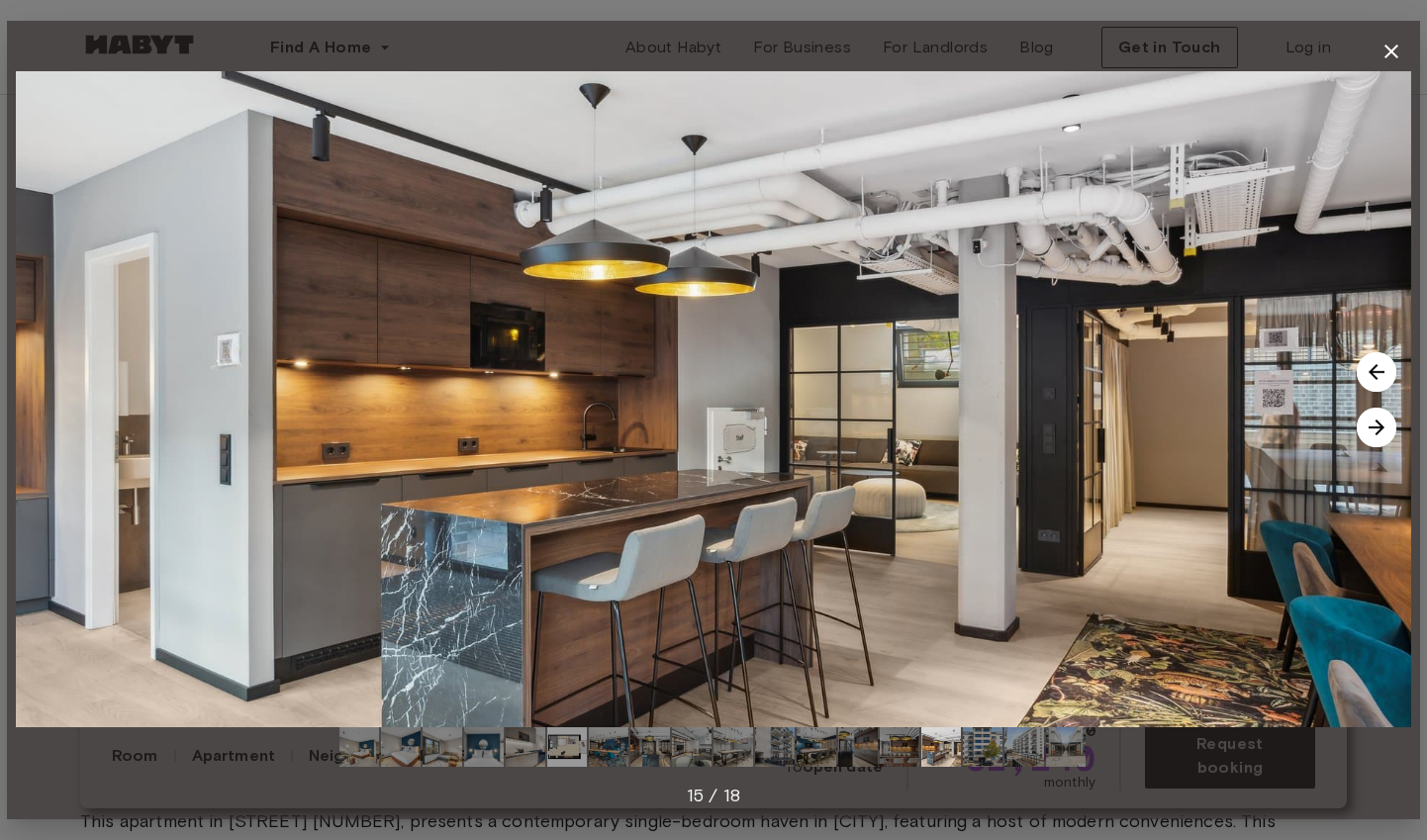click at bounding box center [1377, 427] 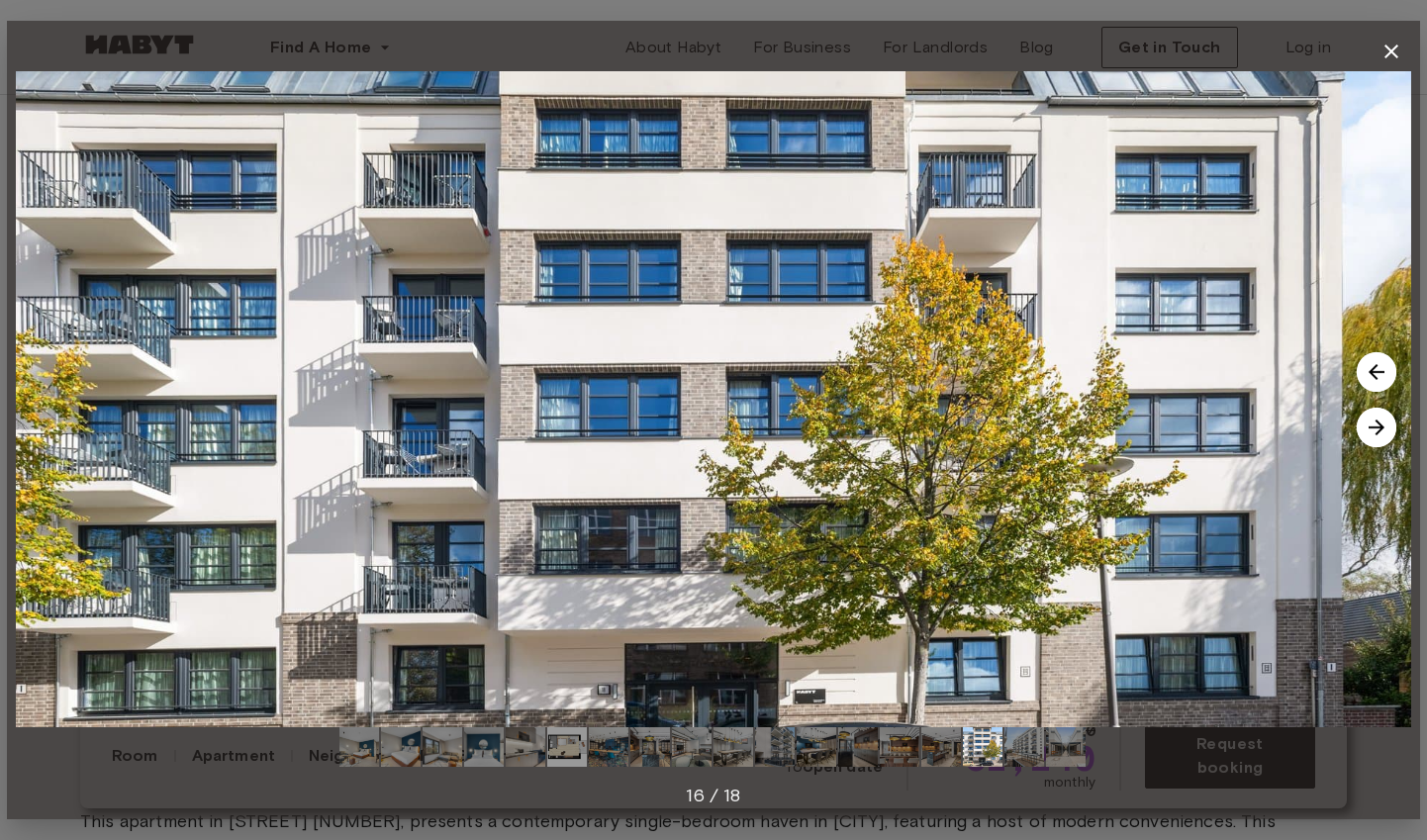 click at bounding box center [1377, 427] 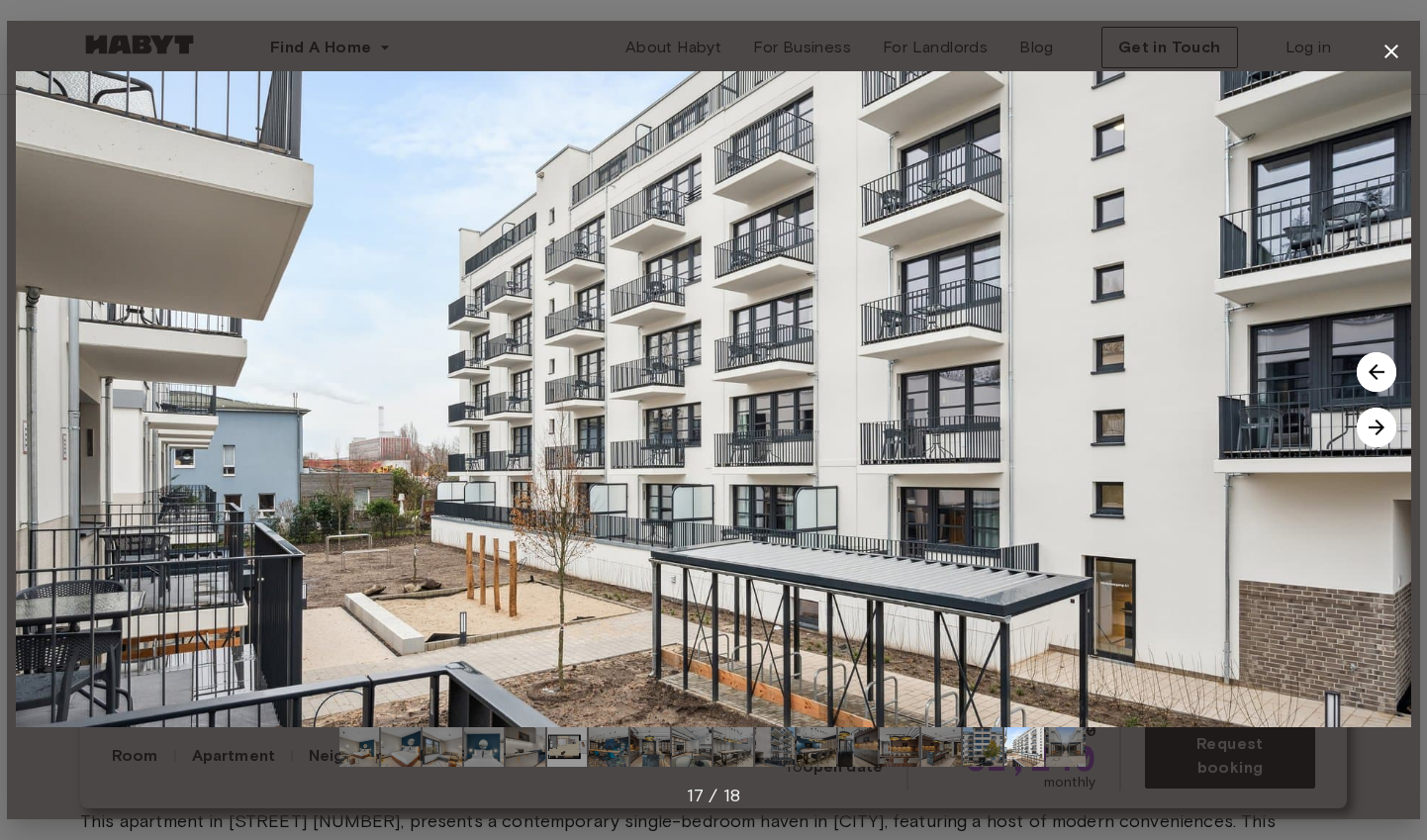 click at bounding box center [1377, 427] 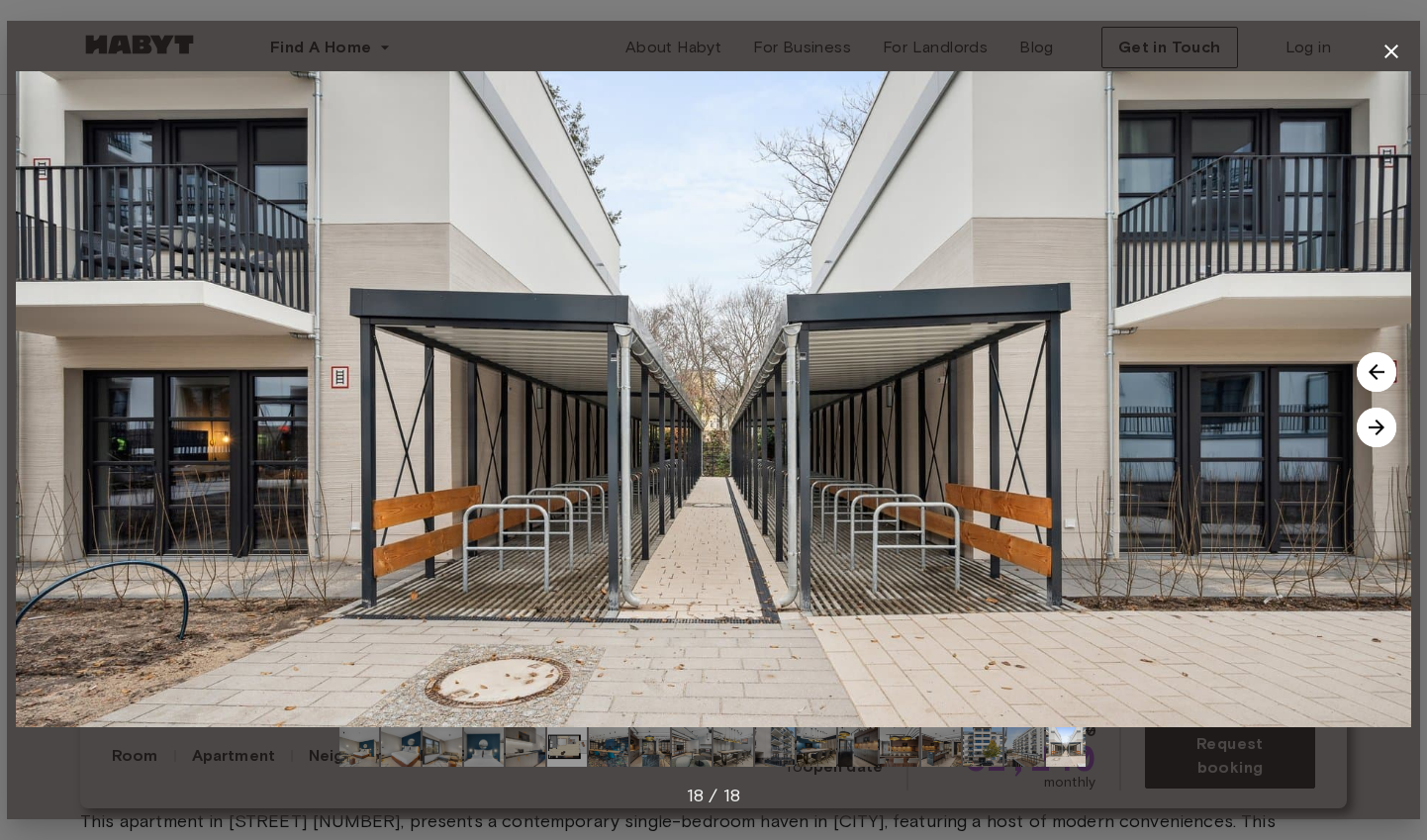 click at bounding box center [1377, 427] 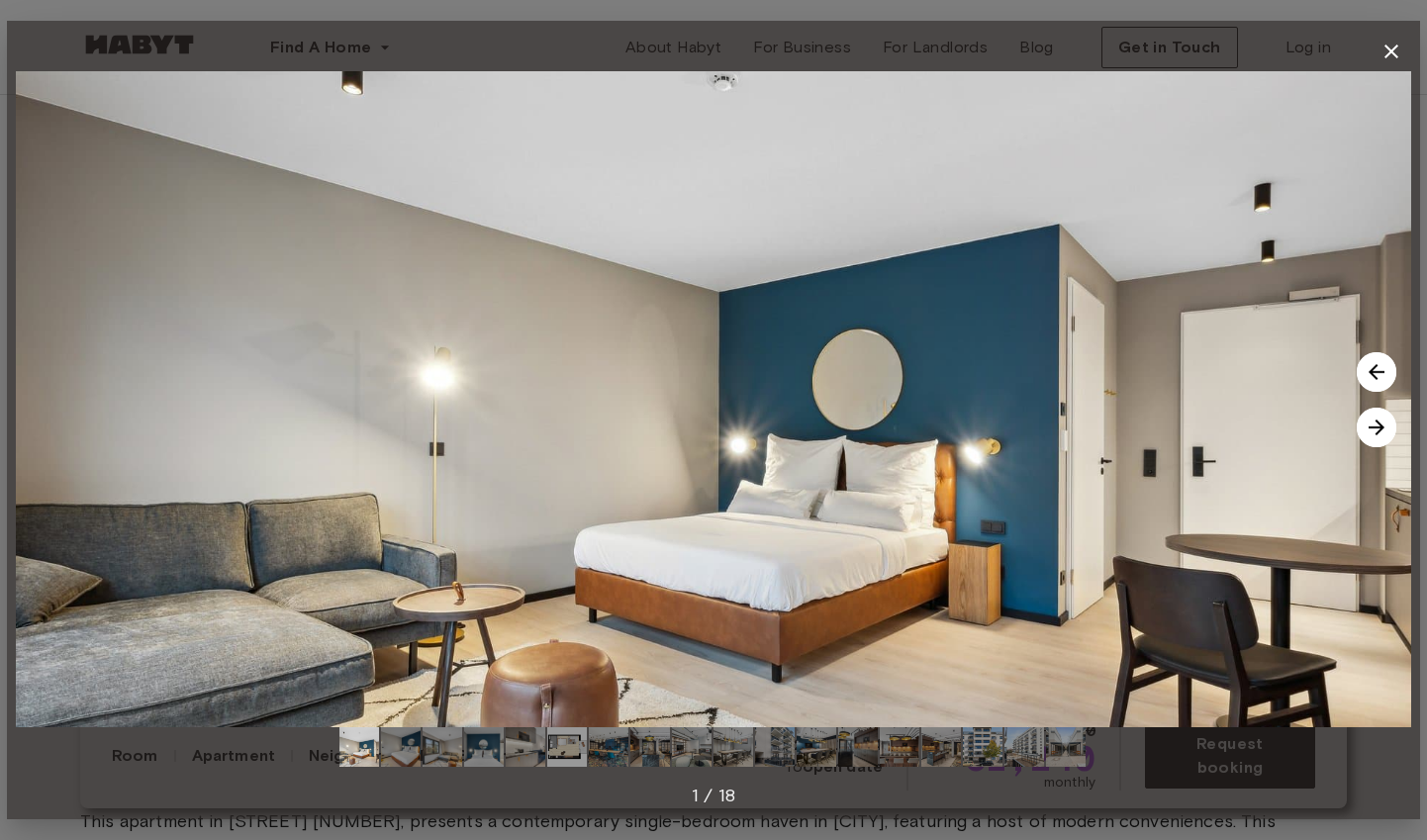 click at bounding box center [1377, 427] 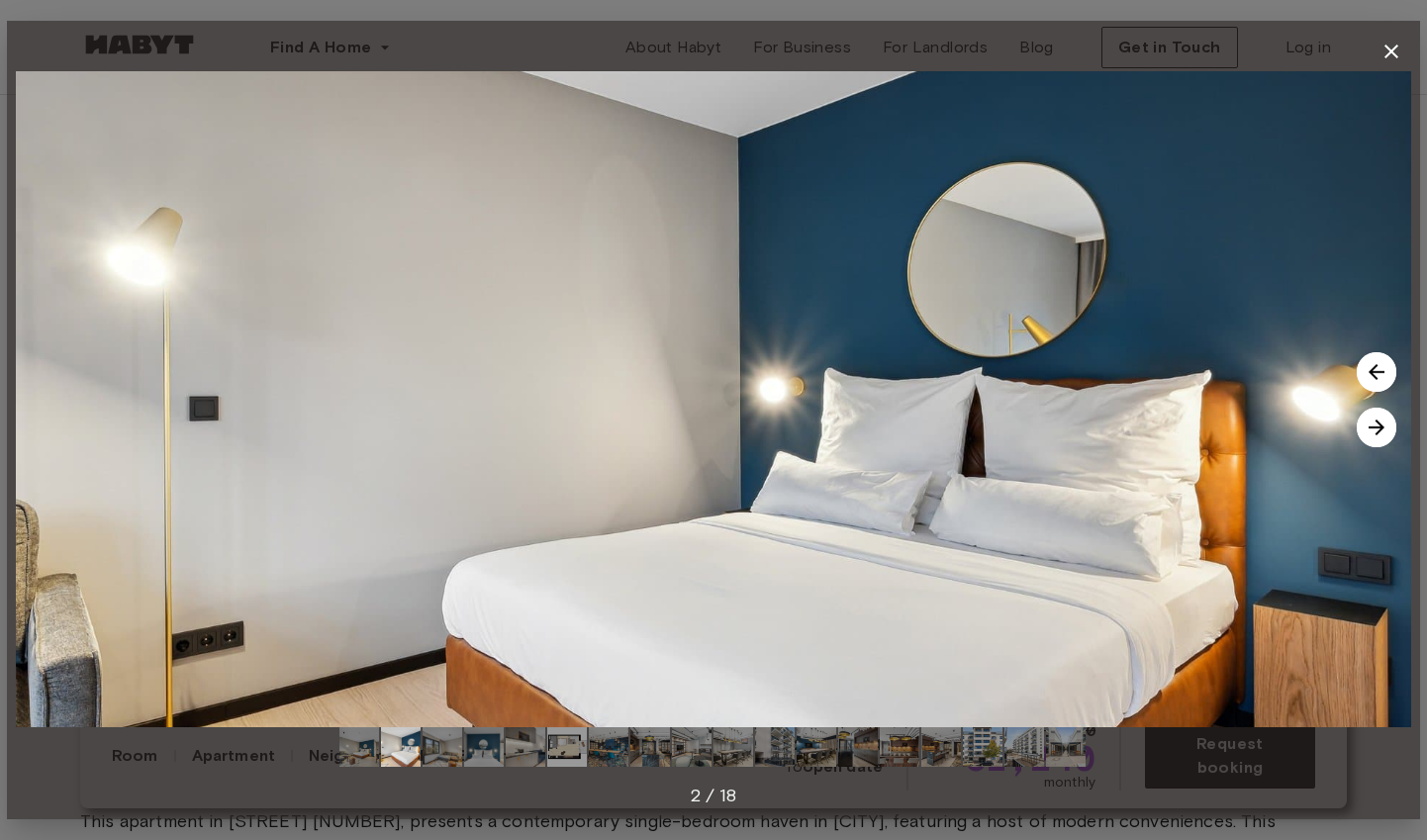 click at bounding box center (1377, 427) 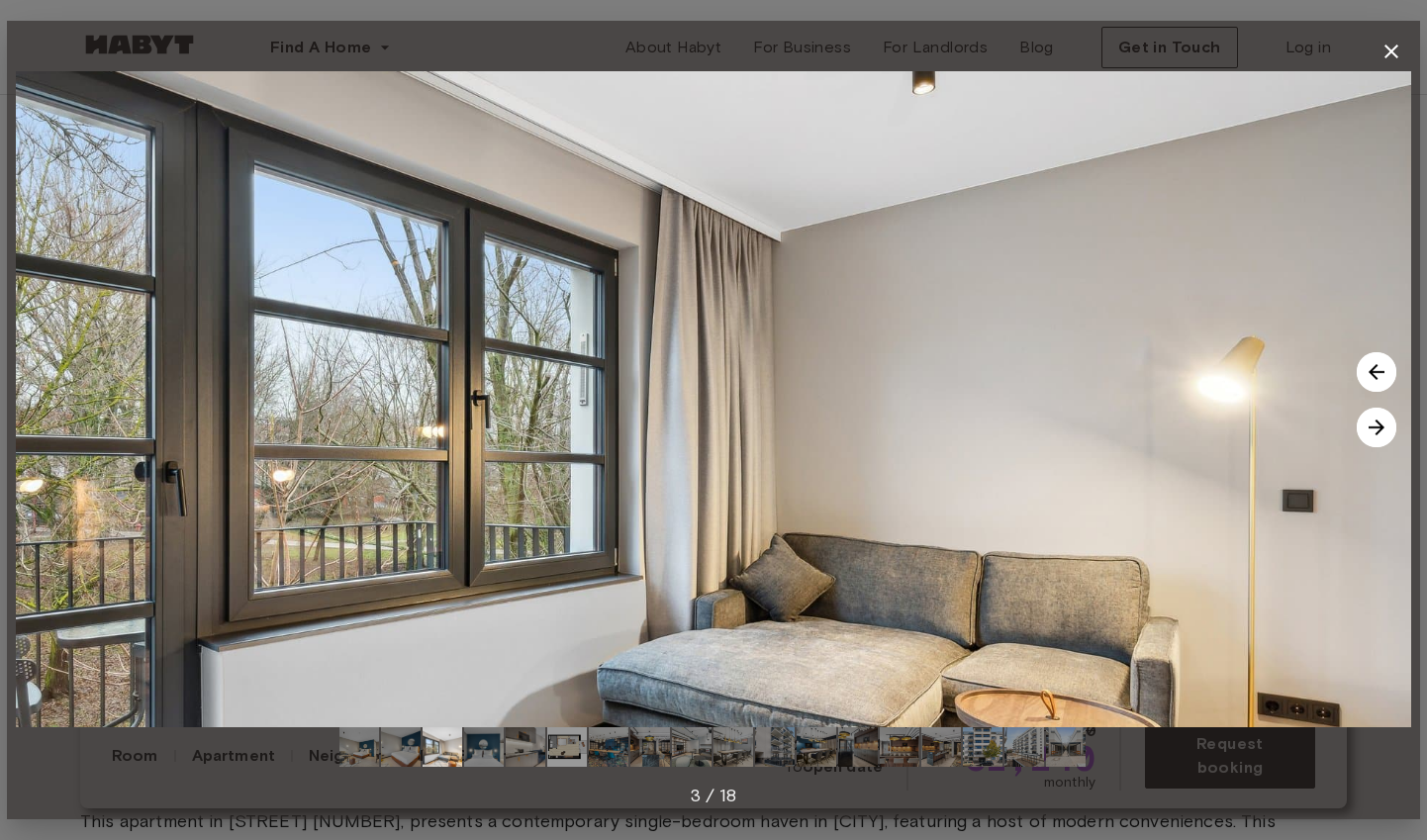 click at bounding box center (1377, 427) 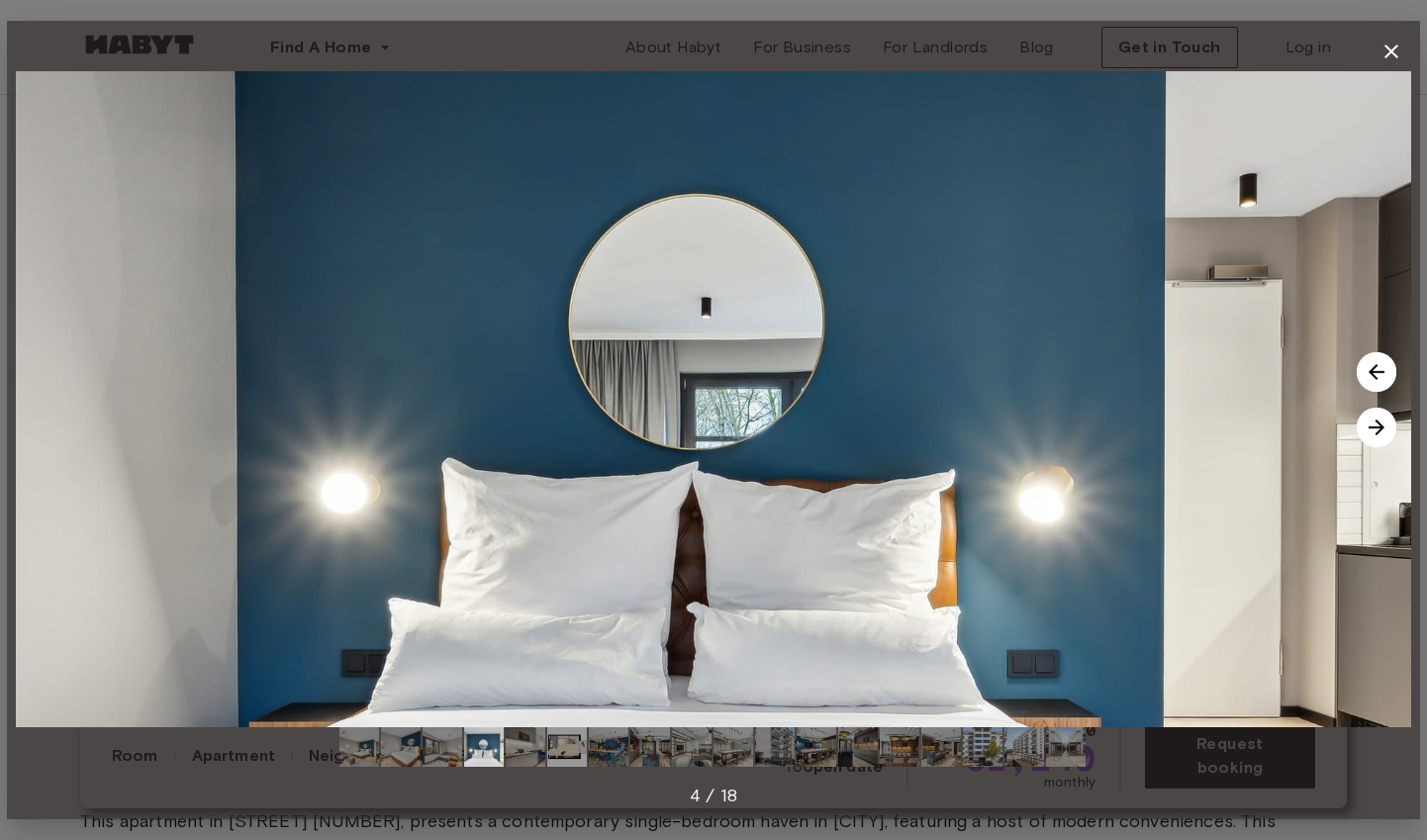 click 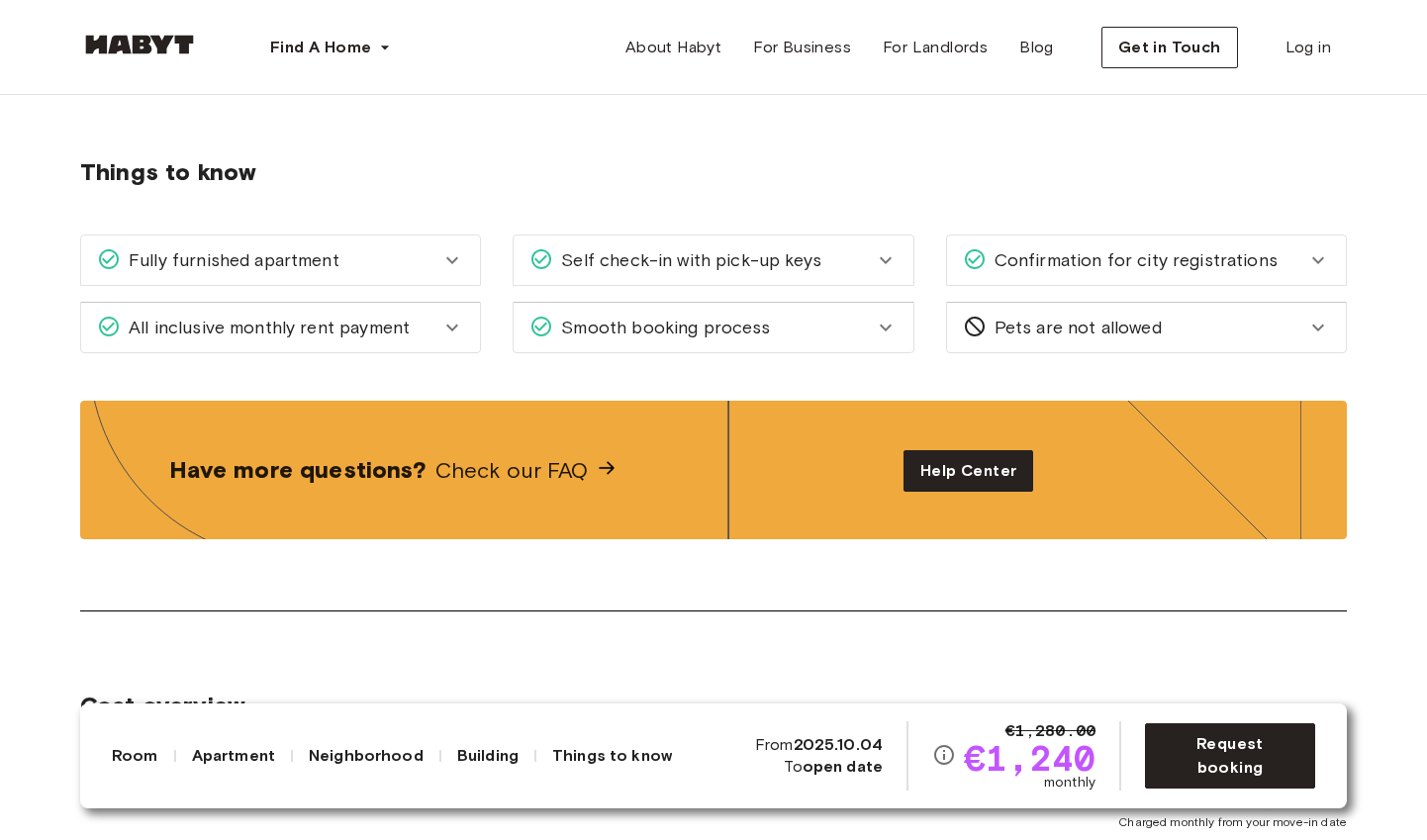scroll, scrollTop: 2512, scrollLeft: 0, axis: vertical 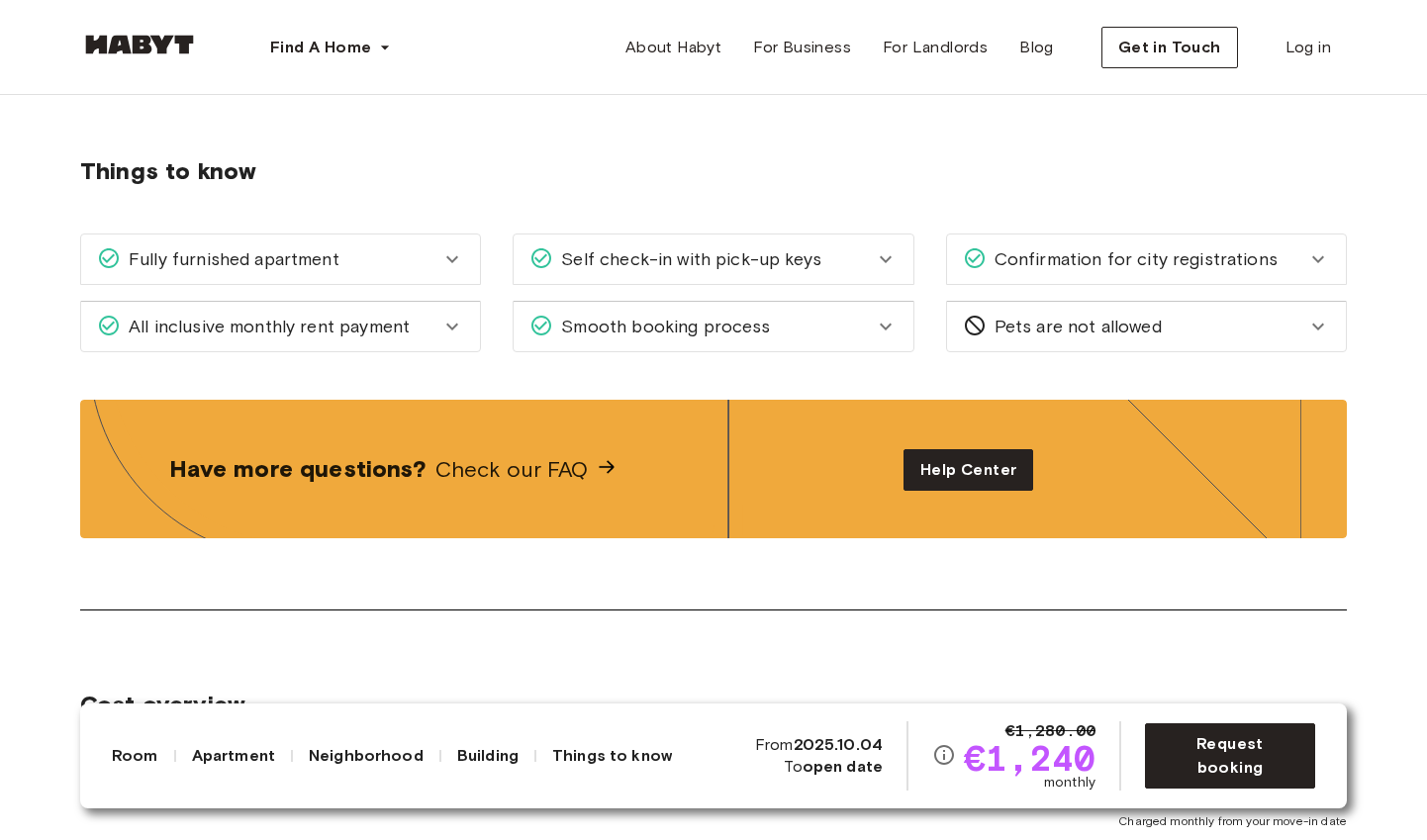 click on "Pets are not allowed" at bounding box center (1074, 327) 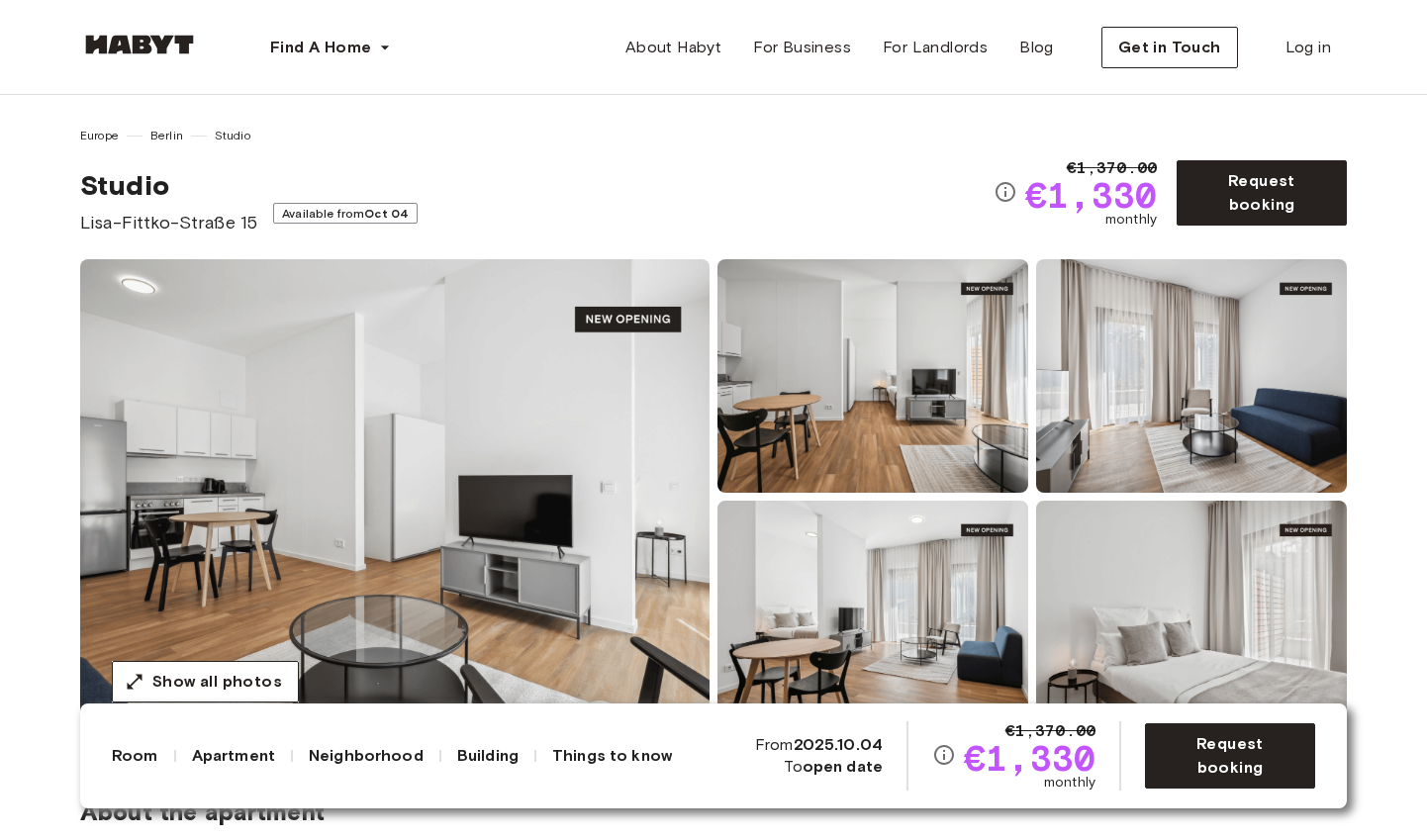 scroll, scrollTop: 0, scrollLeft: 0, axis: both 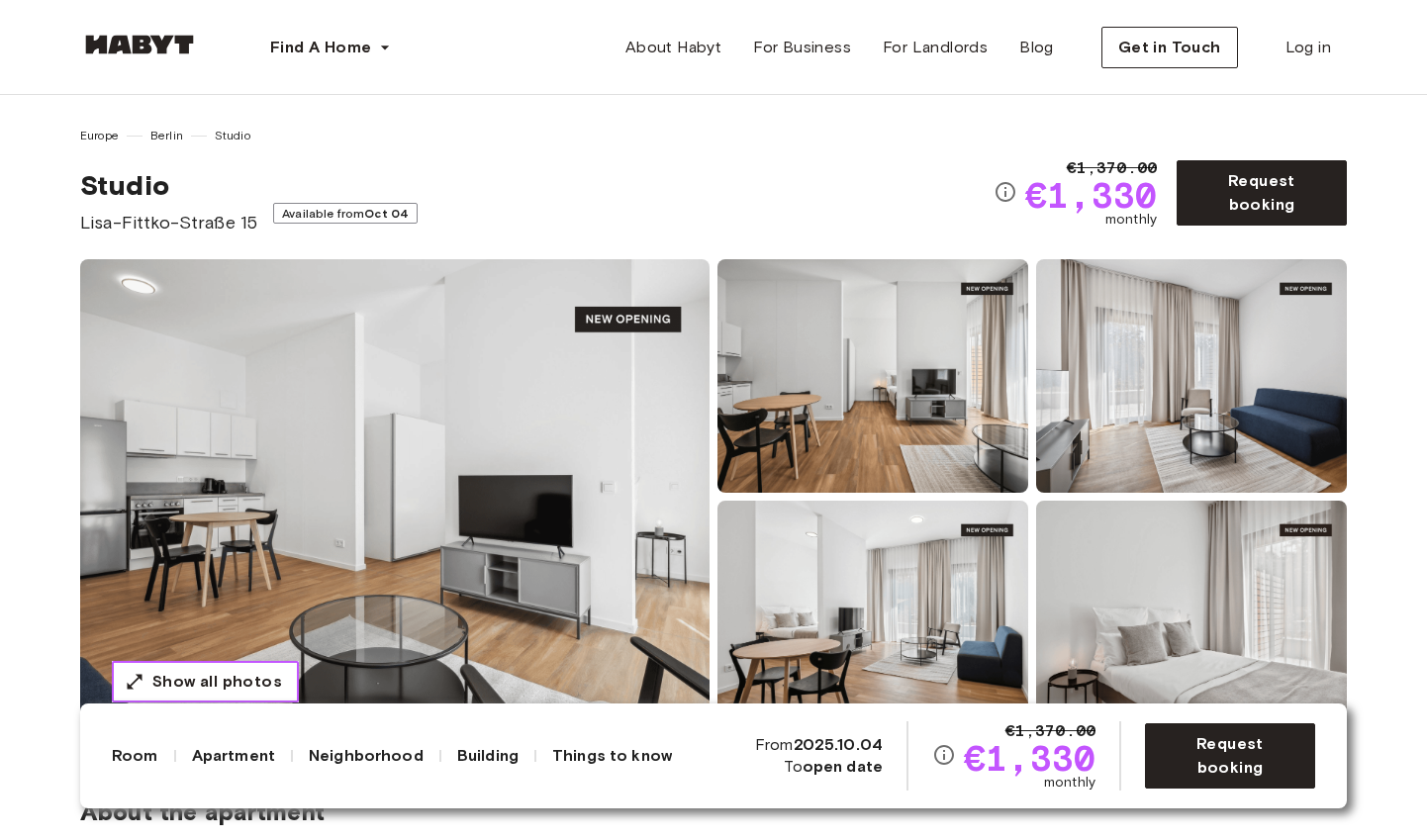 click on "Show all photos" at bounding box center [217, 682] 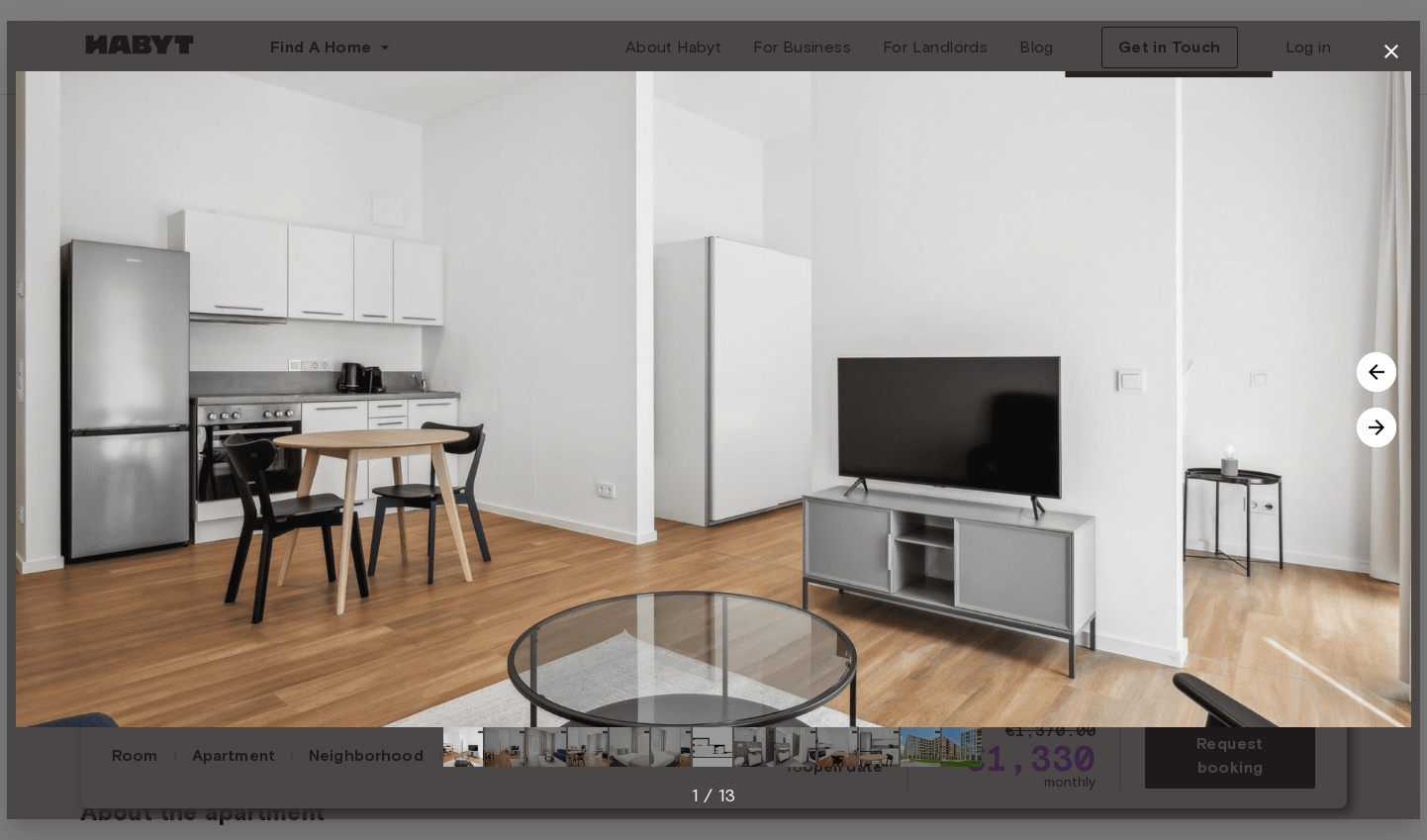 click at bounding box center [1377, 427] 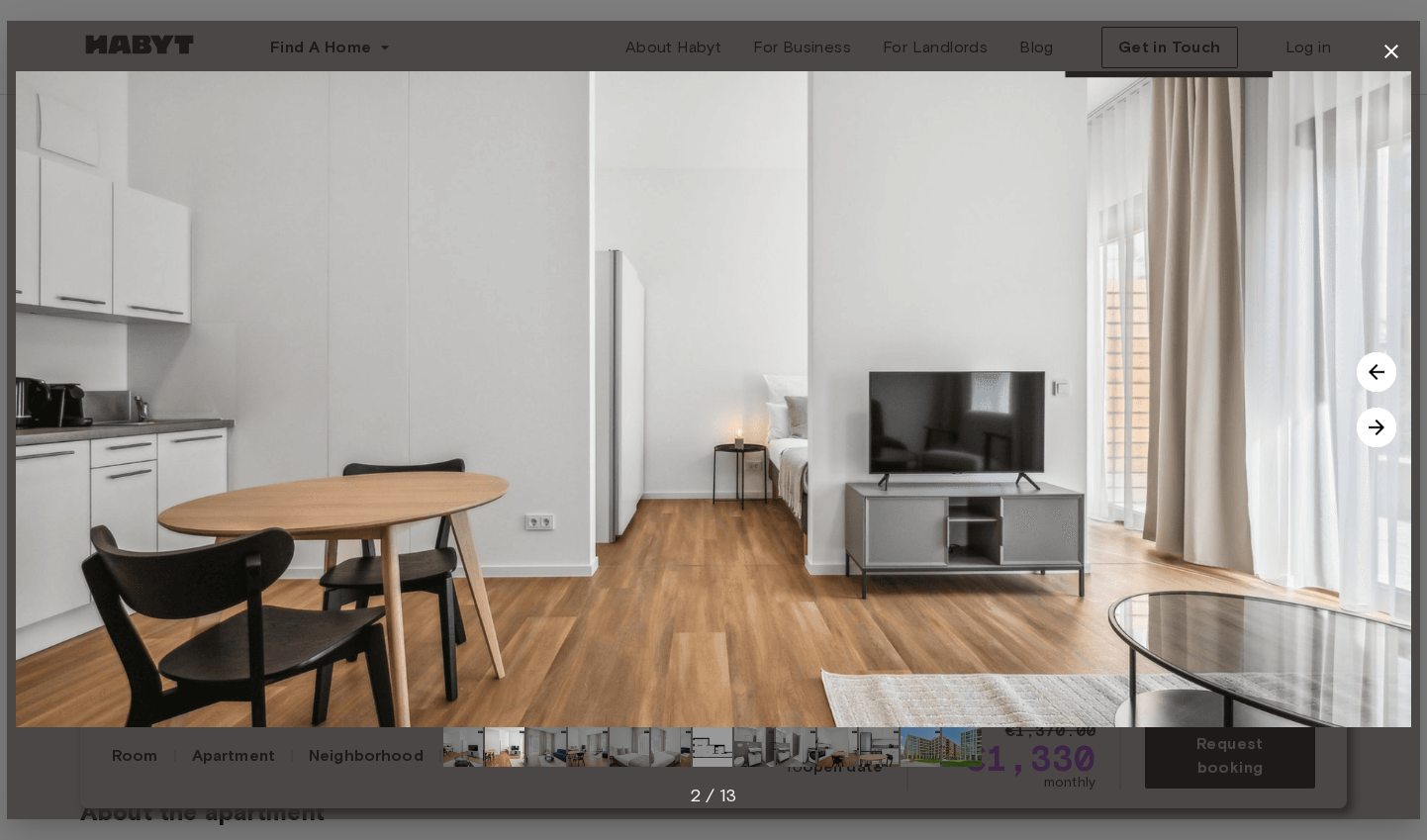 click at bounding box center (1377, 427) 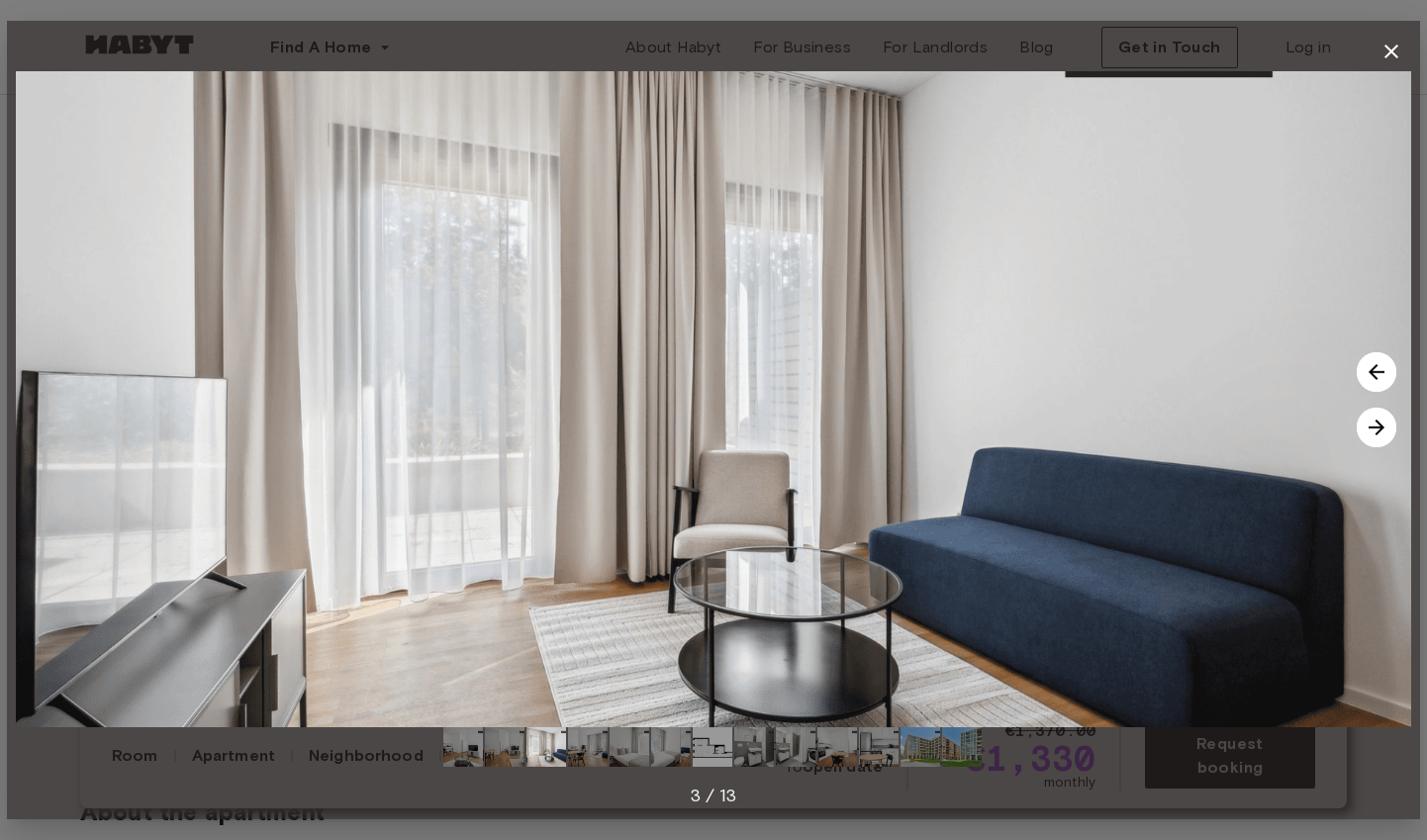 click at bounding box center [1377, 427] 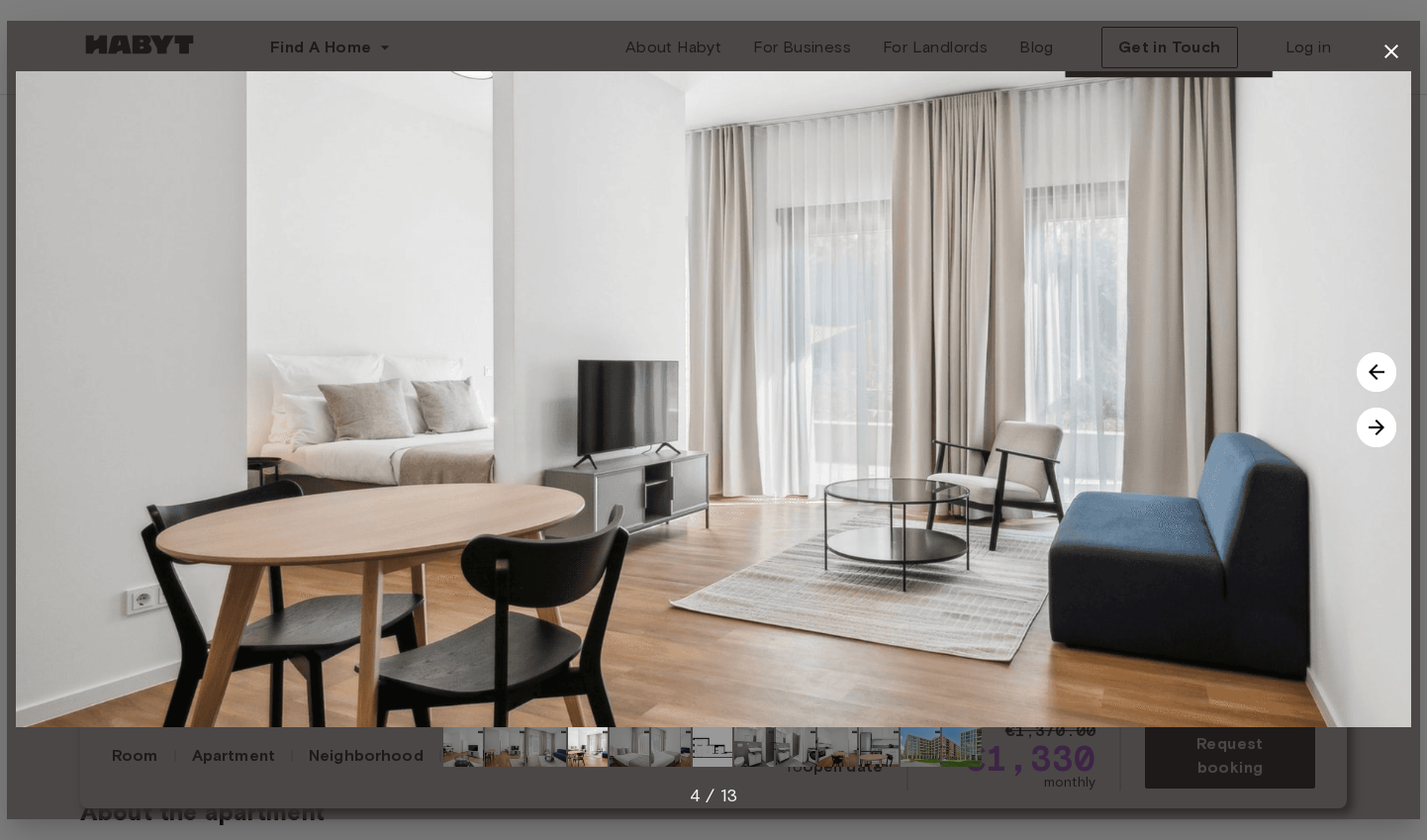click at bounding box center [1377, 427] 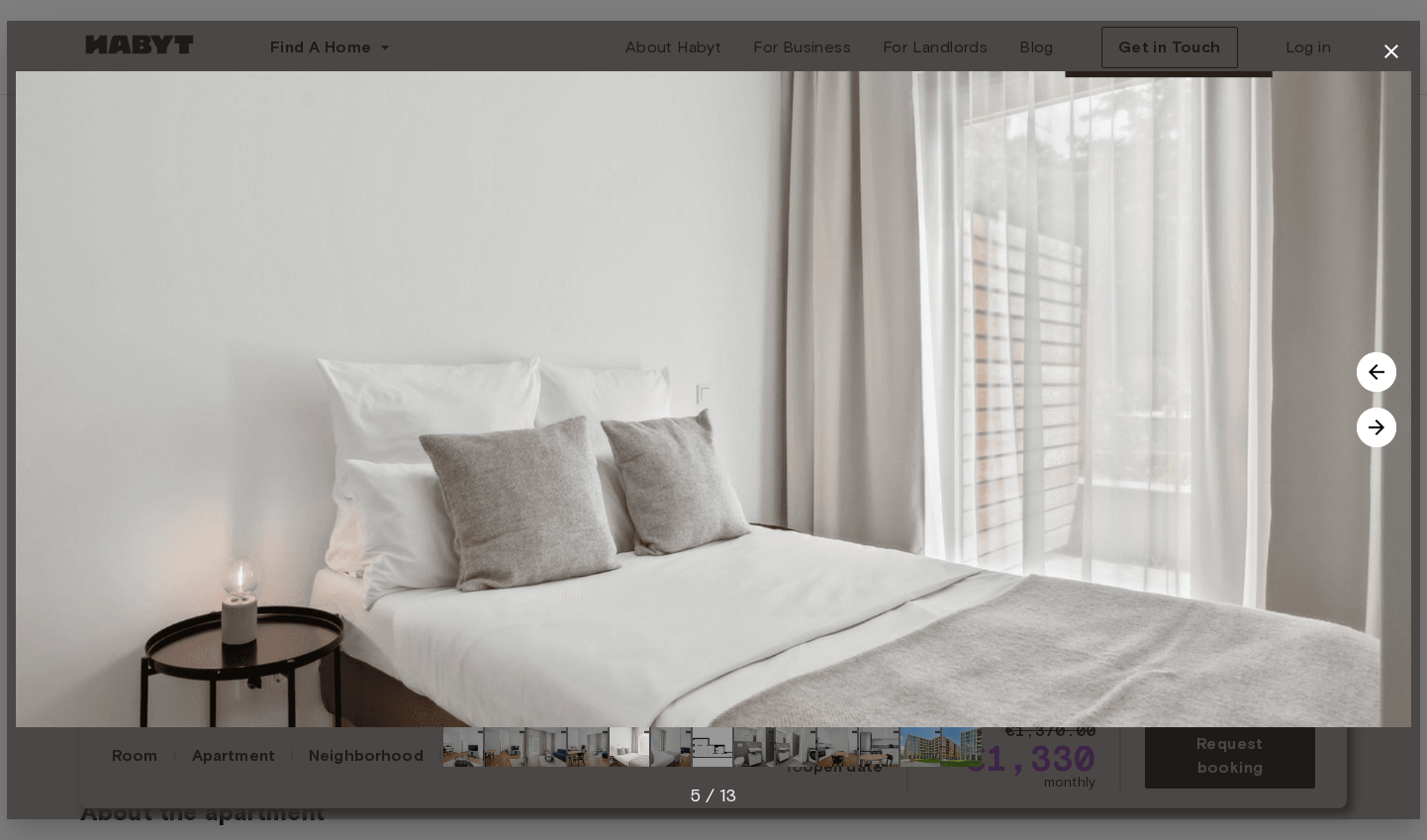 click at bounding box center (1377, 427) 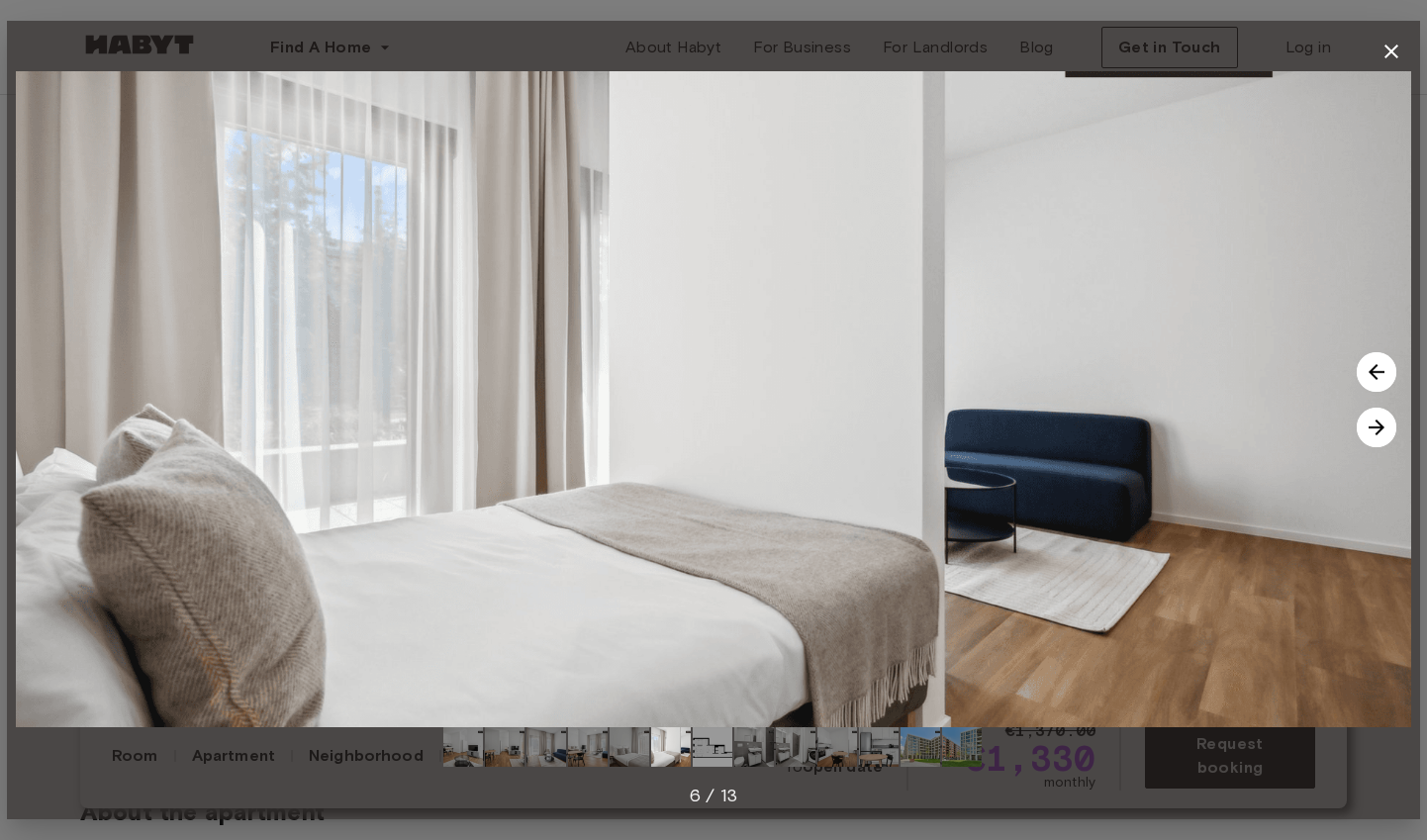 click at bounding box center (1377, 427) 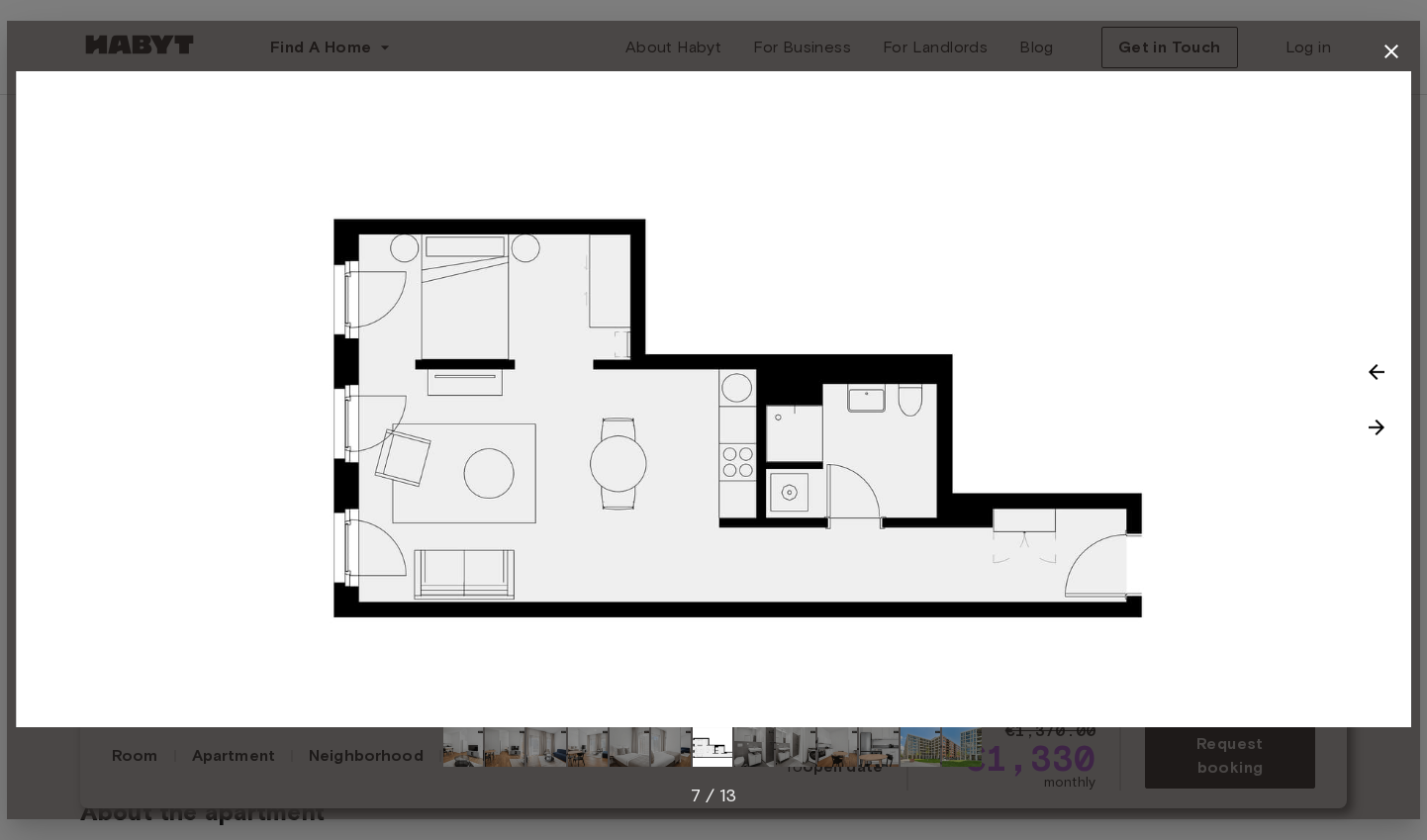 click at bounding box center [1377, 427] 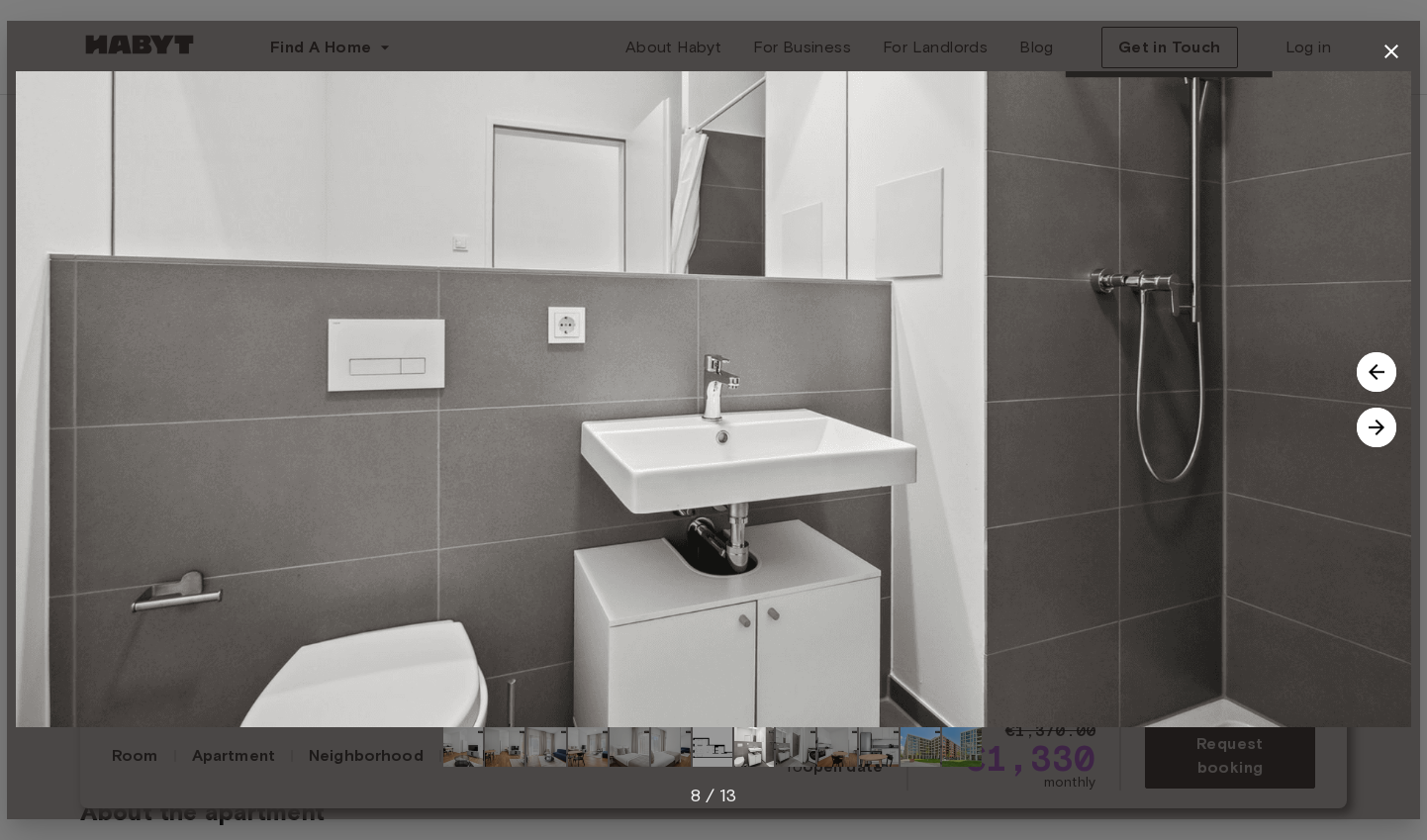 click at bounding box center [1377, 427] 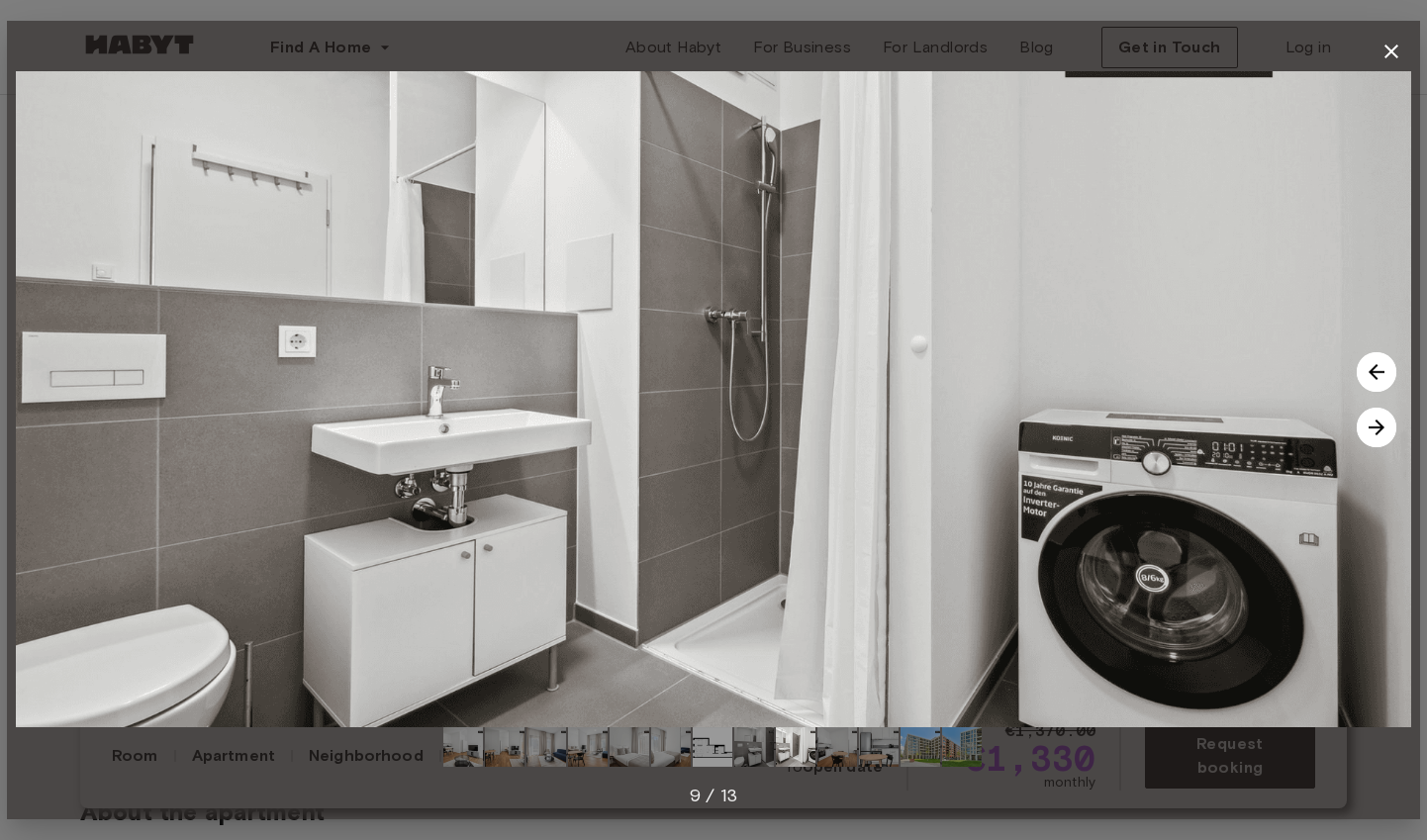 click at bounding box center (1377, 427) 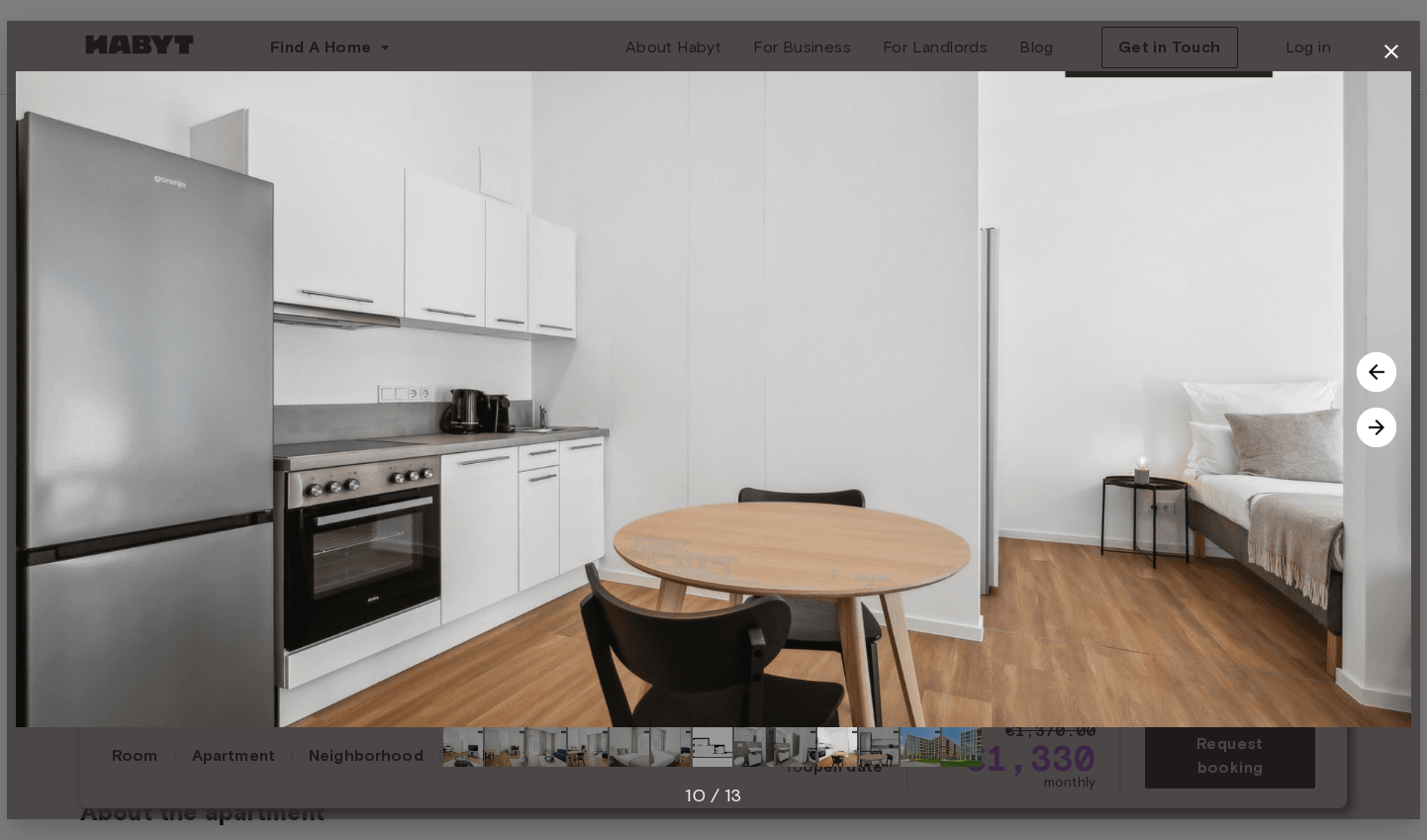 click at bounding box center (1377, 427) 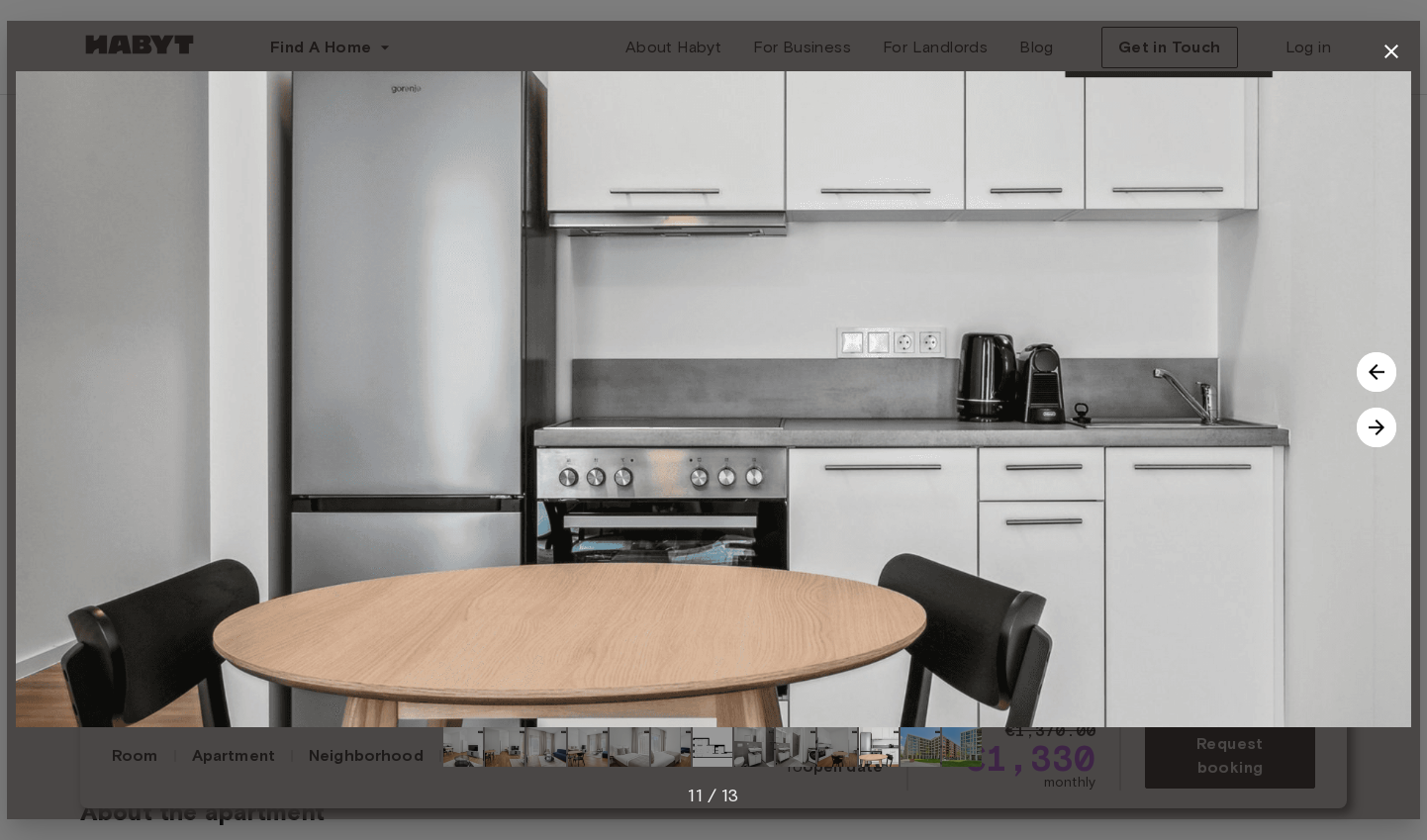 click at bounding box center [1377, 427] 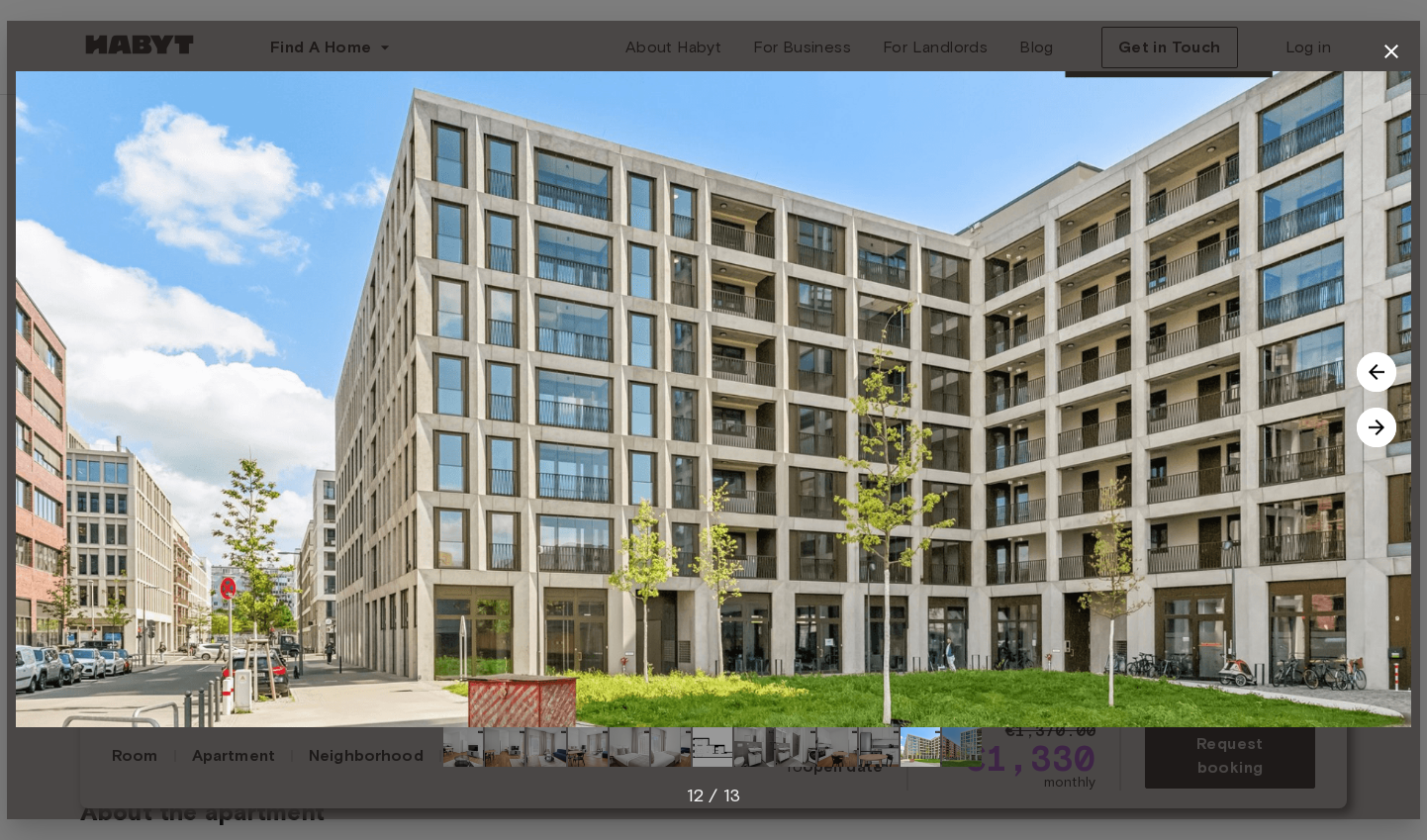 click at bounding box center (1377, 427) 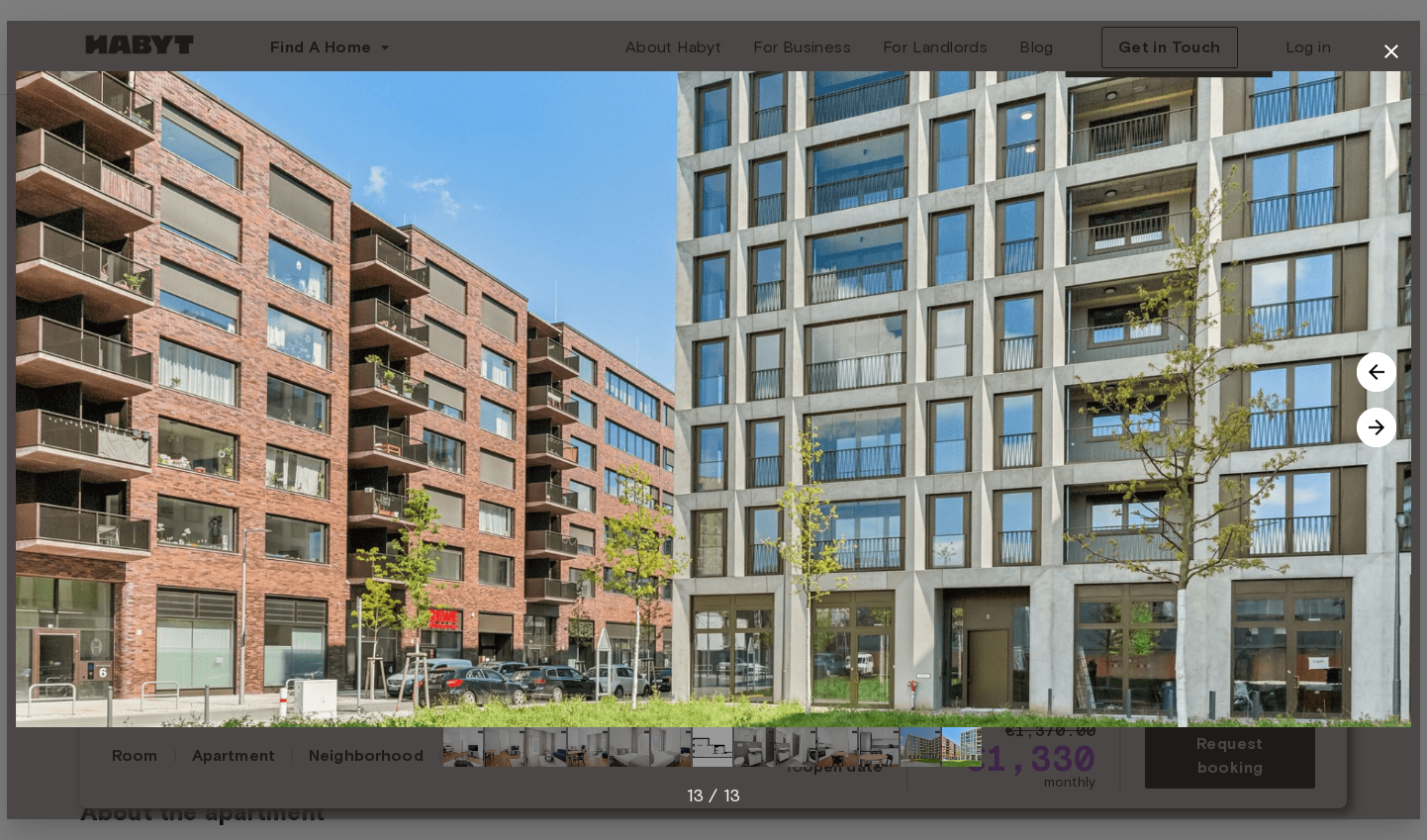 click at bounding box center [1377, 427] 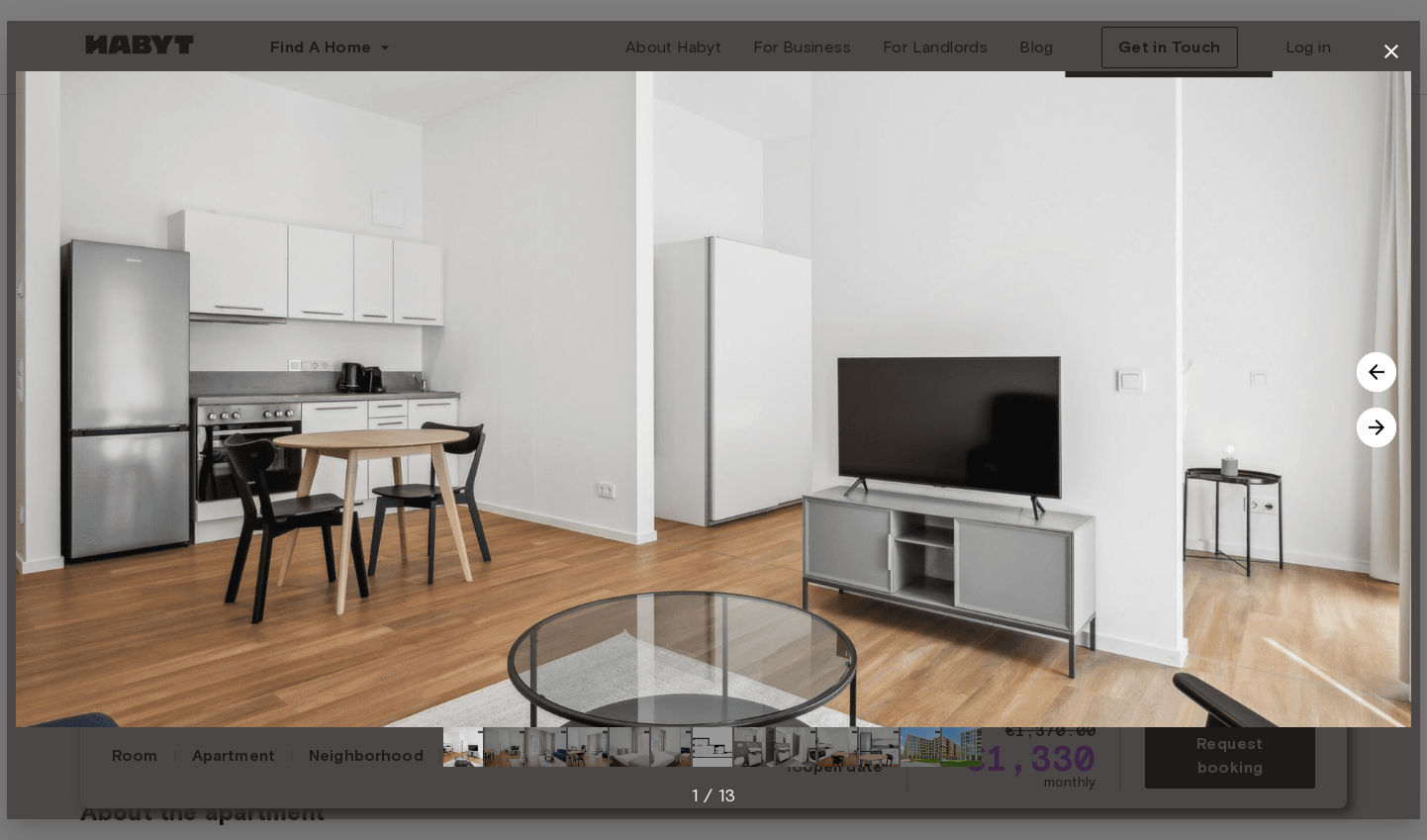 click at bounding box center (1377, 427) 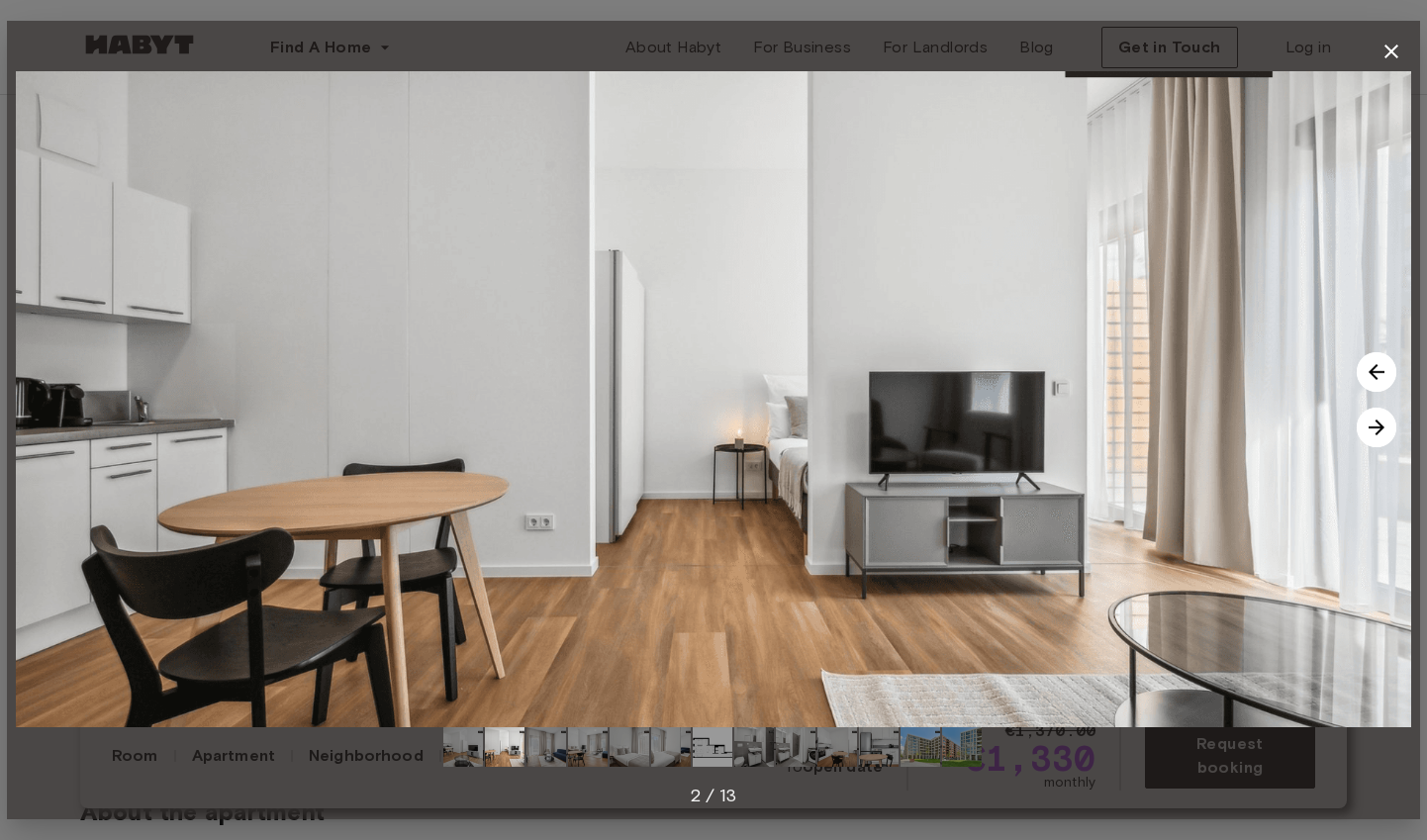 click at bounding box center [1377, 427] 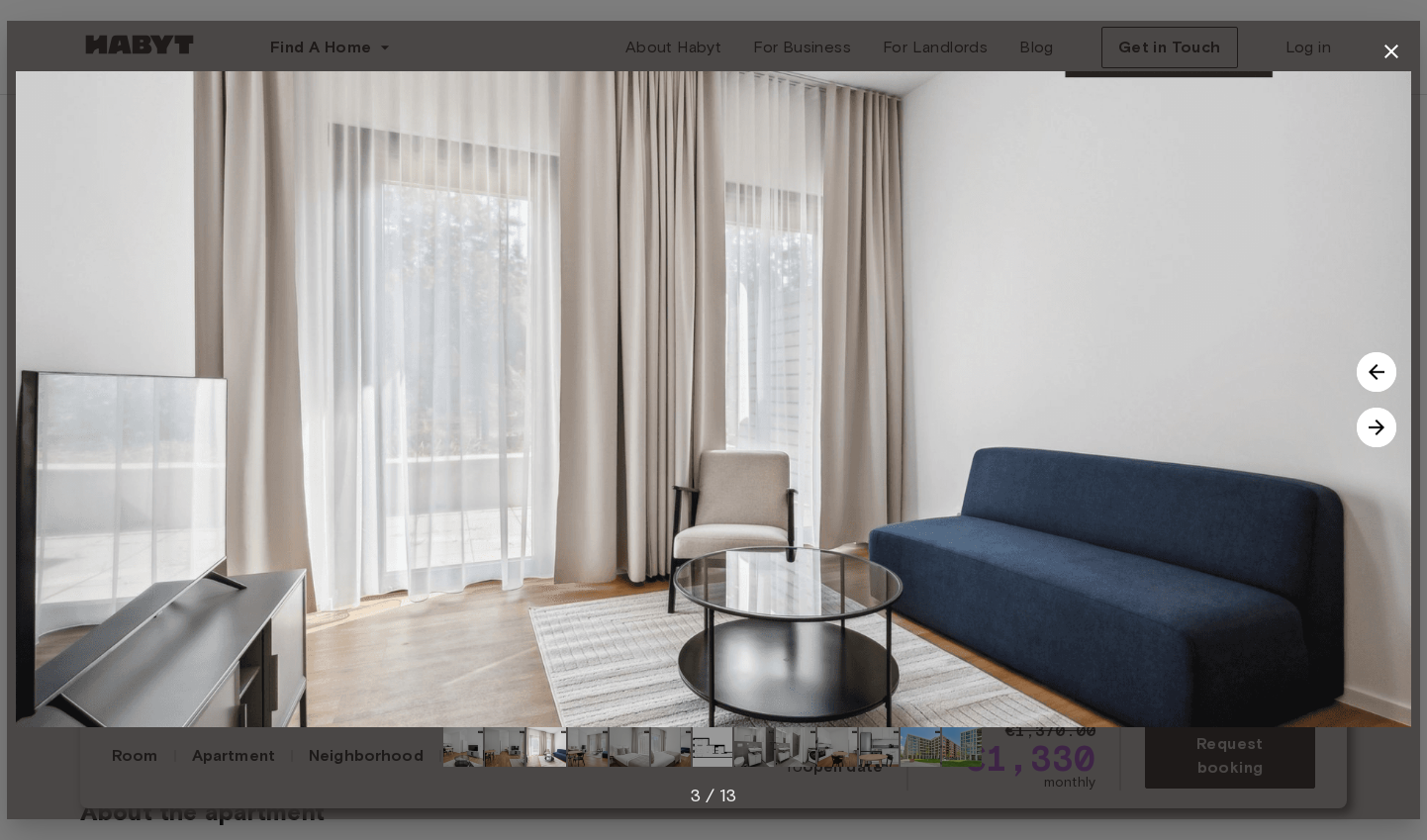 click at bounding box center [1377, 427] 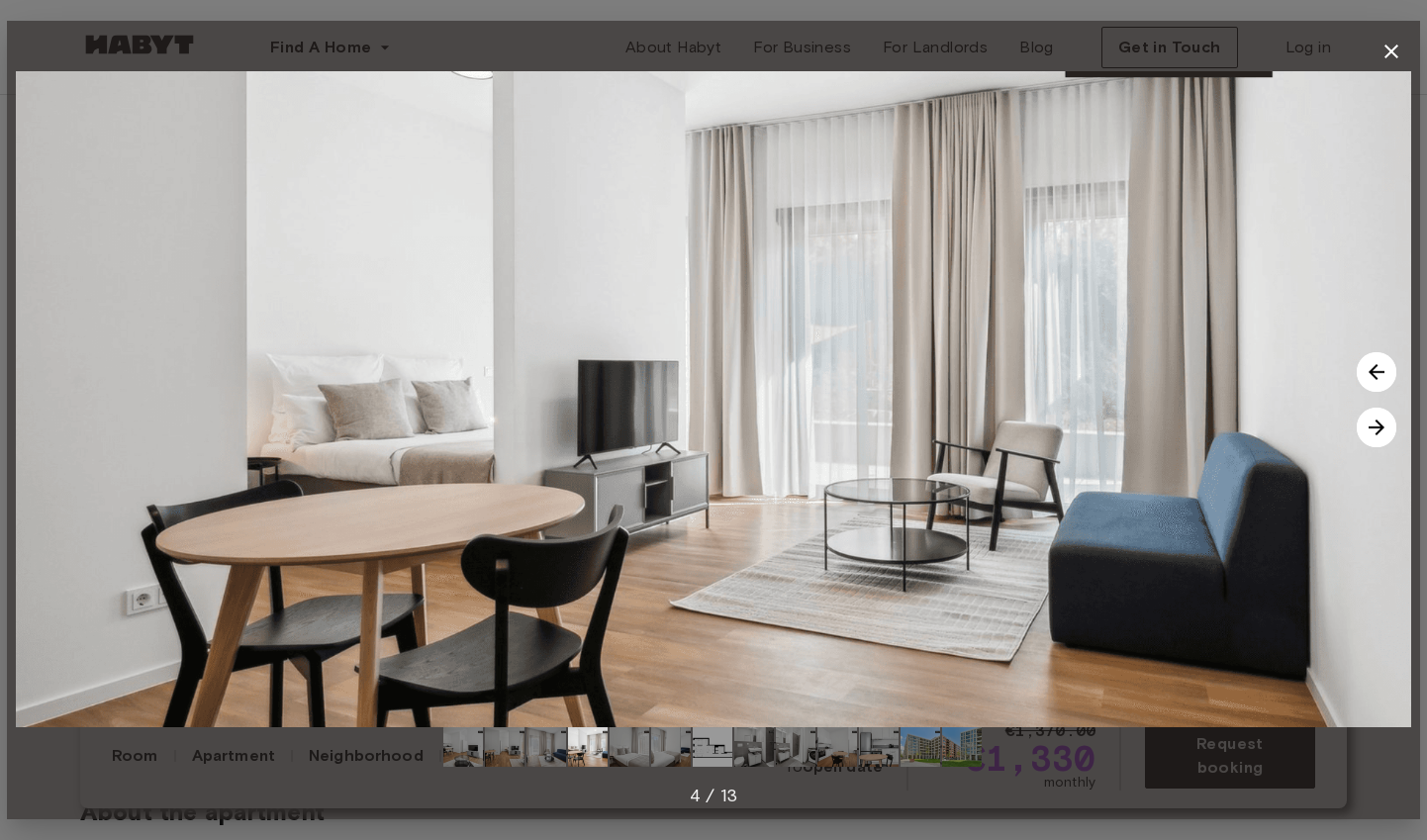 click at bounding box center [1377, 427] 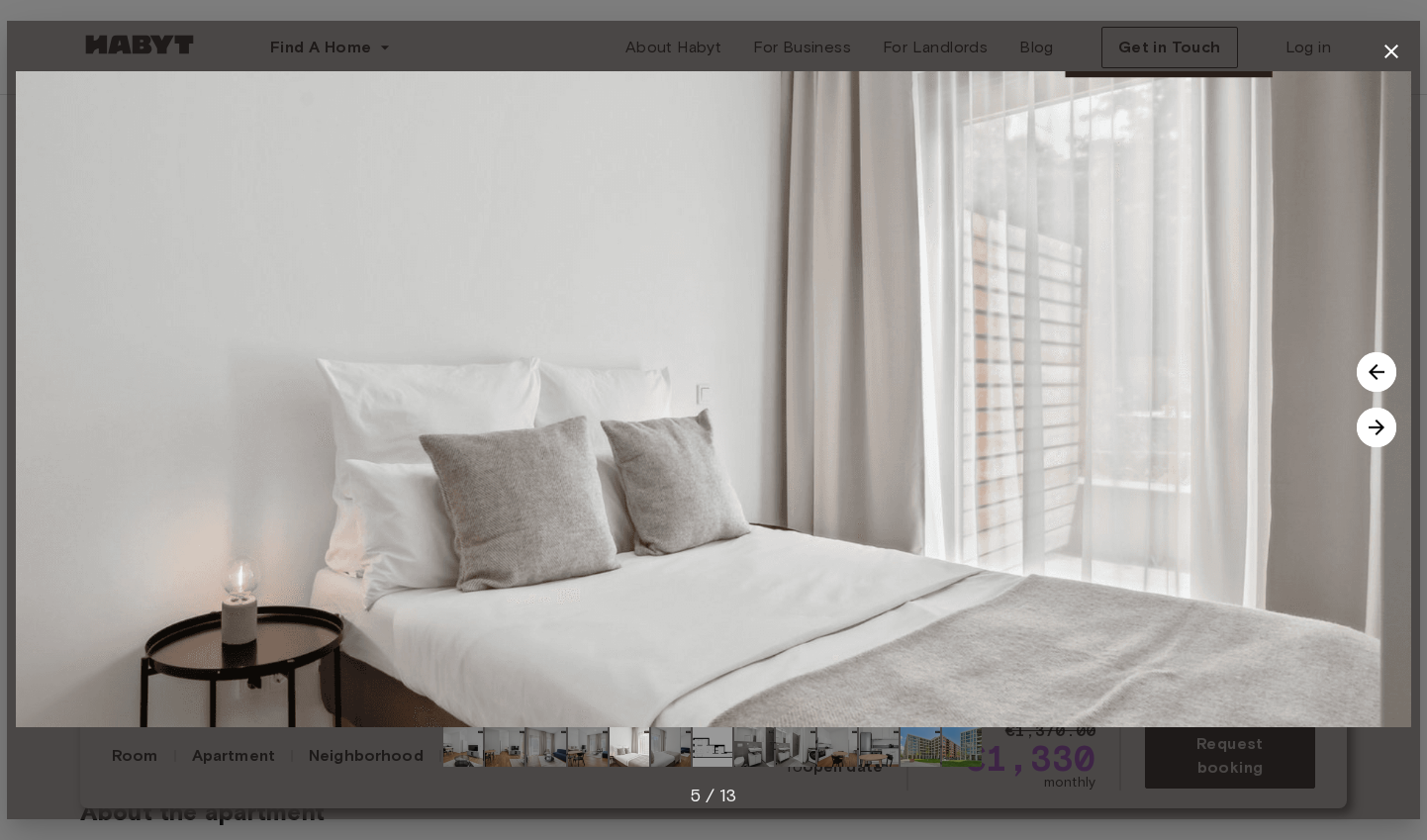 click at bounding box center [1377, 427] 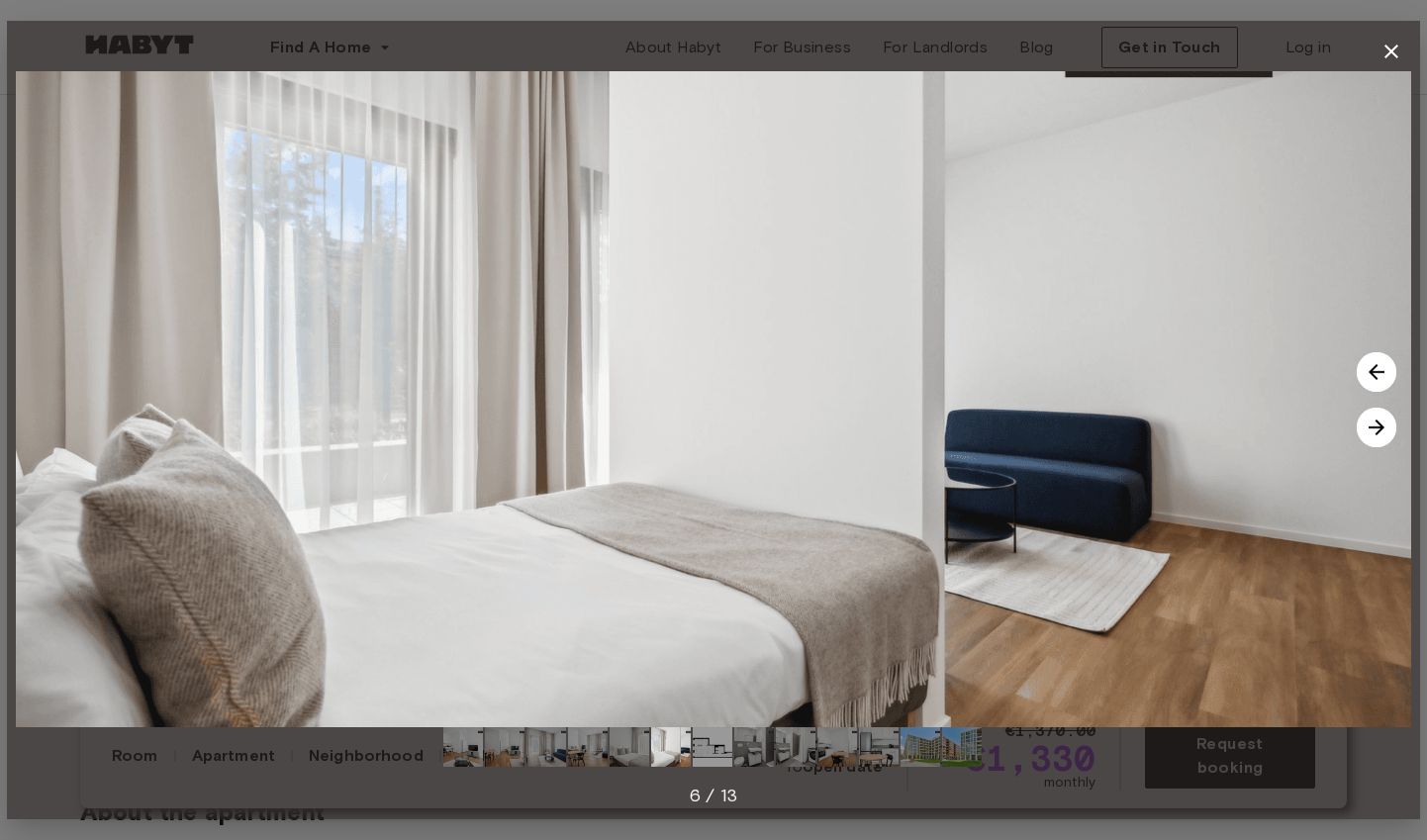 click at bounding box center [1377, 427] 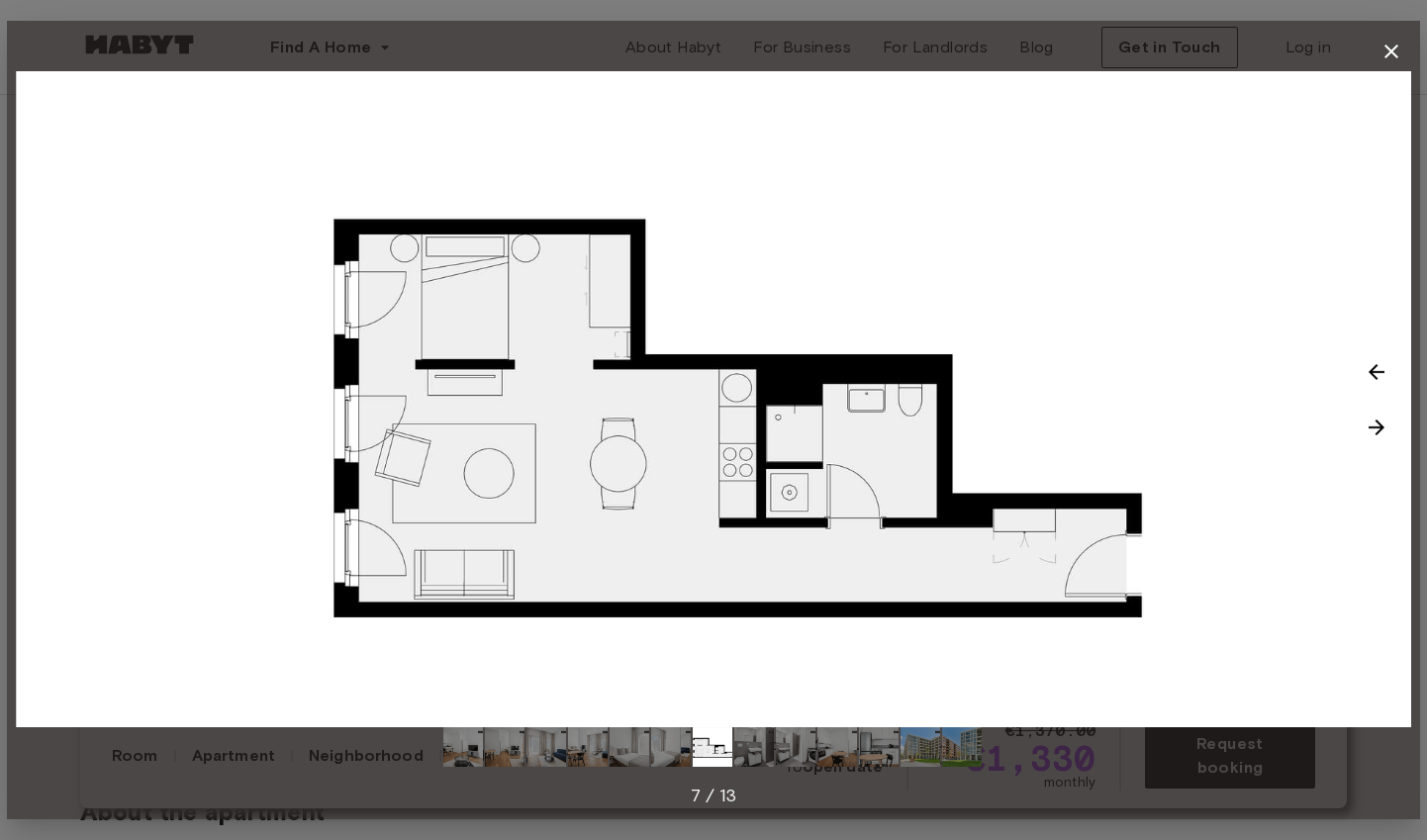 click 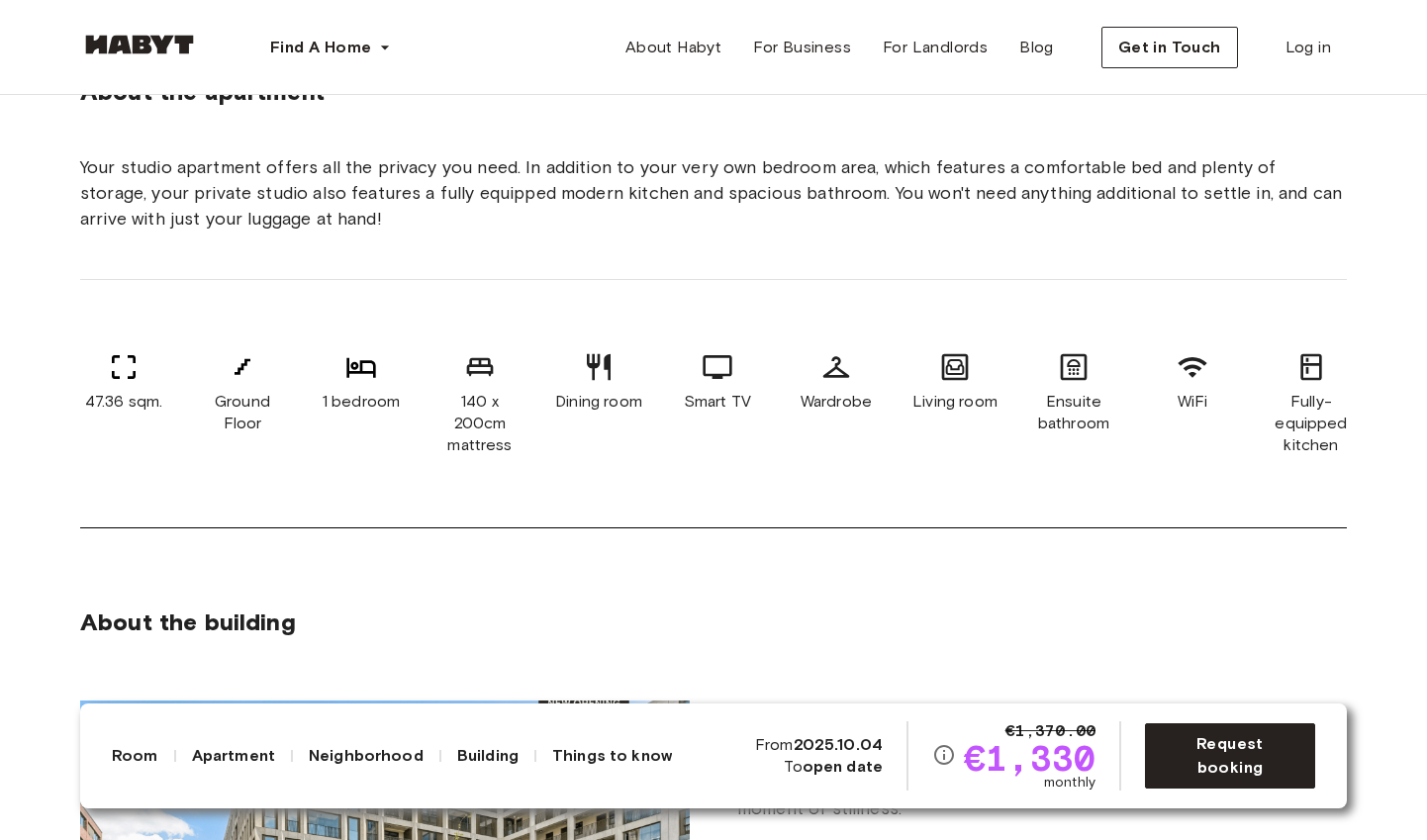 scroll, scrollTop: 714, scrollLeft: 0, axis: vertical 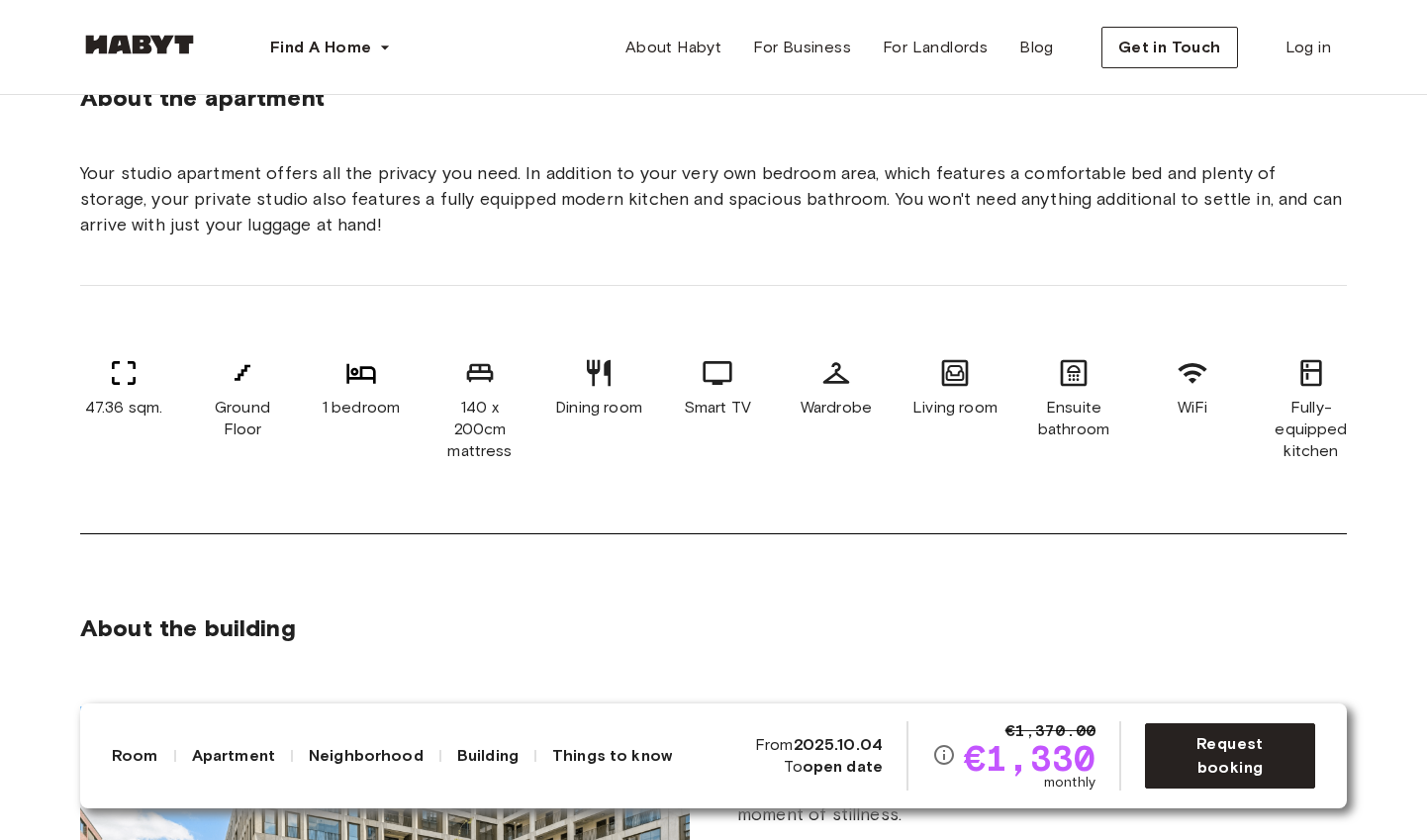 click on "47.36 sqm. Ground Floor 1 bedroom 140 x 200cm mattress Dining room Smart TV Wardrobe Living room Ensuite bathroom WiFi Fully-equipped kitchen Kitchen utensils Washing Machine" at bounding box center (714, 410) 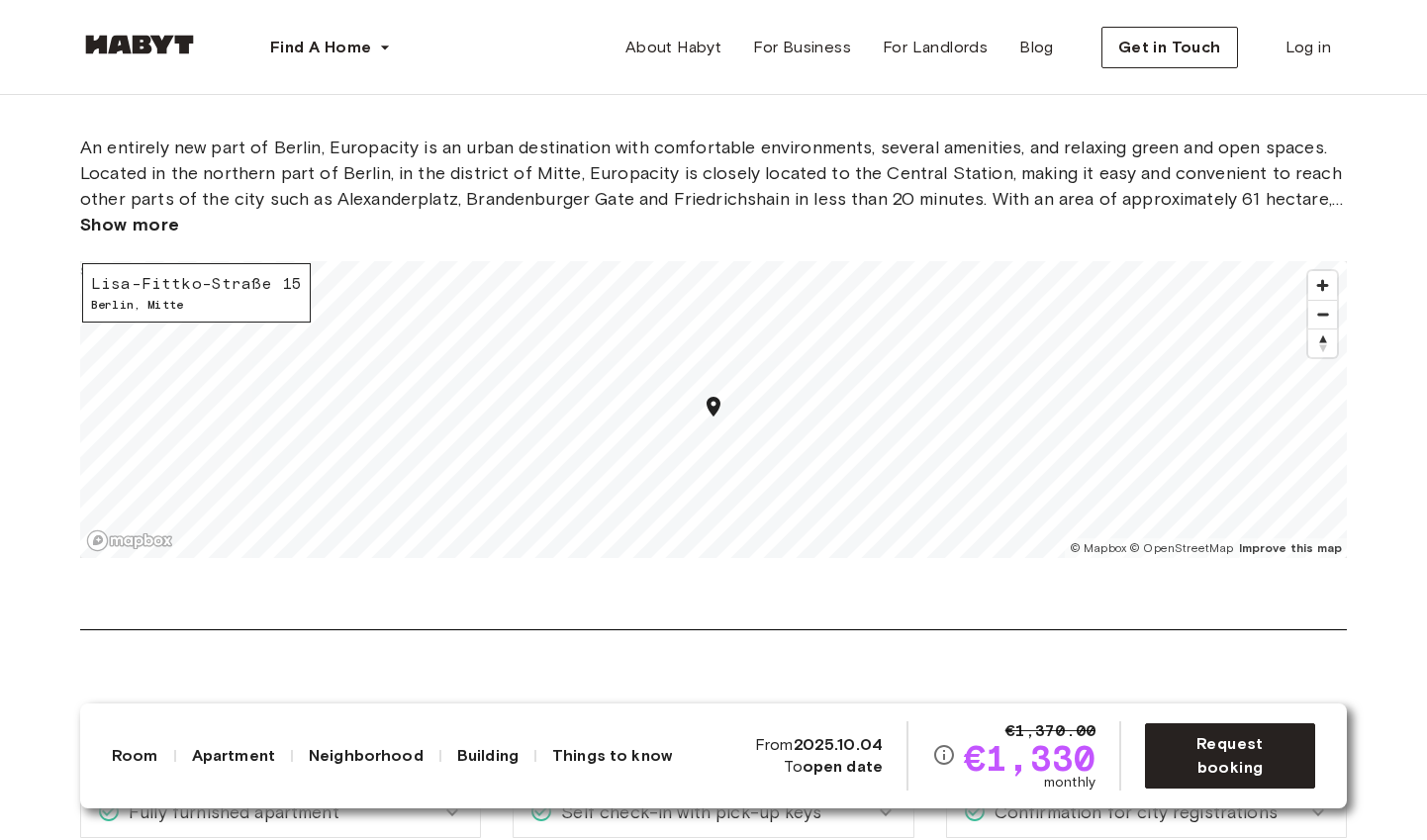 scroll, scrollTop: 1932, scrollLeft: 0, axis: vertical 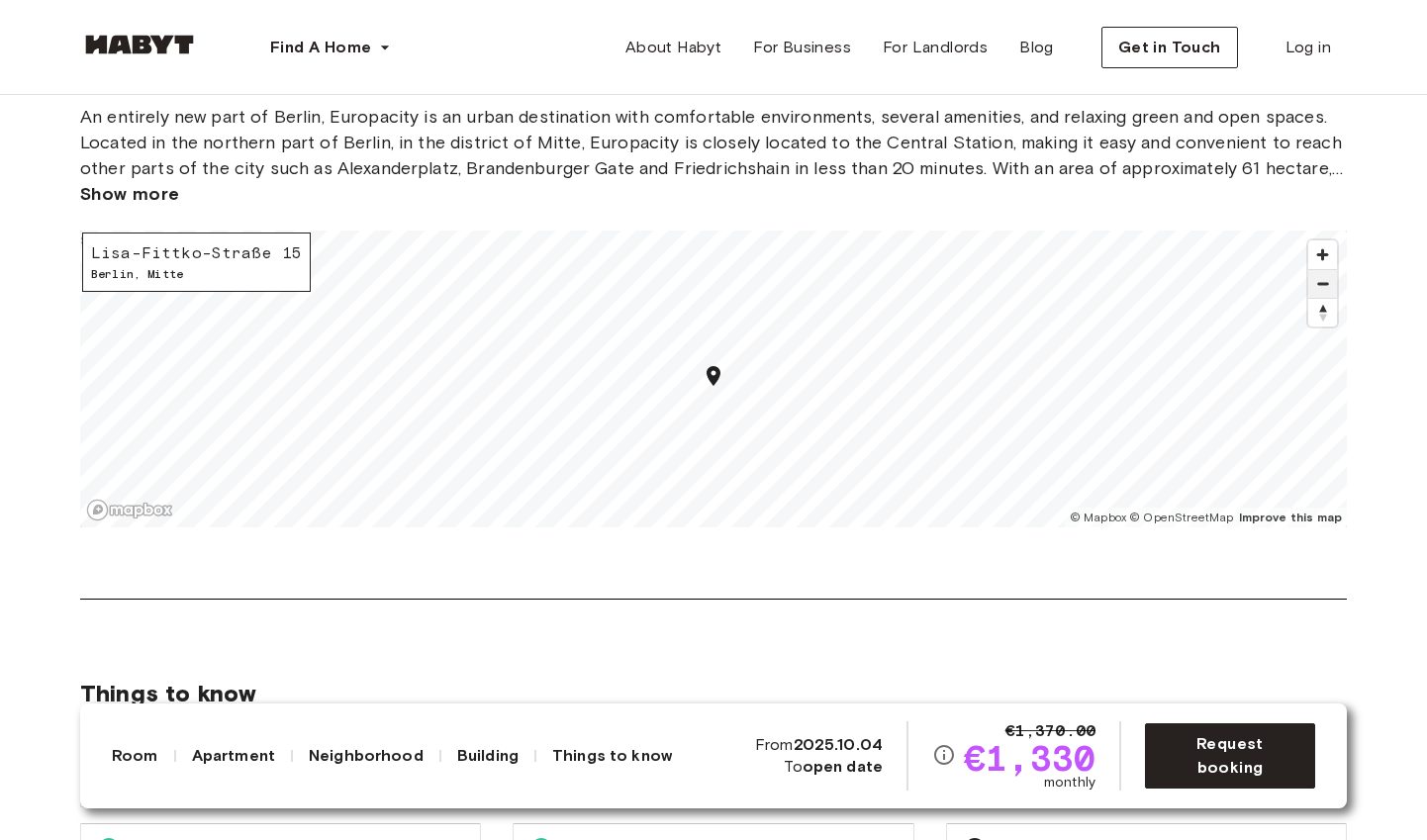 click at bounding box center (1322, 284) 